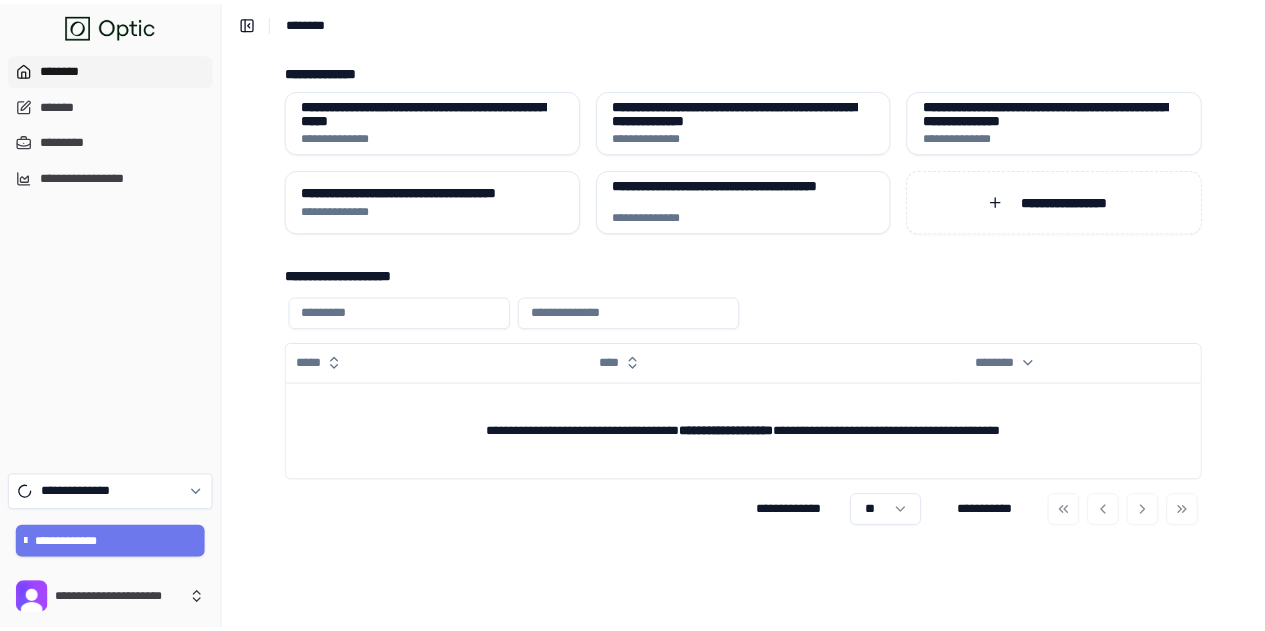 scroll, scrollTop: 0, scrollLeft: 0, axis: both 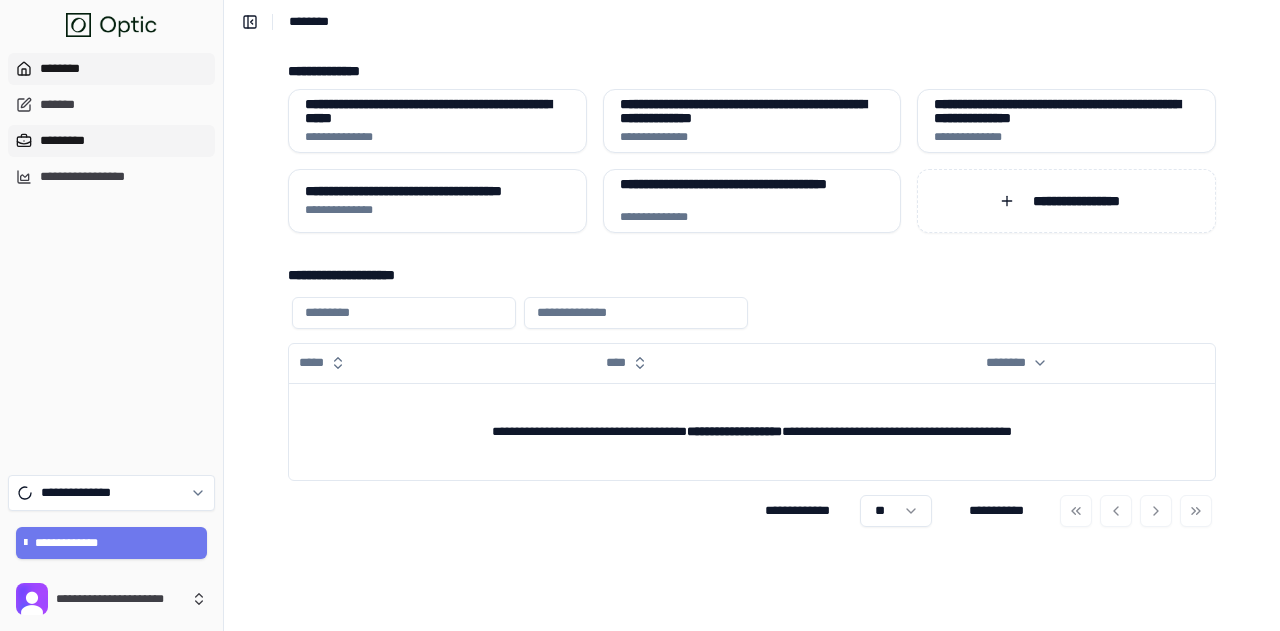 click on "*********" at bounding box center [111, 141] 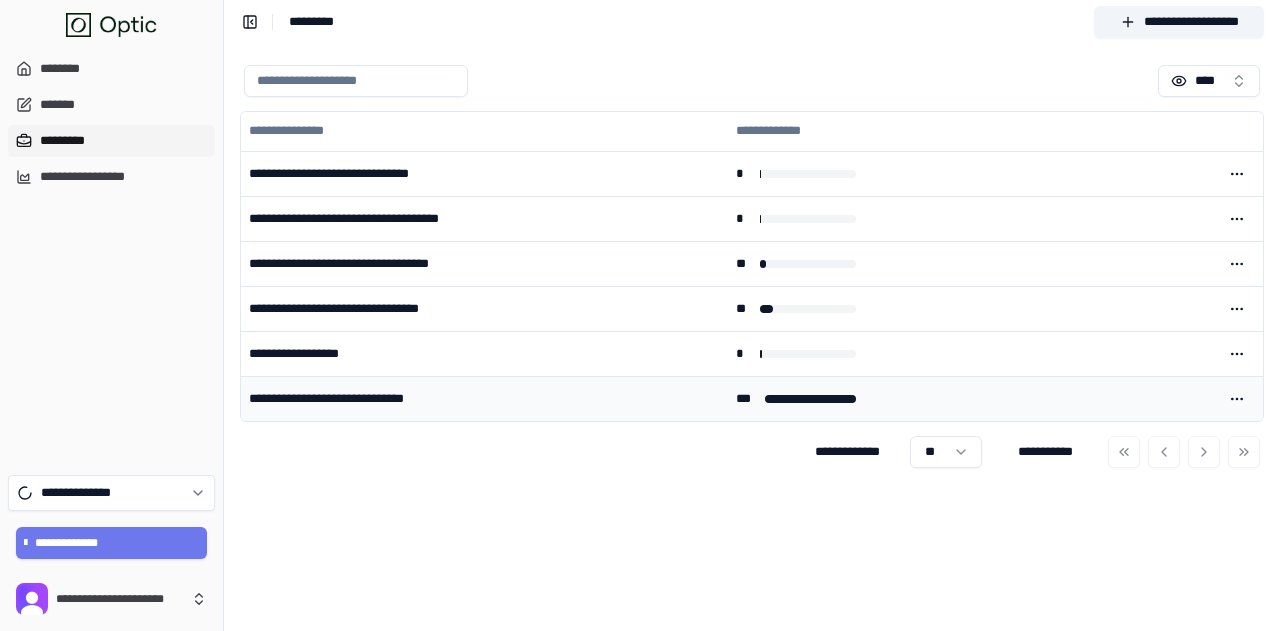 click on "***" at bounding box center [746, 399] 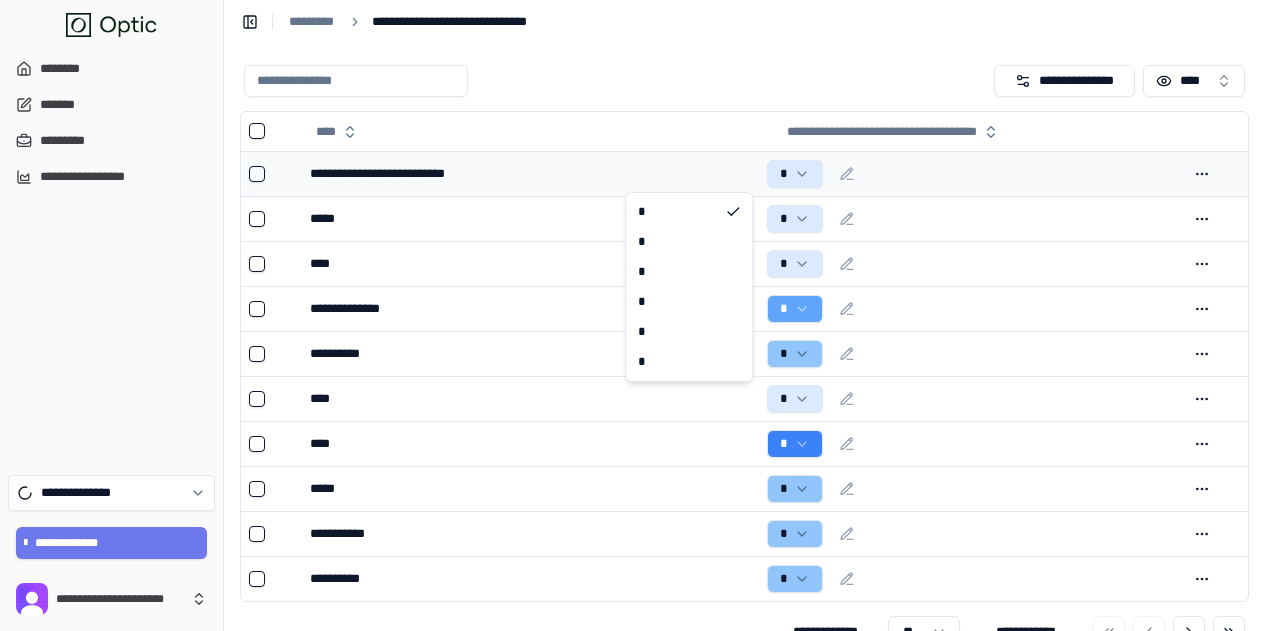 click on "**********" at bounding box center (640, 336) 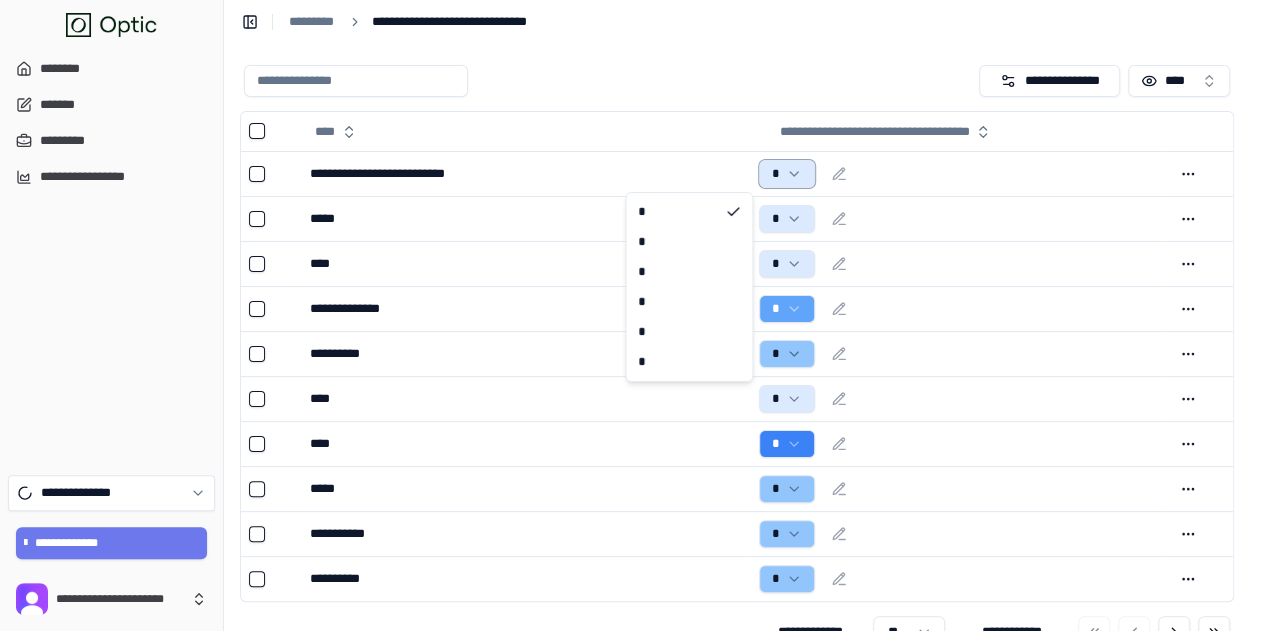 click on "**********" at bounding box center (632, 336) 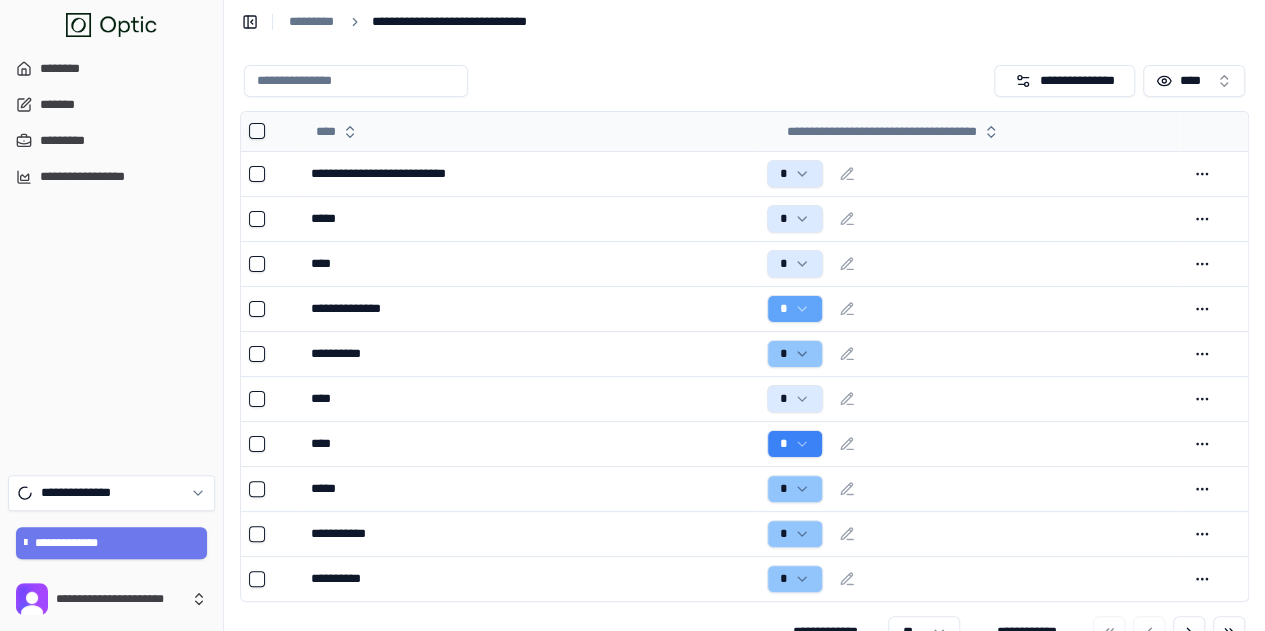 click on "****" at bounding box center [530, 132] 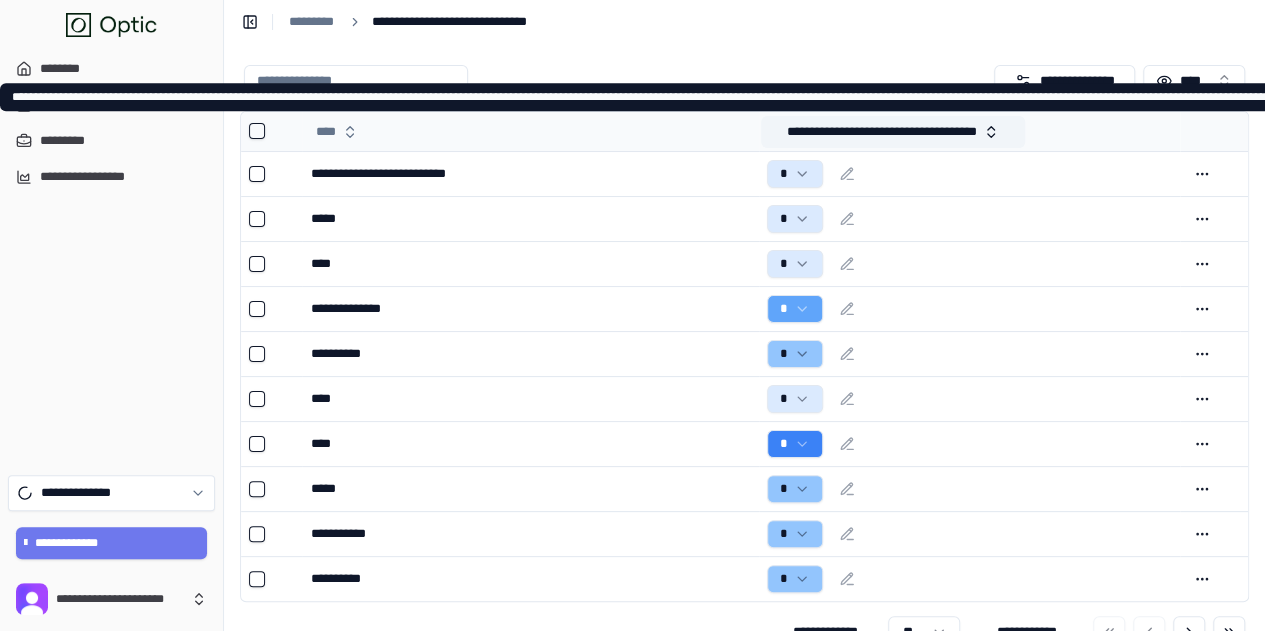 click on "**********" at bounding box center (893, 132) 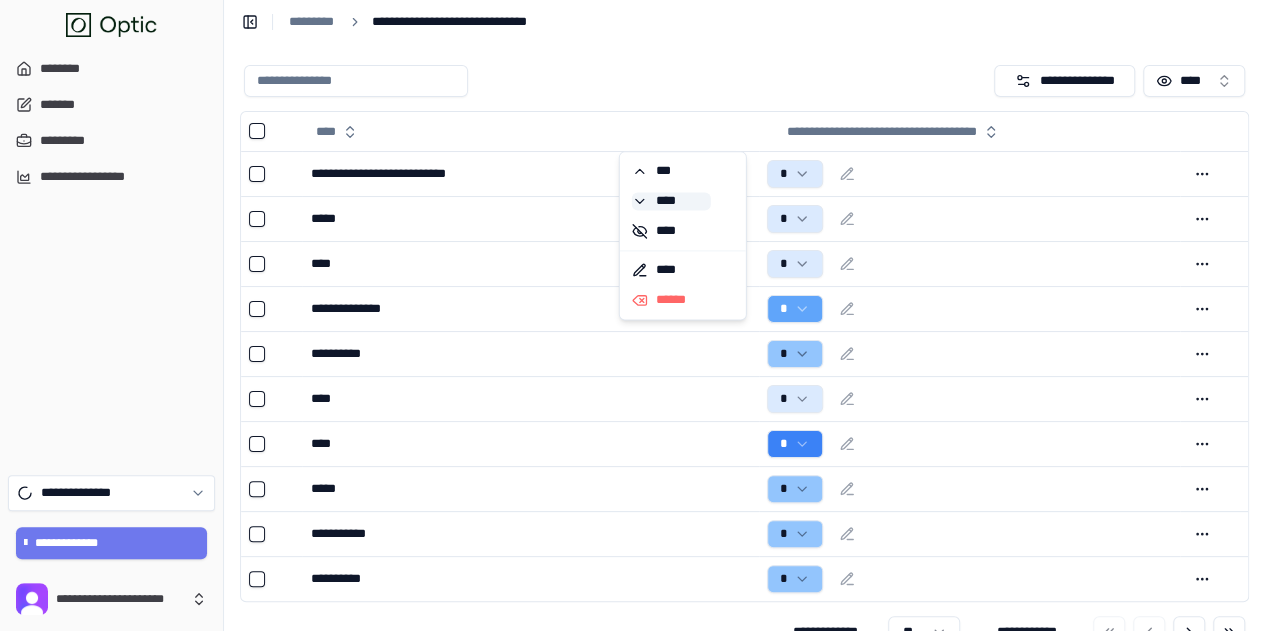 click on "****" at bounding box center [671, 201] 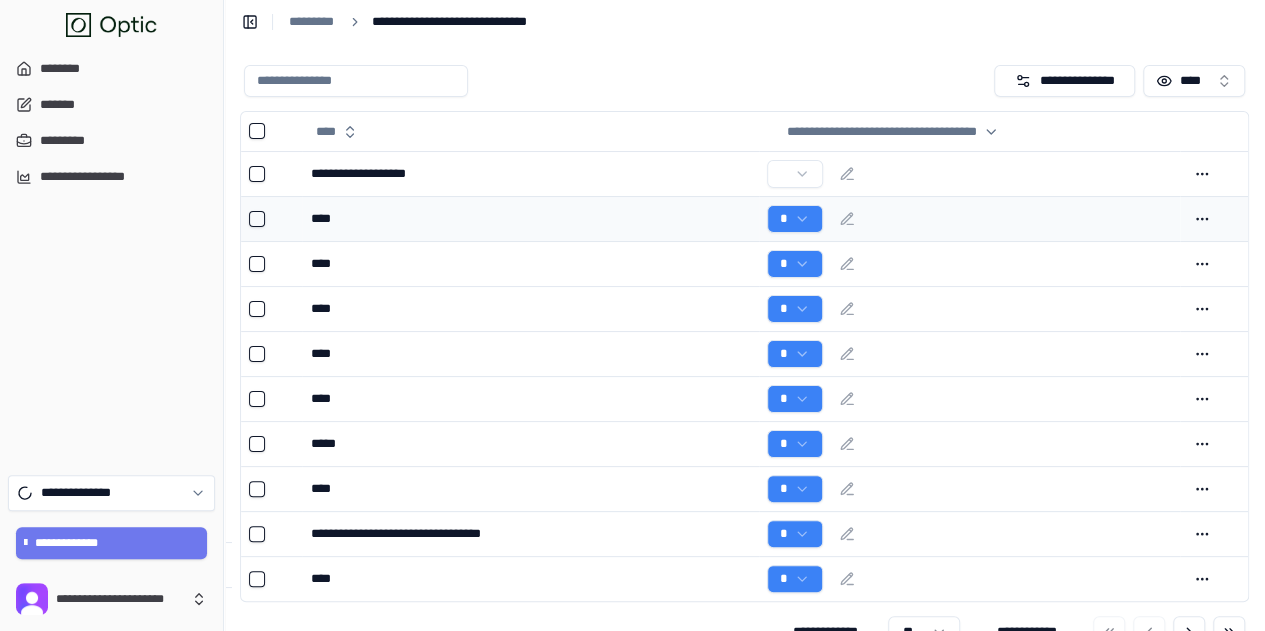 click on "****" at bounding box center (530, 219) 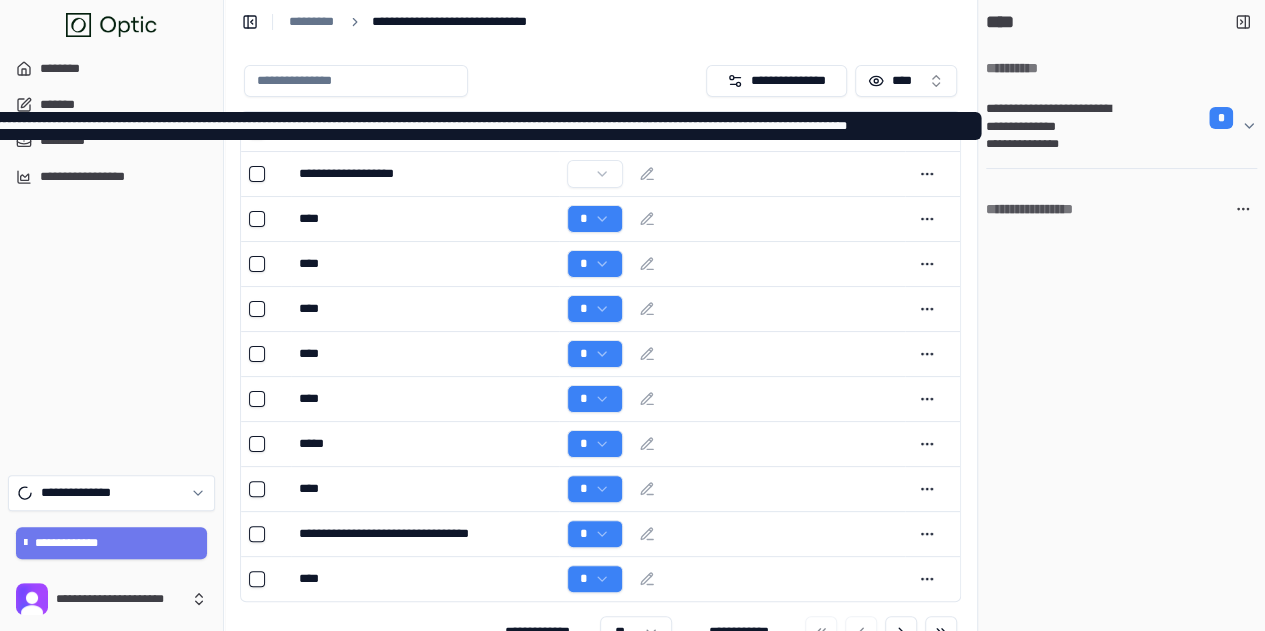 click on "**********" at bounding box center [1058, 118] 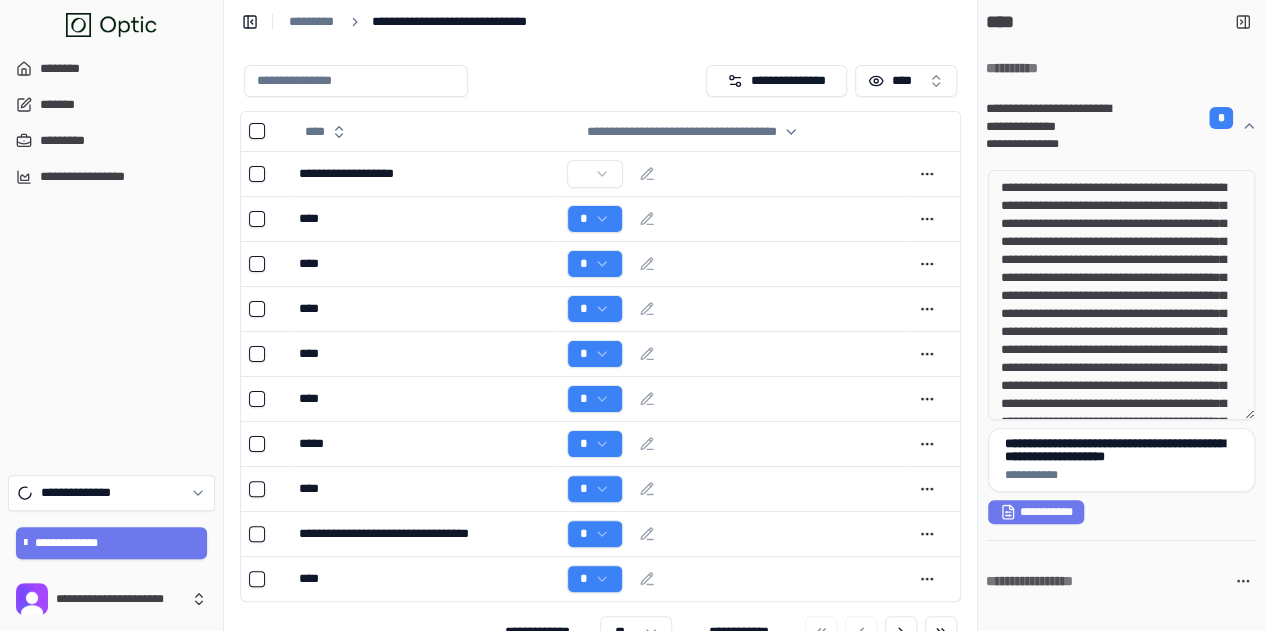 drag, startPoint x: 1072, startPoint y: 190, endPoint x: 1134, endPoint y: 222, distance: 69.77106 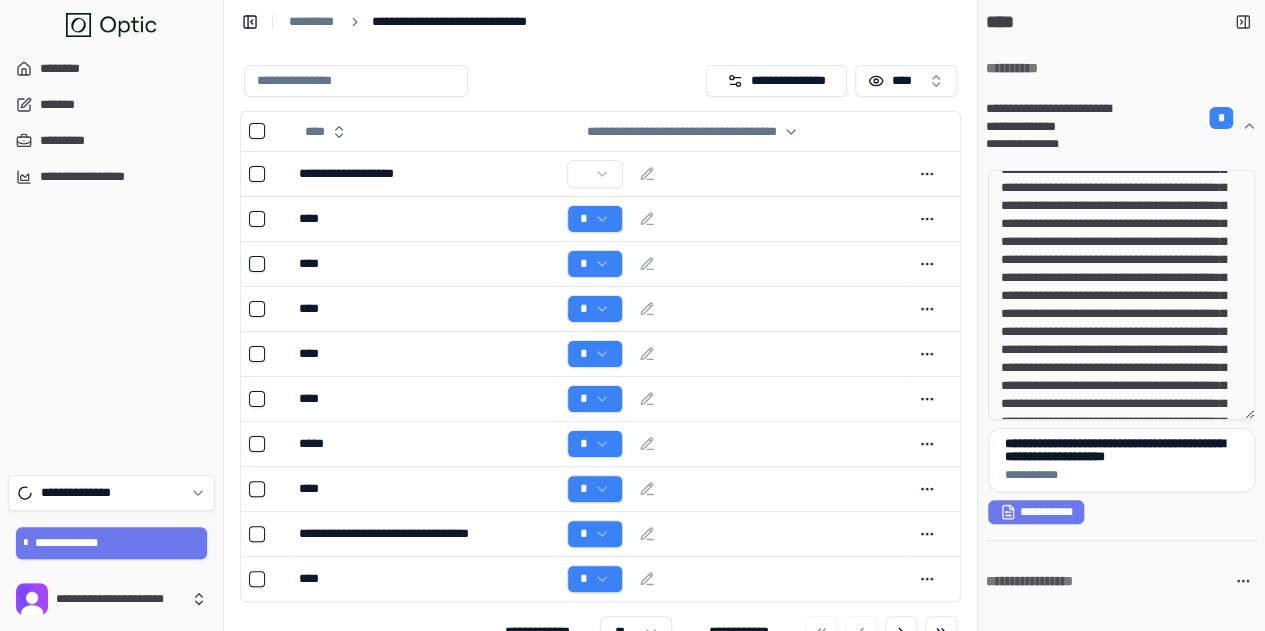 scroll, scrollTop: 100, scrollLeft: 0, axis: vertical 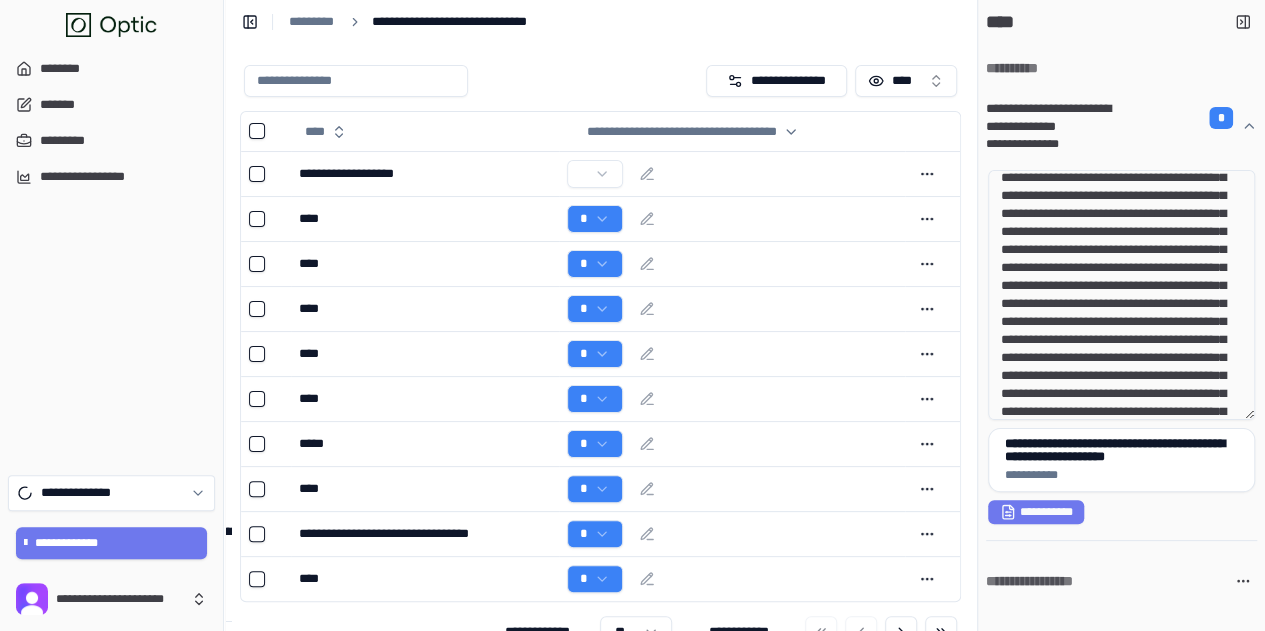 drag, startPoint x: 1042, startPoint y: 297, endPoint x: 1213, endPoint y: 333, distance: 174.7484 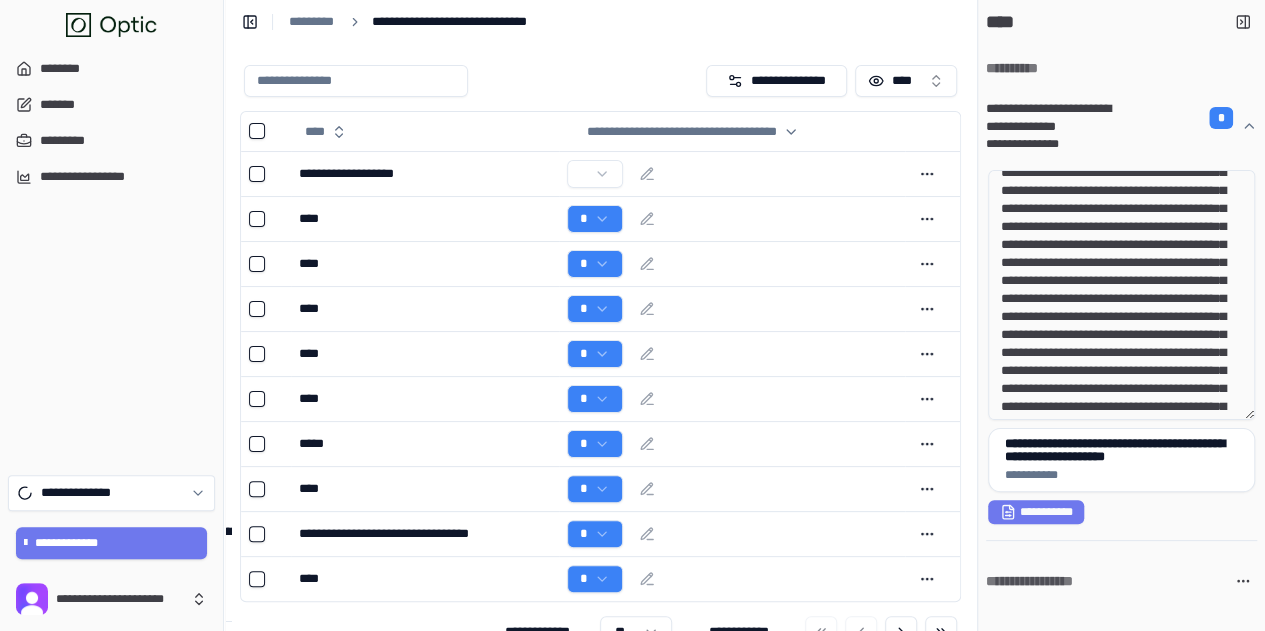 scroll, scrollTop: 200, scrollLeft: 0, axis: vertical 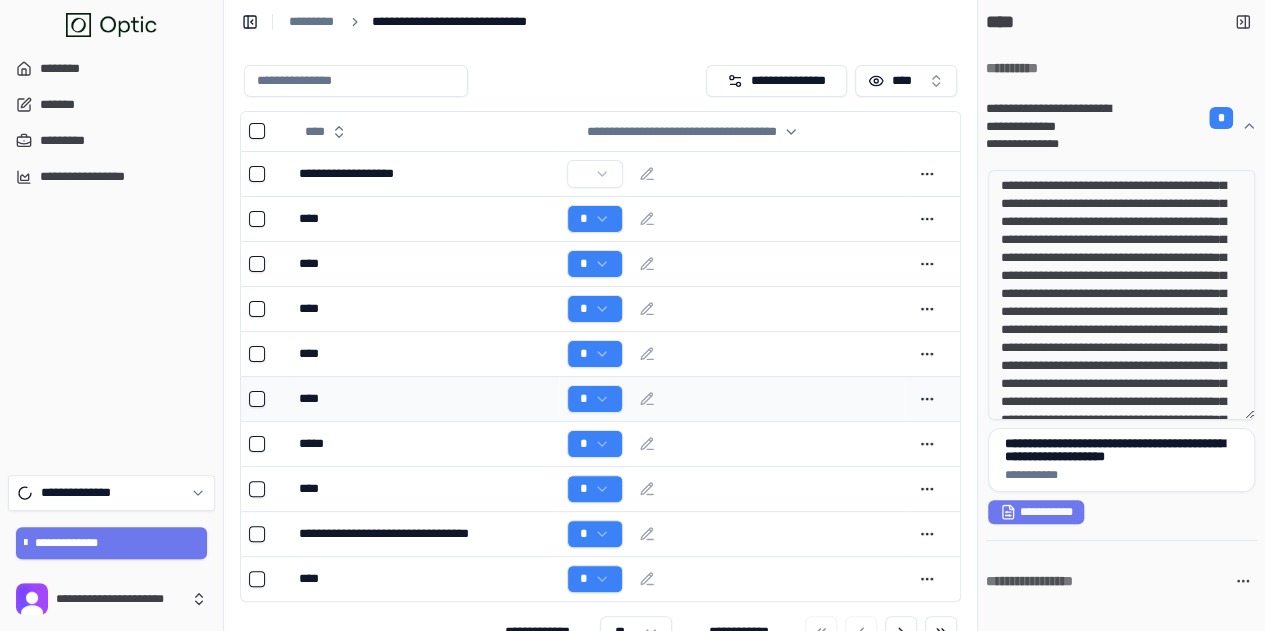 click on "****" at bounding box center [424, 399] 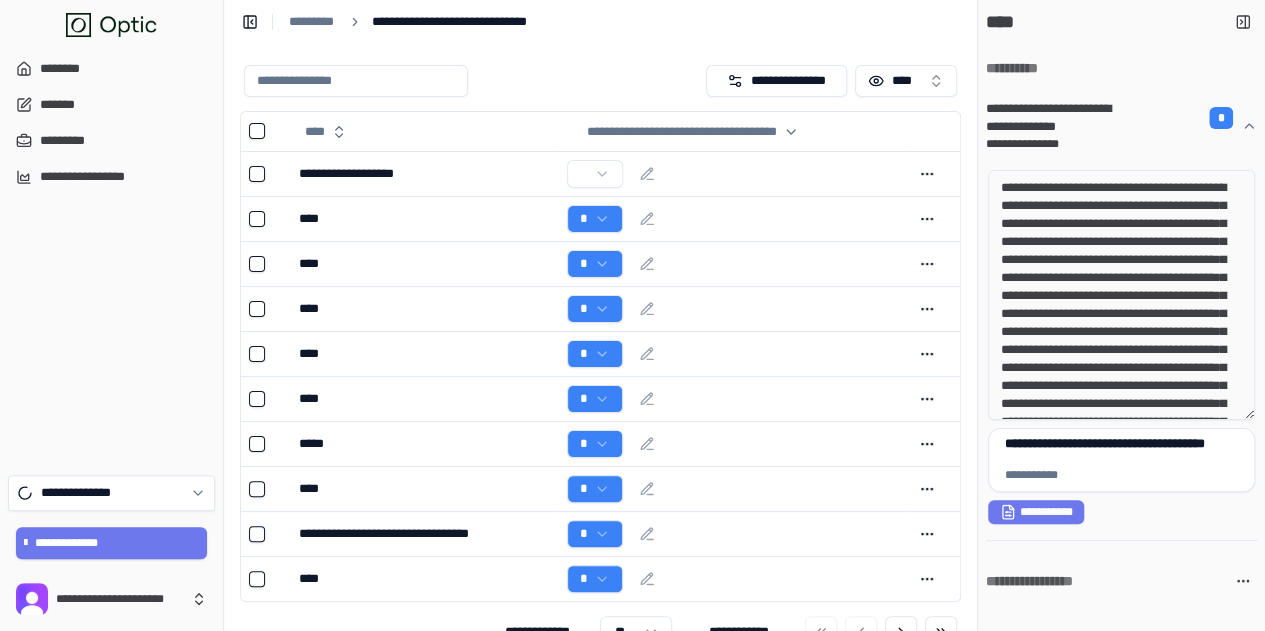 drag, startPoint x: 1103, startPoint y: 209, endPoint x: 1182, endPoint y: 228, distance: 81.25269 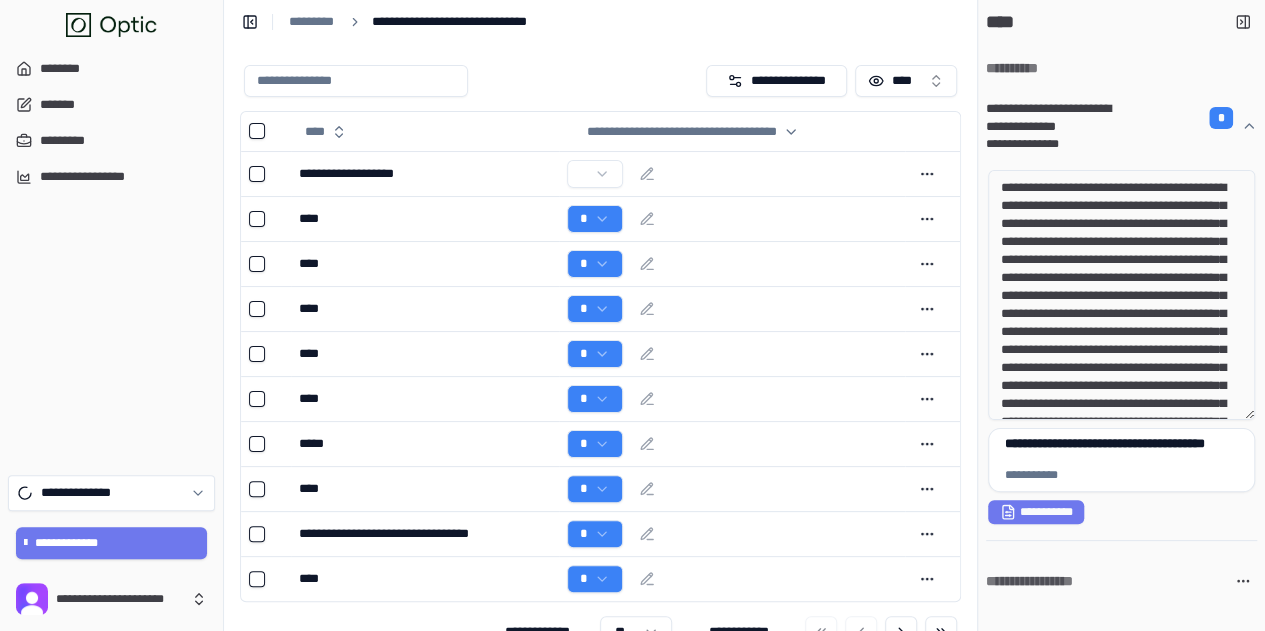 drag, startPoint x: 1053, startPoint y: 335, endPoint x: 1218, endPoint y: 372, distance: 169.09761 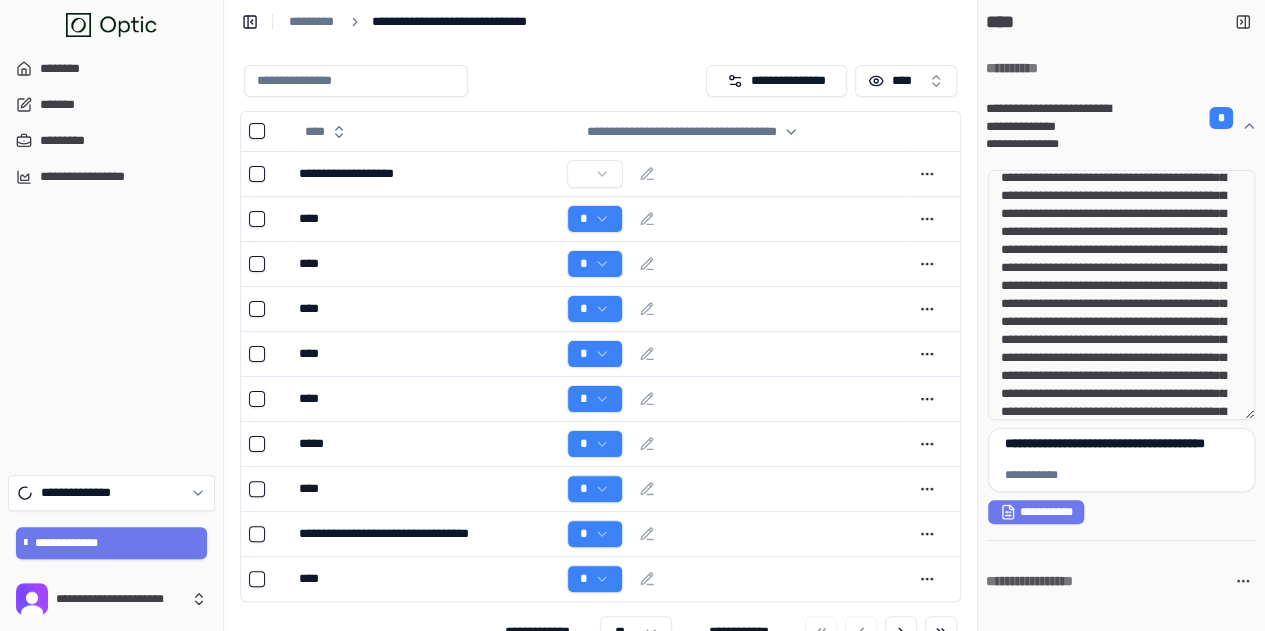 drag, startPoint x: 1107, startPoint y: 303, endPoint x: 1220, endPoint y: 363, distance: 127.94139 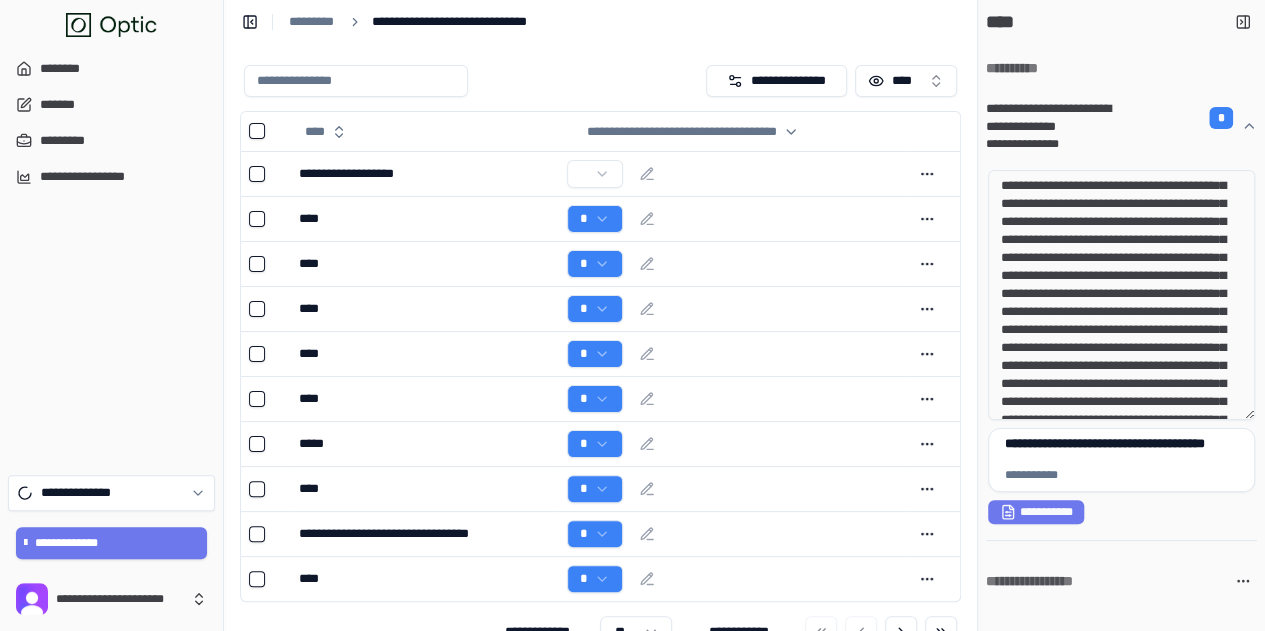 drag, startPoint x: 1113, startPoint y: 337, endPoint x: 1159, endPoint y: 356, distance: 49.76947 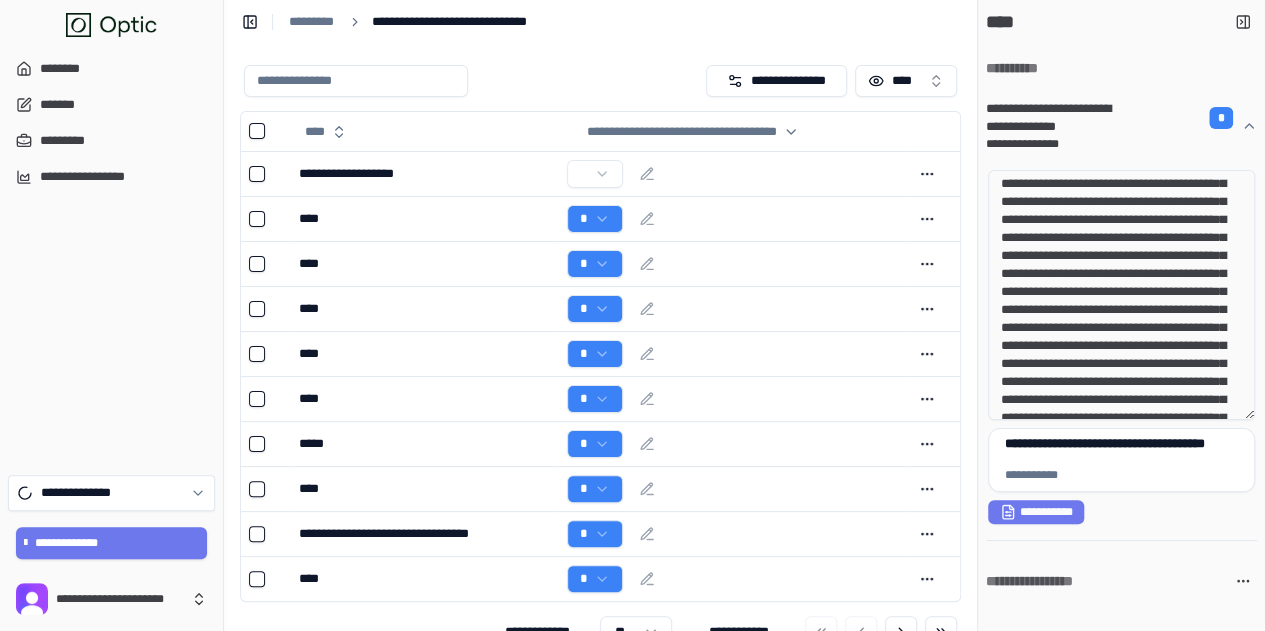 scroll, scrollTop: 300, scrollLeft: 0, axis: vertical 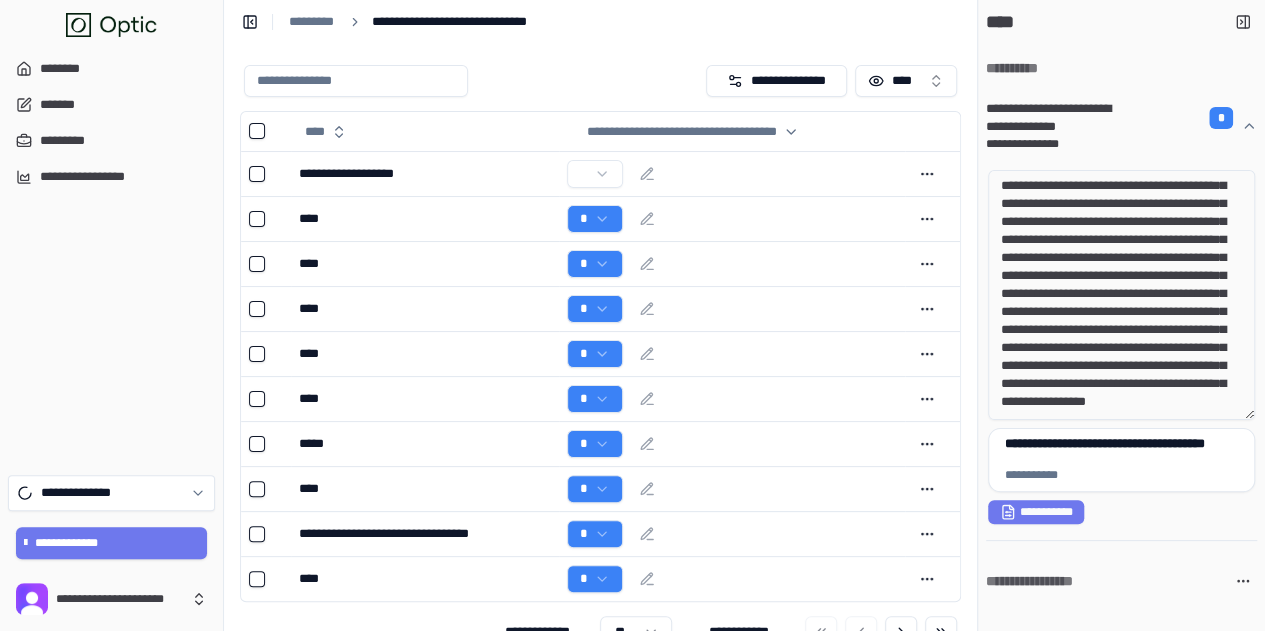 drag, startPoint x: 1048, startPoint y: 301, endPoint x: 1165, endPoint y: 373, distance: 137.37904 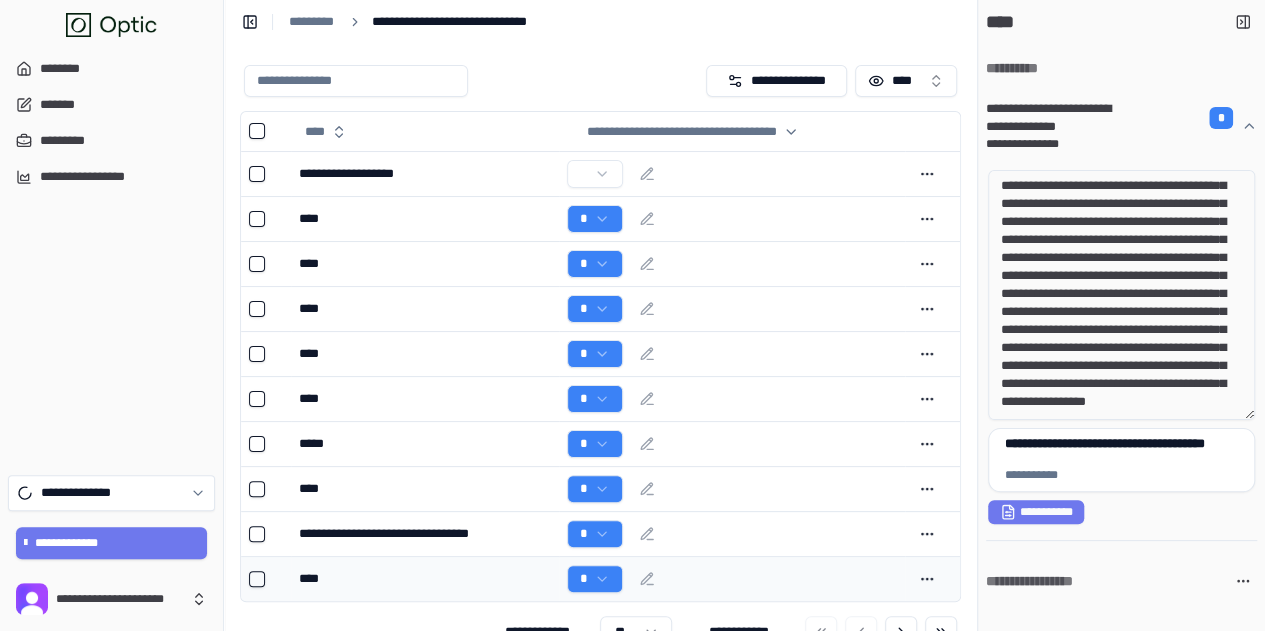 click on "****" at bounding box center [424, 579] 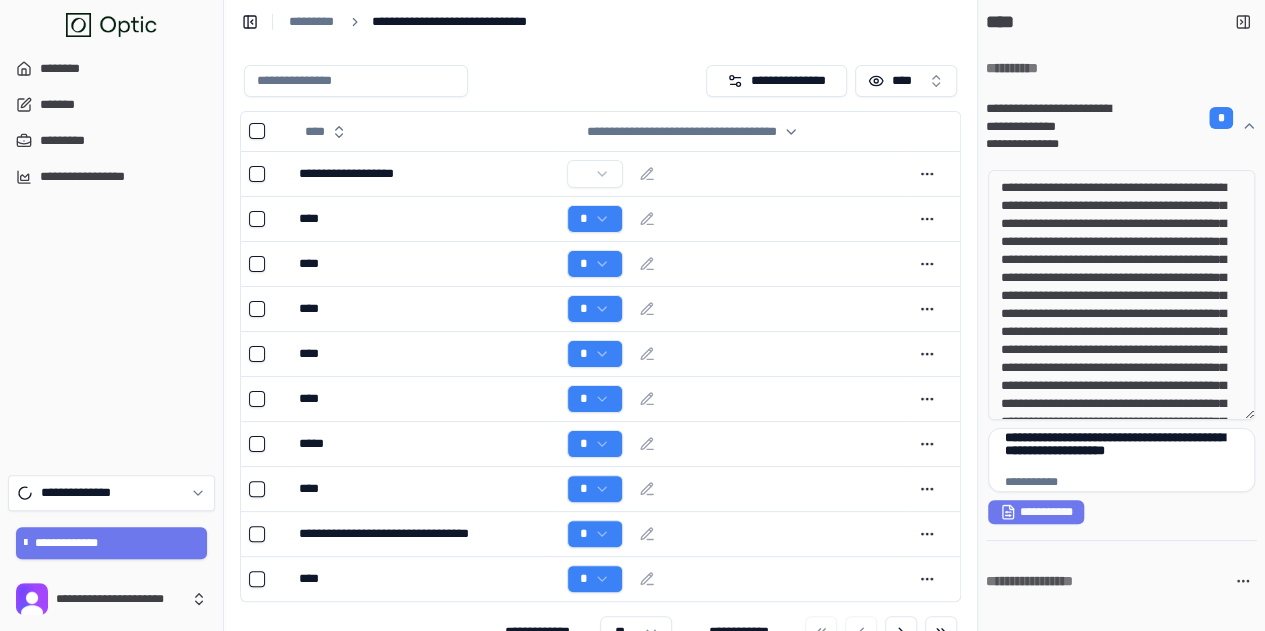drag, startPoint x: 1136, startPoint y: 187, endPoint x: 1204, endPoint y: 281, distance: 116.01724 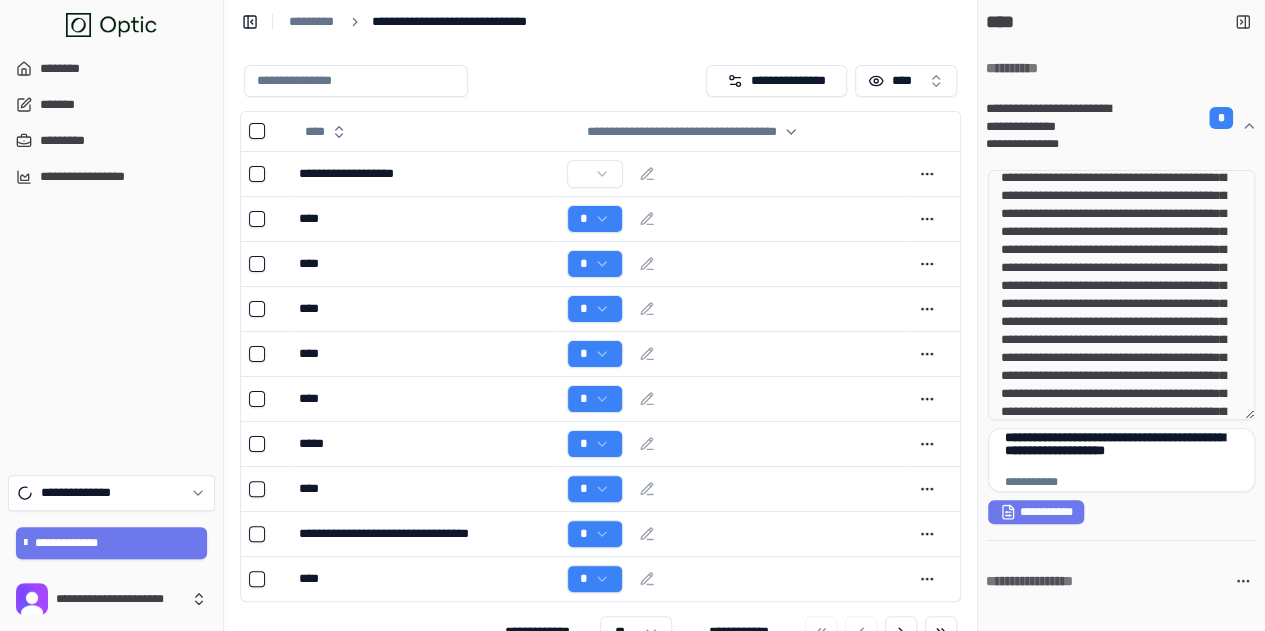 drag, startPoint x: 1128, startPoint y: 330, endPoint x: 1187, endPoint y: 362, distance: 67.11929 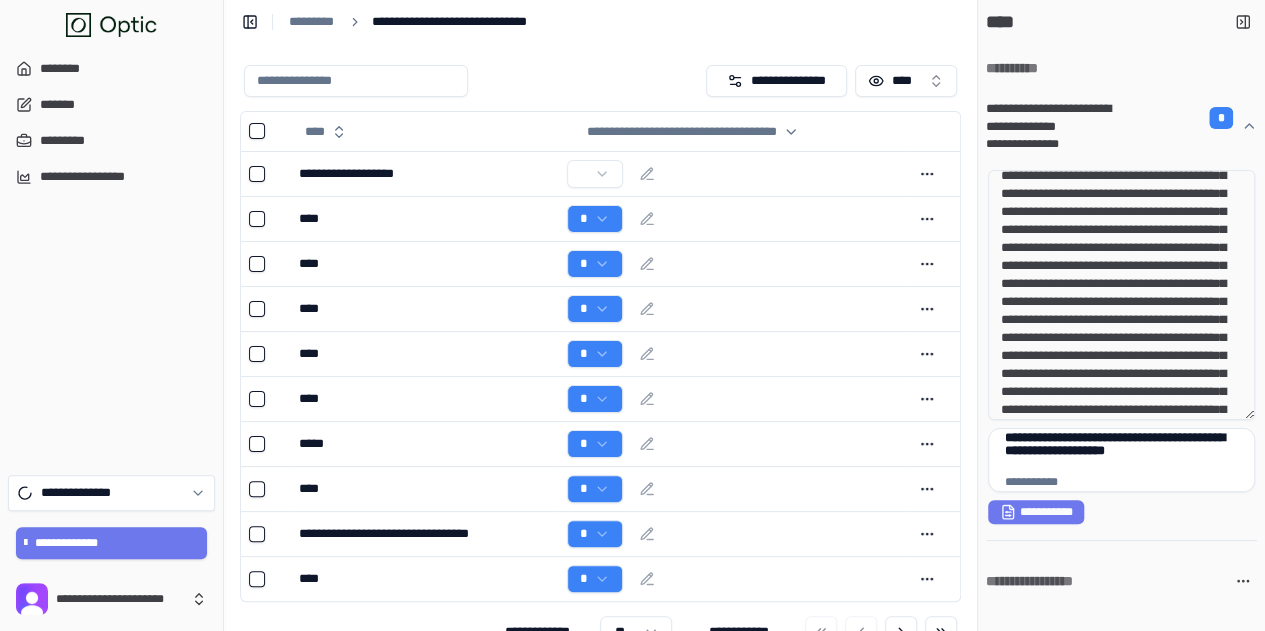 scroll, scrollTop: 200, scrollLeft: 0, axis: vertical 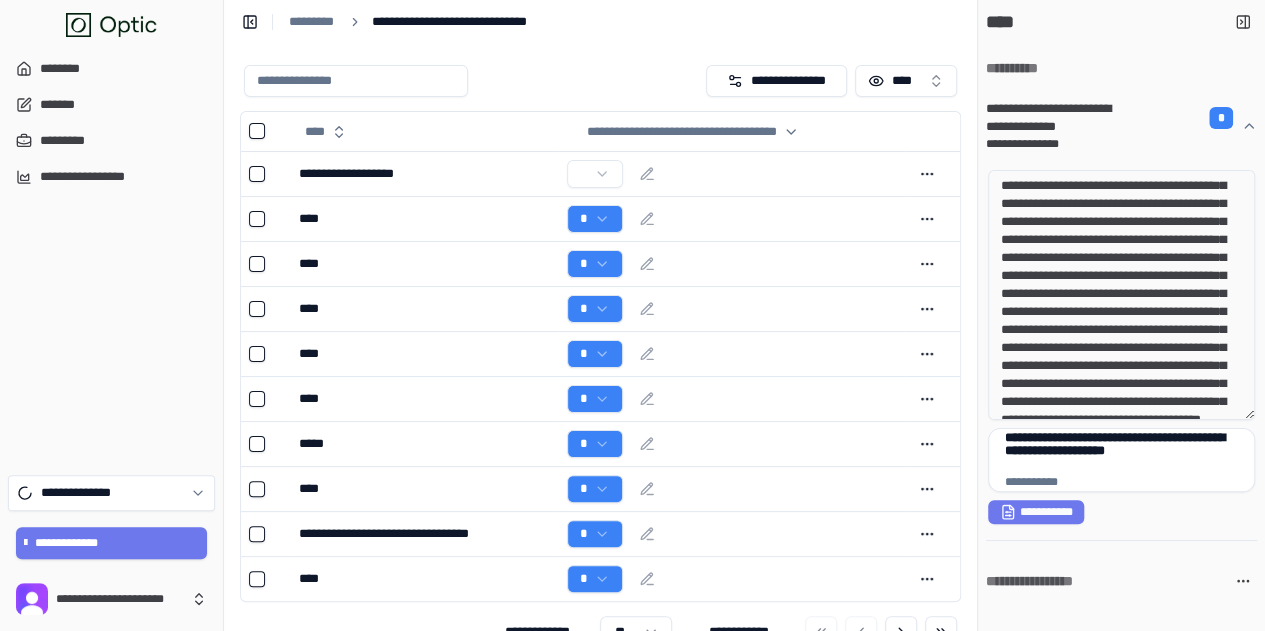 drag, startPoint x: 1100, startPoint y: 263, endPoint x: 1220, endPoint y: 310, distance: 128.87592 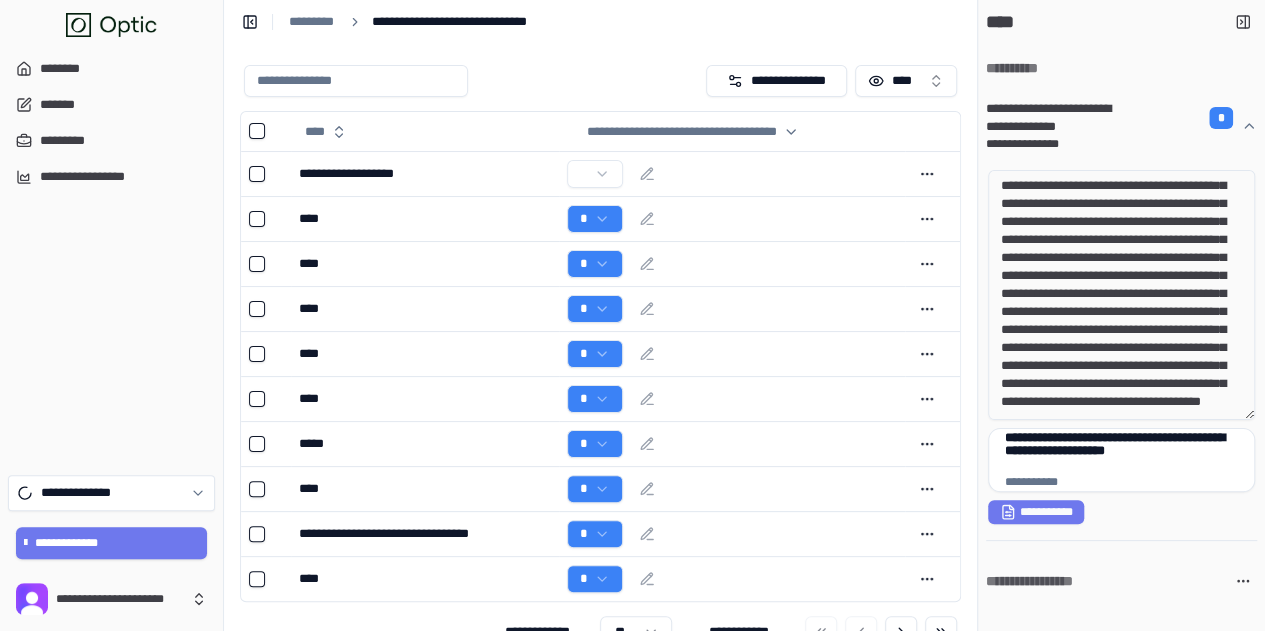 drag, startPoint x: 1033, startPoint y: 307, endPoint x: 1176, endPoint y: 353, distance: 150.2165 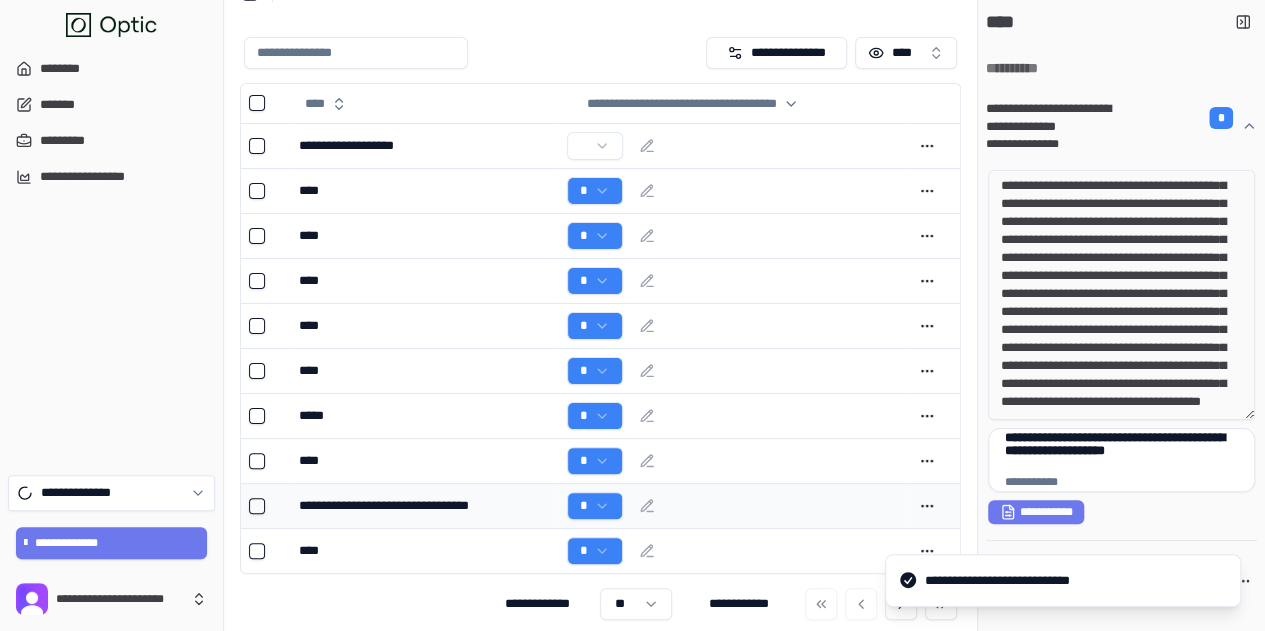 scroll, scrollTop: 44, scrollLeft: 0, axis: vertical 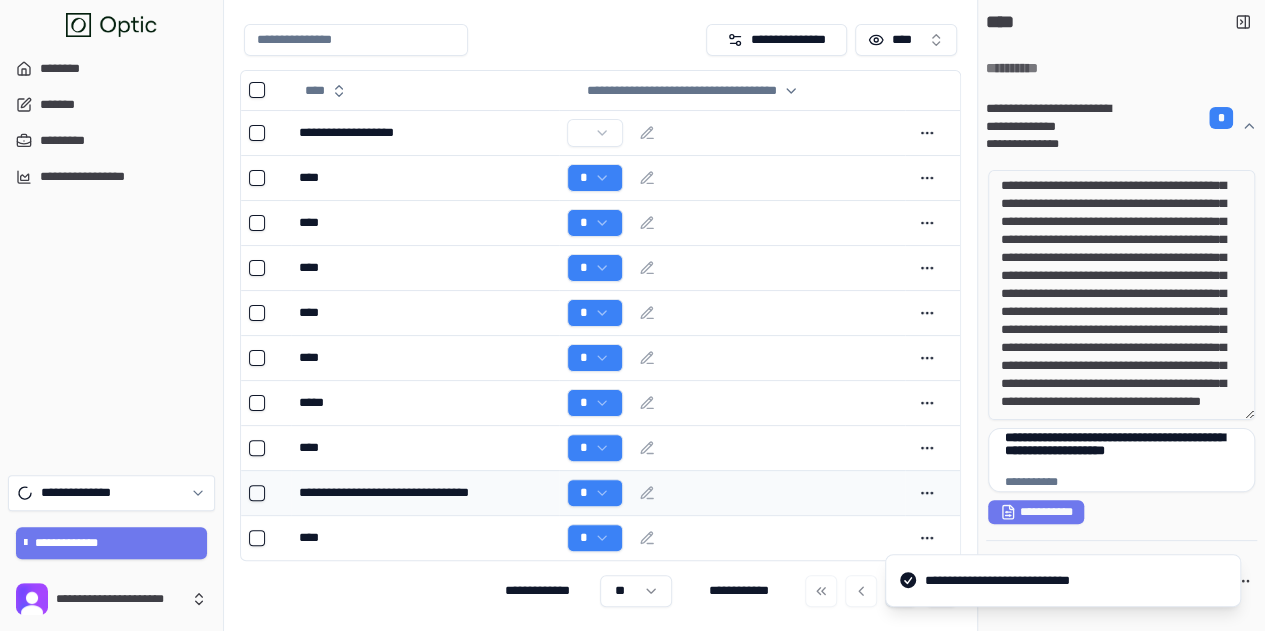 click on "**********" at bounding box center [424, 493] 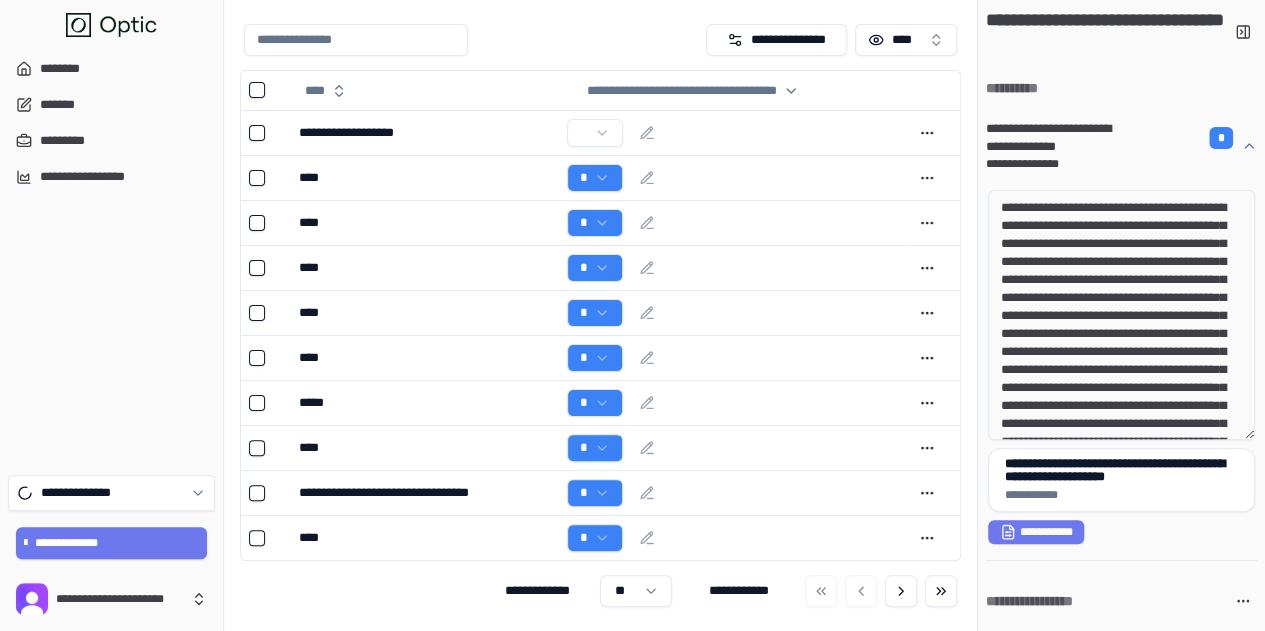 drag, startPoint x: 1102, startPoint y: 358, endPoint x: 1125, endPoint y: 383, distance: 33.970577 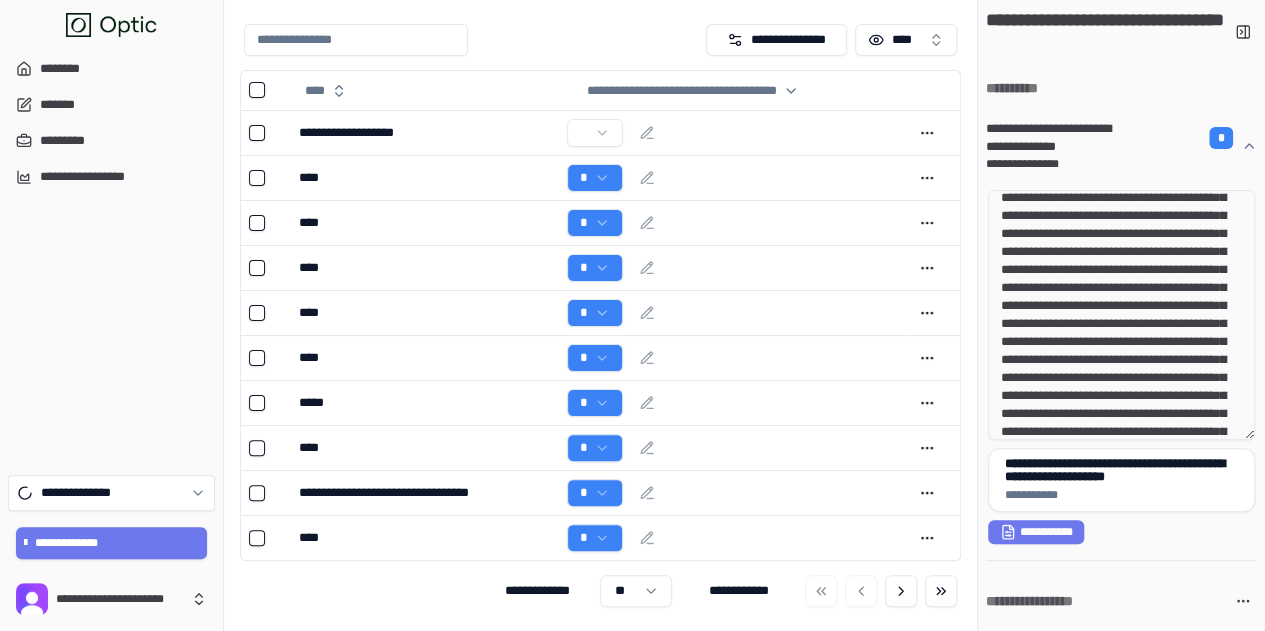 scroll, scrollTop: 200, scrollLeft: 0, axis: vertical 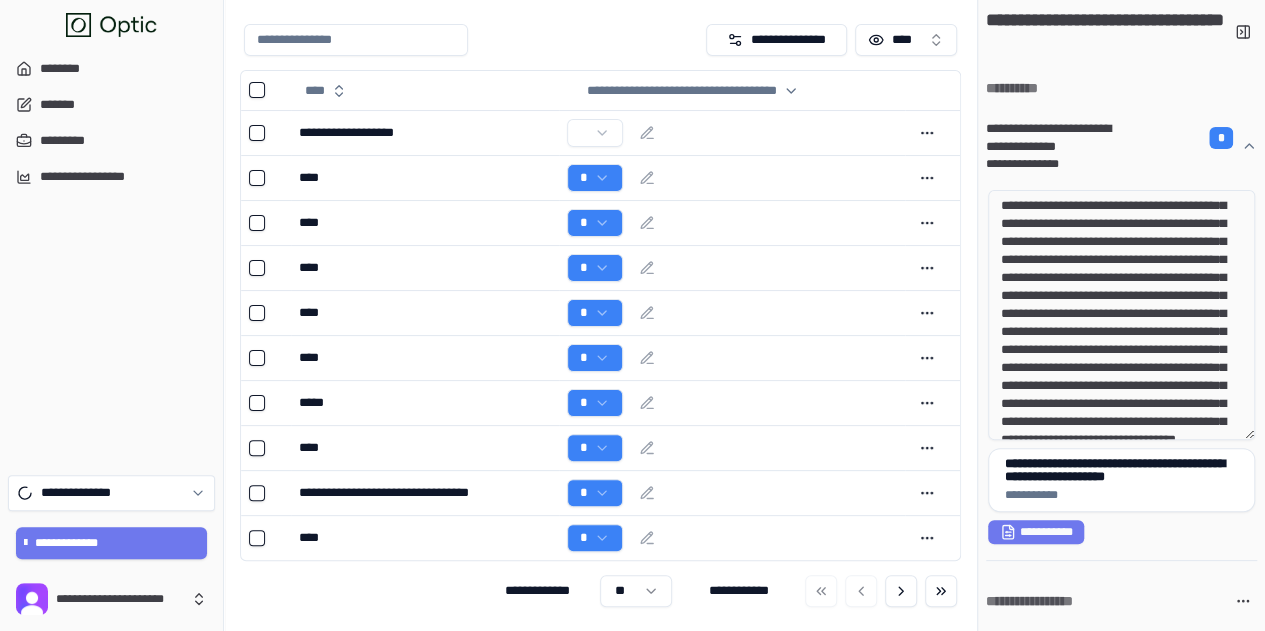 drag, startPoint x: 1144, startPoint y: 366, endPoint x: 1182, endPoint y: 401, distance: 51.662365 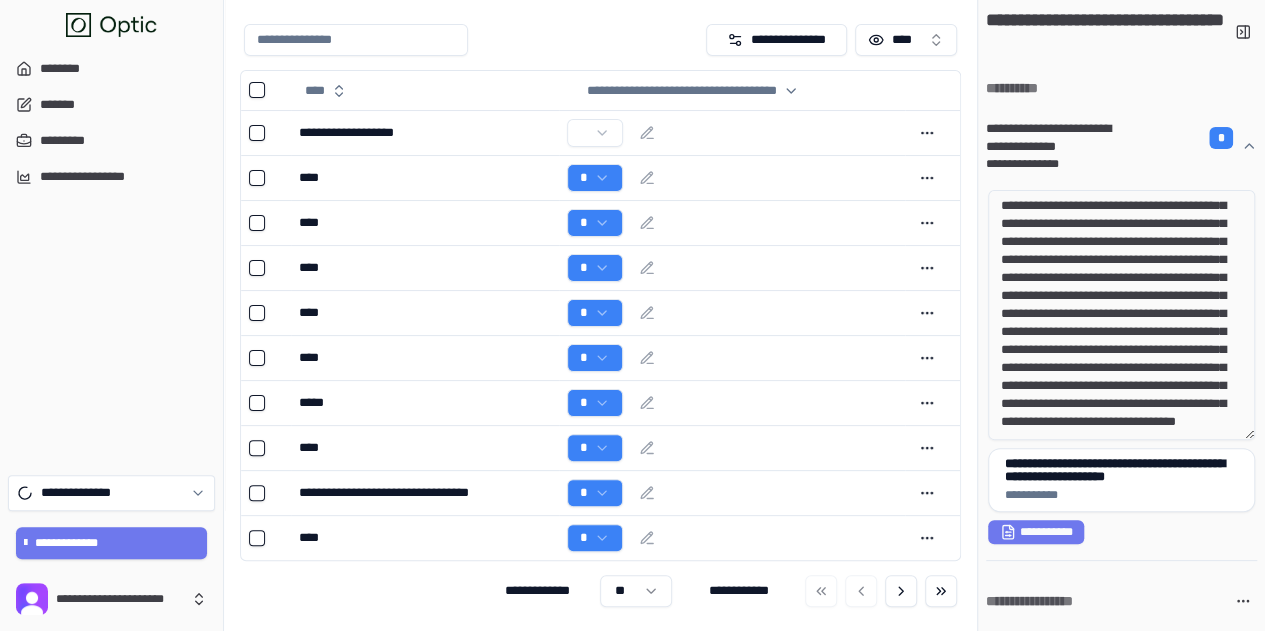 scroll, scrollTop: 300, scrollLeft: 0, axis: vertical 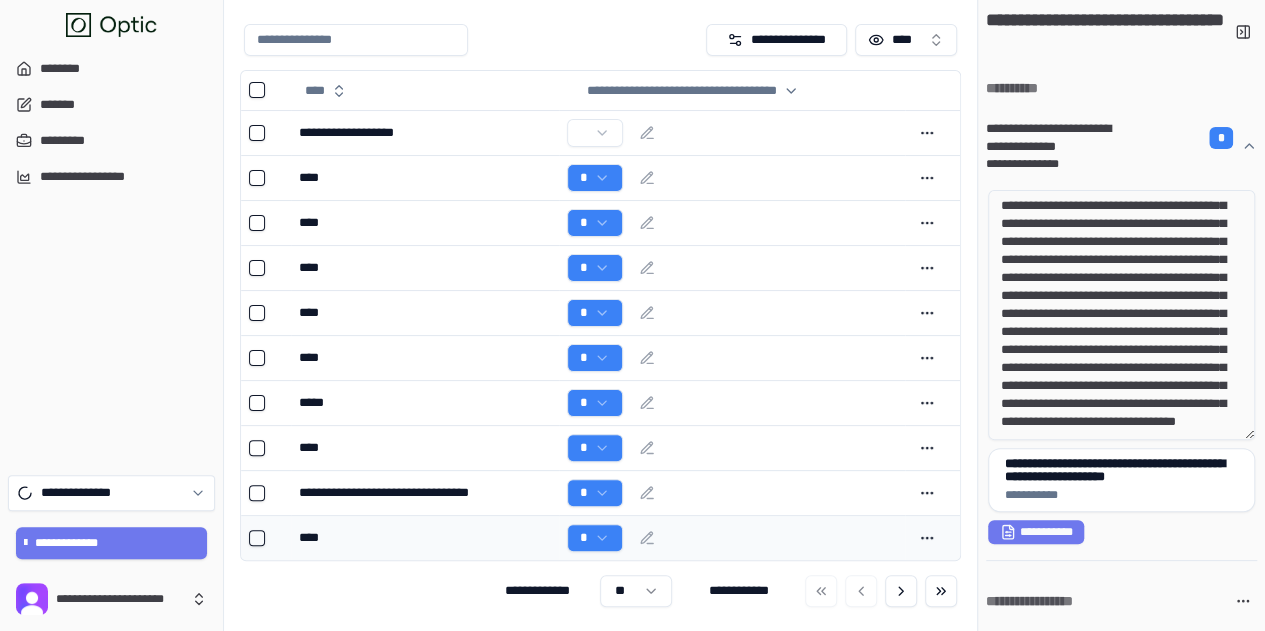 click on "****" at bounding box center [424, 538] 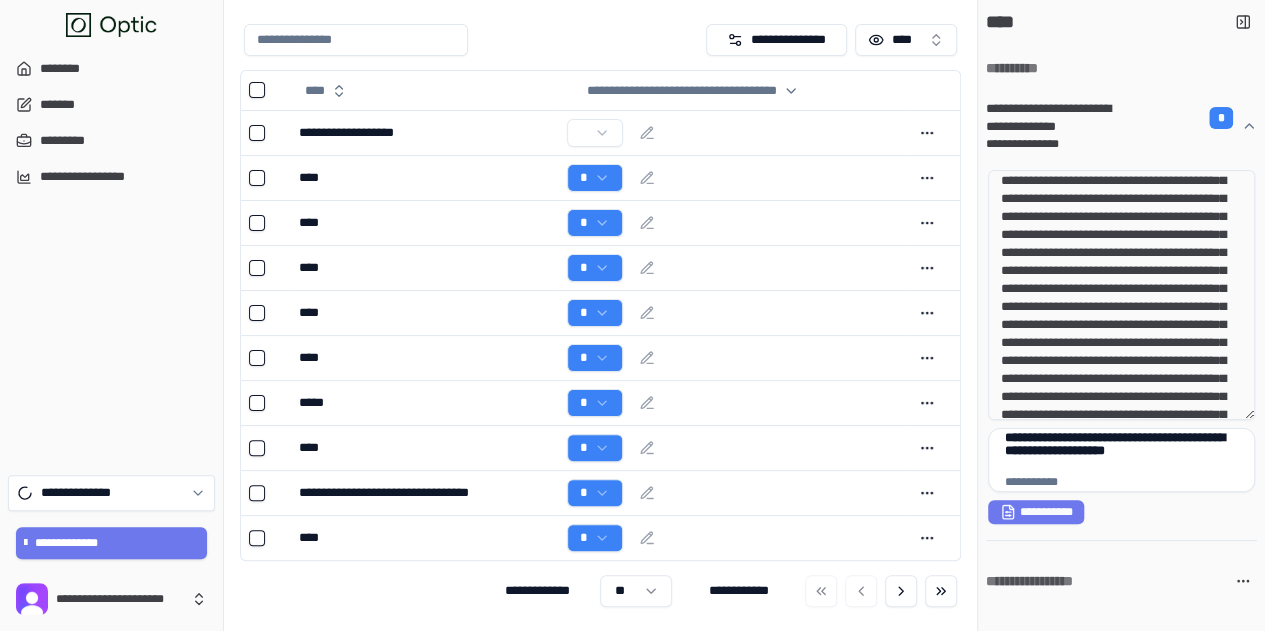 scroll, scrollTop: 200, scrollLeft: 0, axis: vertical 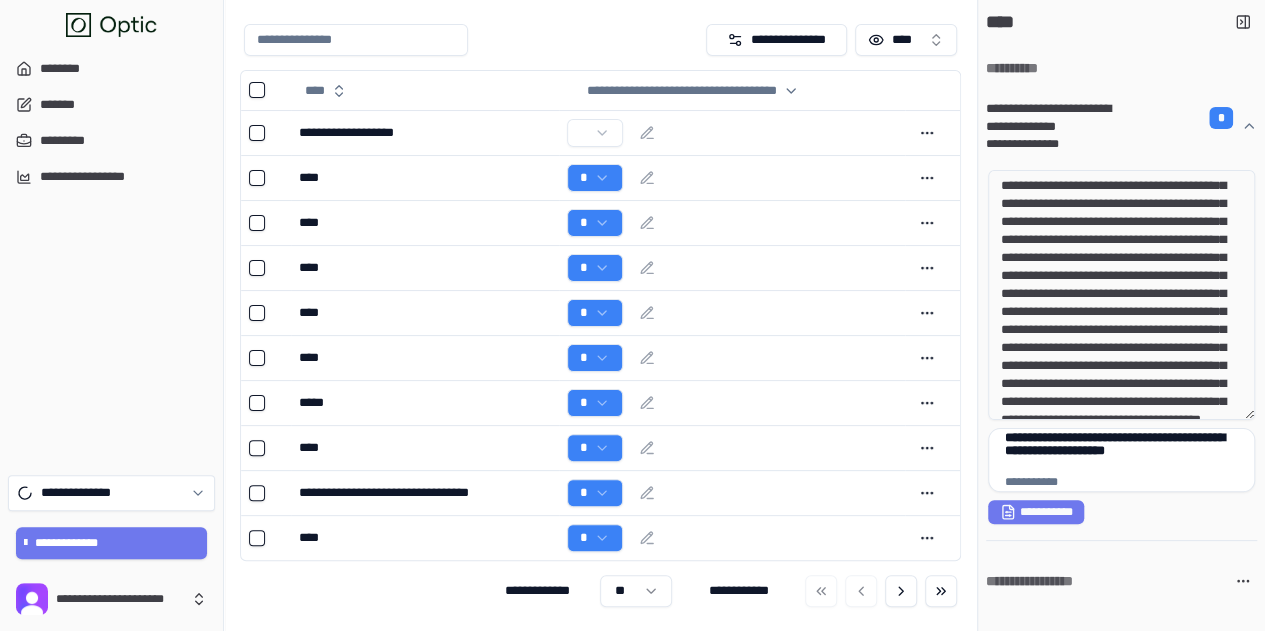 drag, startPoint x: 1116, startPoint y: 346, endPoint x: 1166, endPoint y: 382, distance: 61.611687 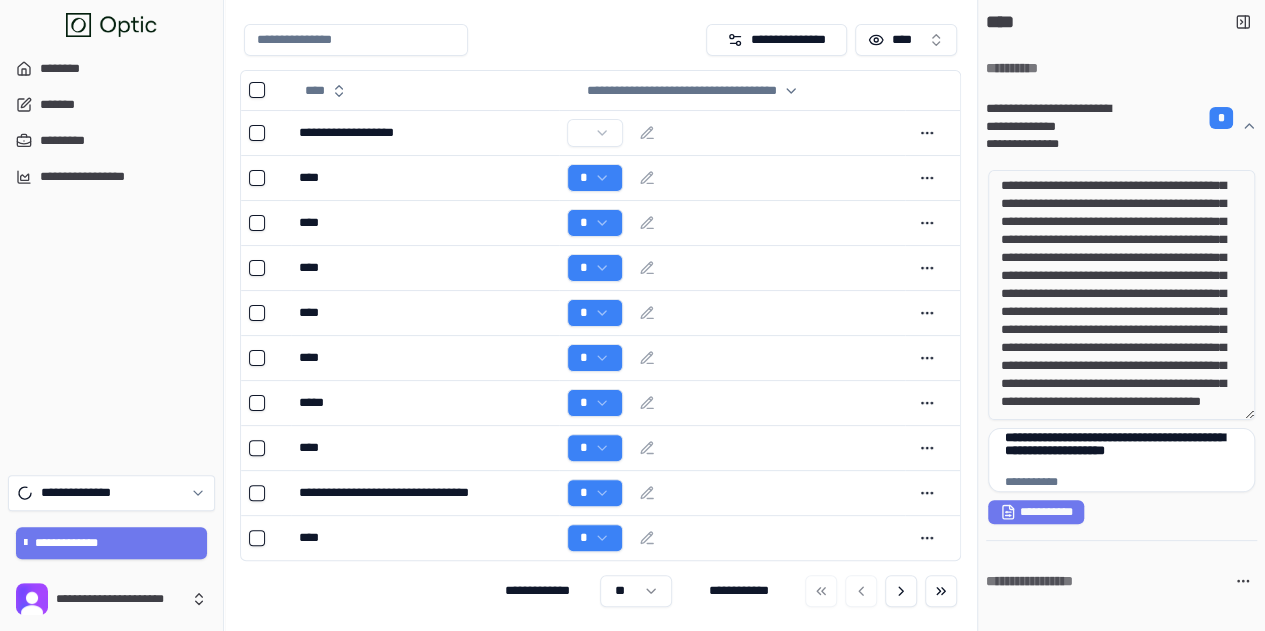 drag, startPoint x: 1150, startPoint y: 323, endPoint x: 1179, endPoint y: 339, distance: 33.12099 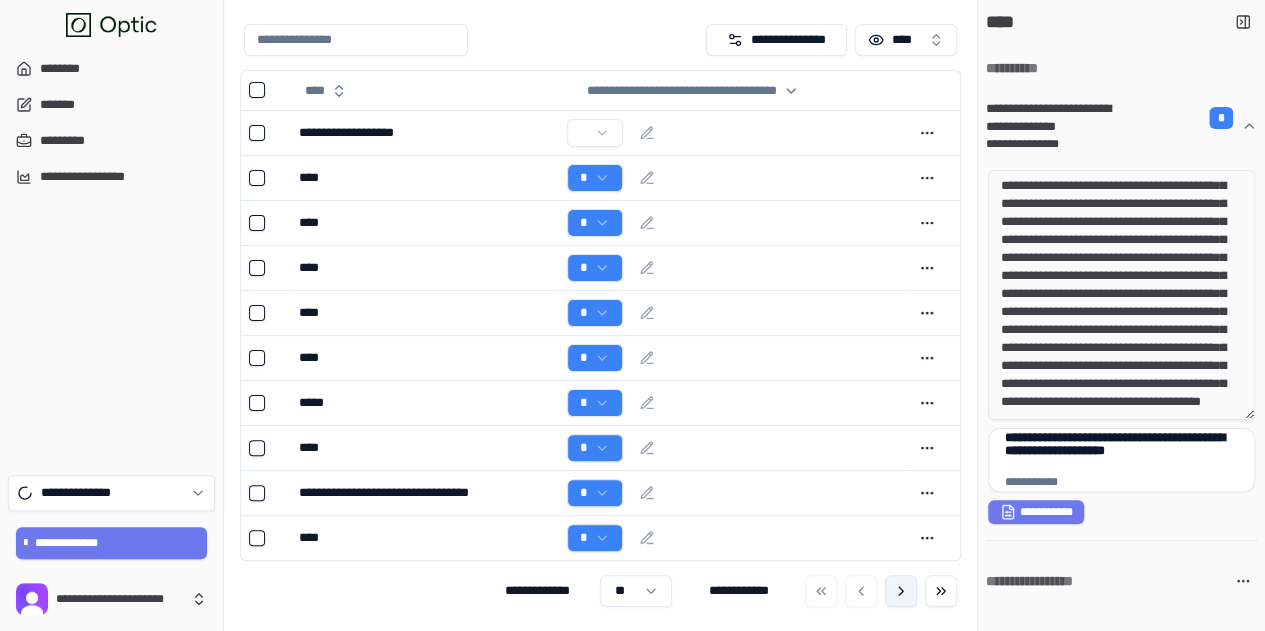 drag, startPoint x: 898, startPoint y: 594, endPoint x: 888, endPoint y: 592, distance: 10.198039 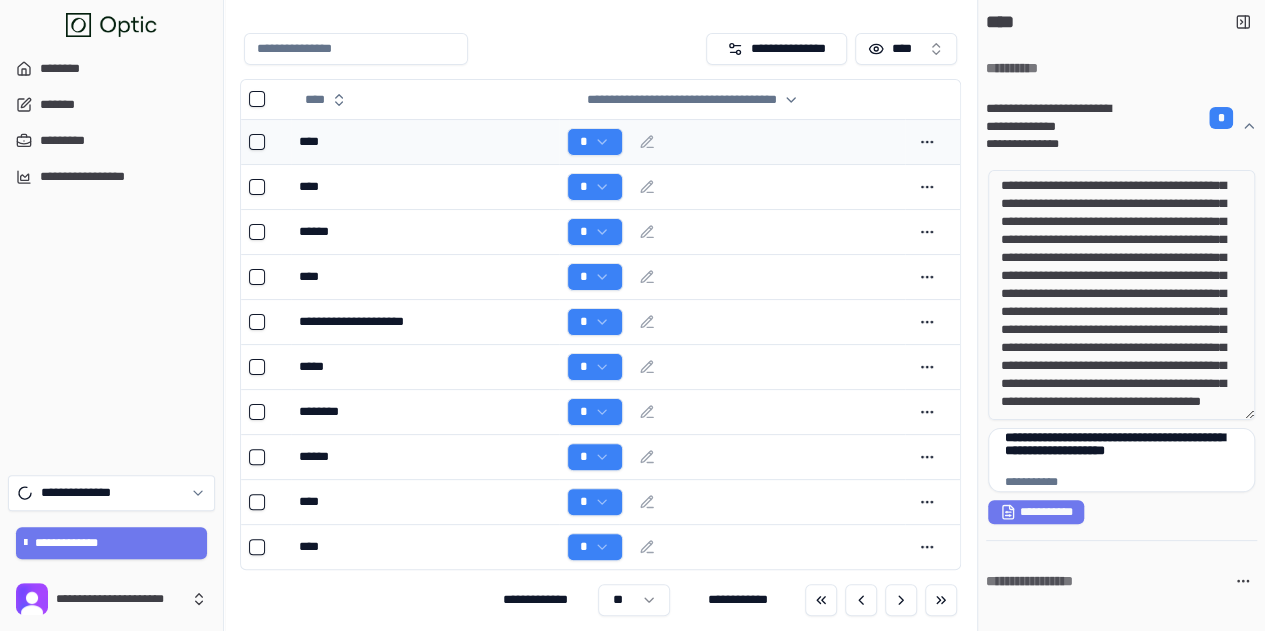 scroll, scrollTop: 0, scrollLeft: 0, axis: both 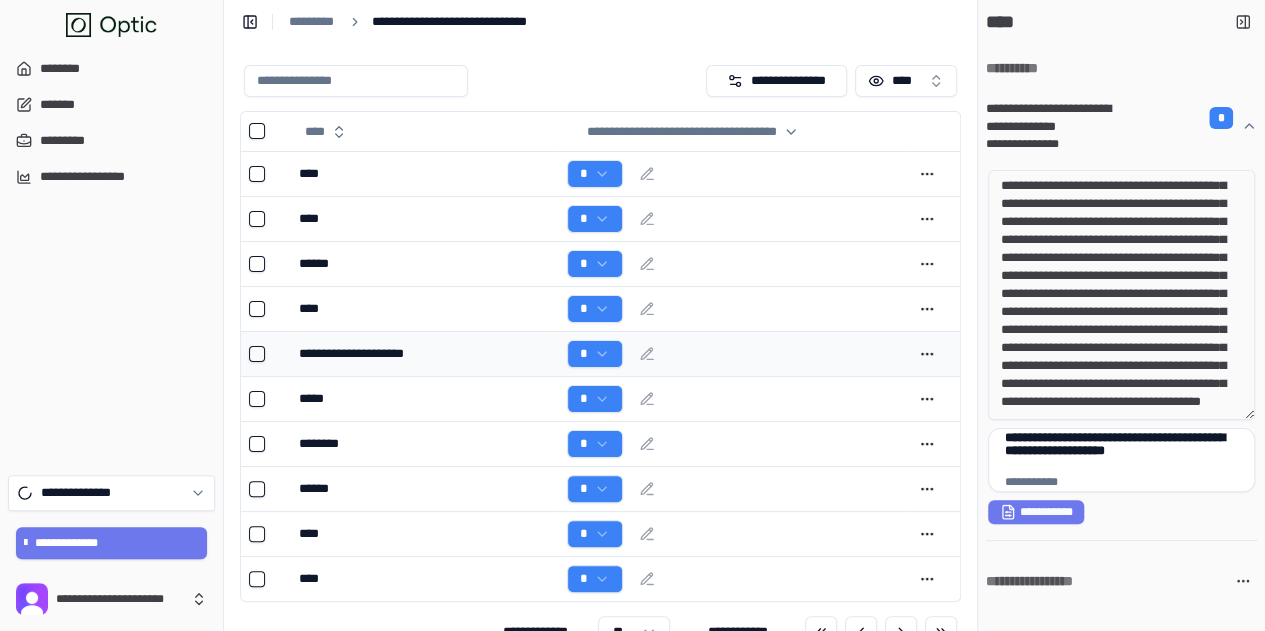 click on "**********" at bounding box center (424, 354) 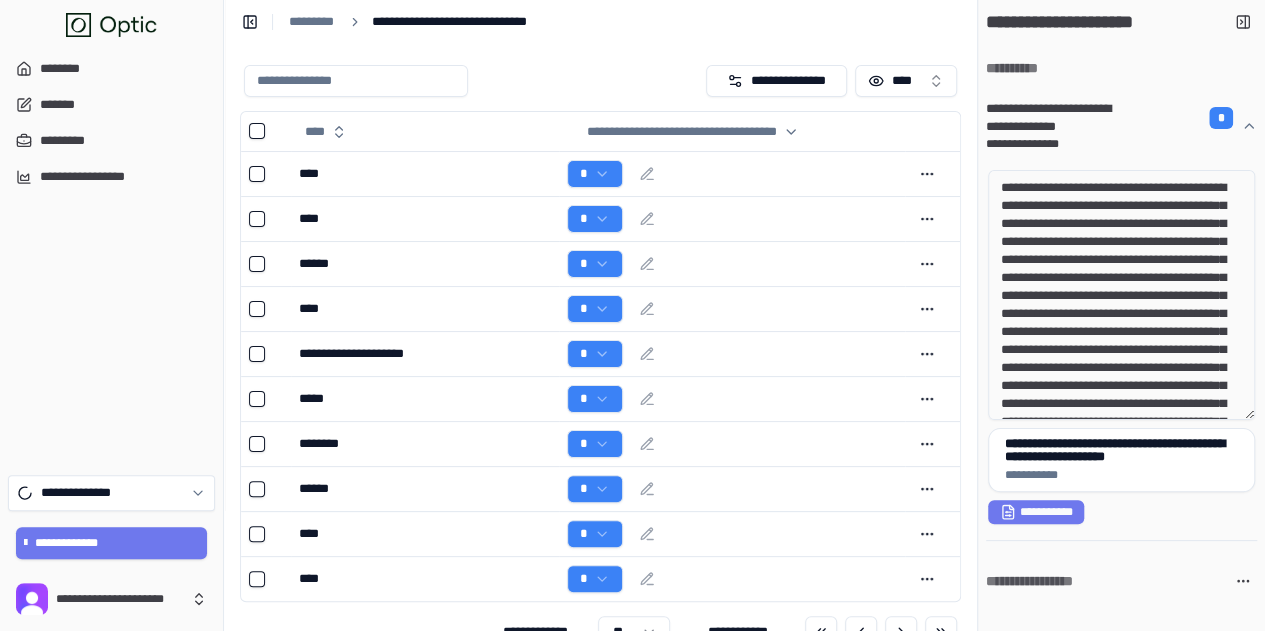 drag, startPoint x: 1079, startPoint y: 321, endPoint x: 1104, endPoint y: 334, distance: 28.178005 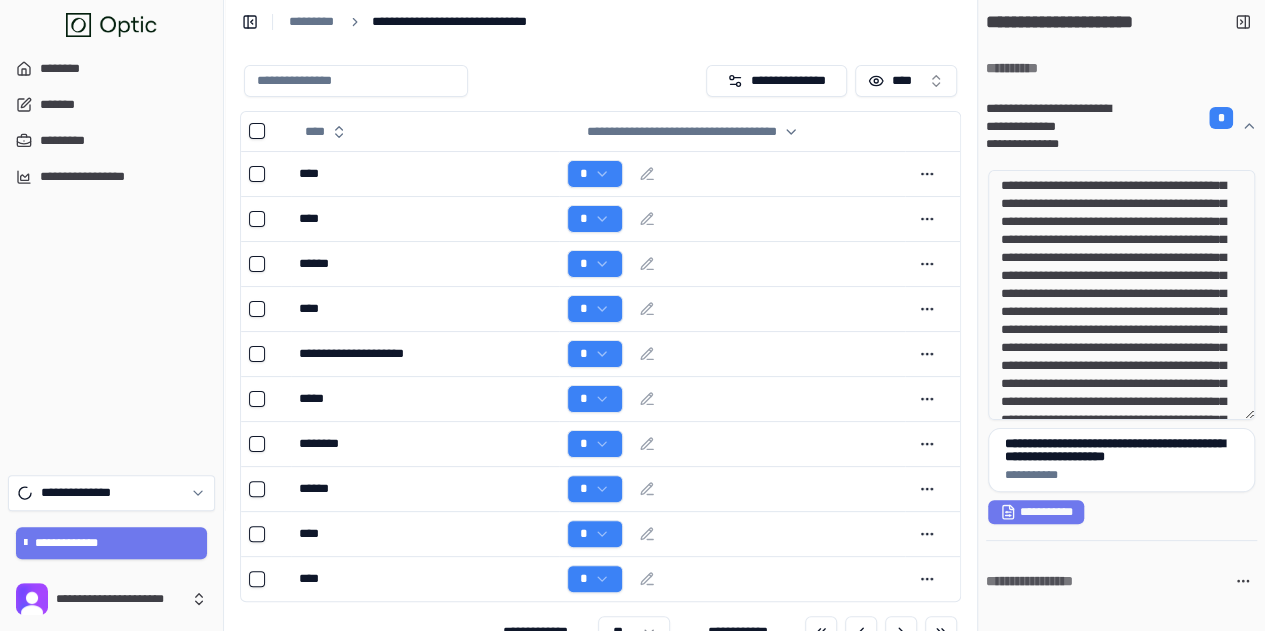 scroll, scrollTop: 100, scrollLeft: 0, axis: vertical 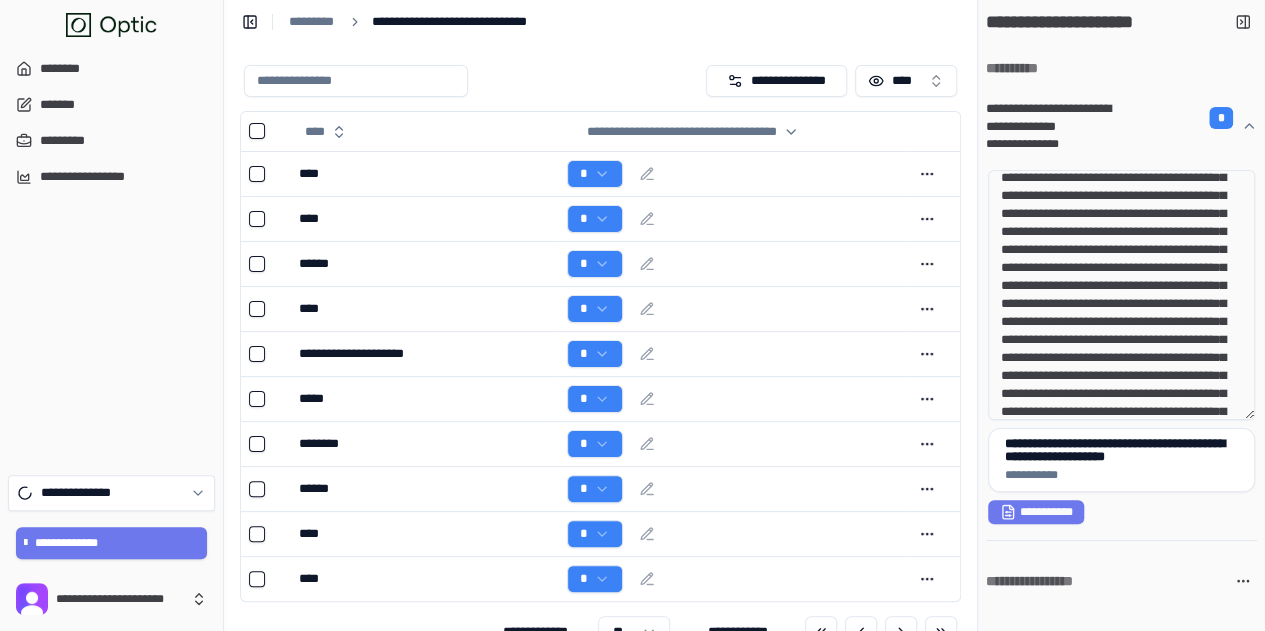 drag, startPoint x: 1090, startPoint y: 312, endPoint x: 1120, endPoint y: 347, distance: 46.09772 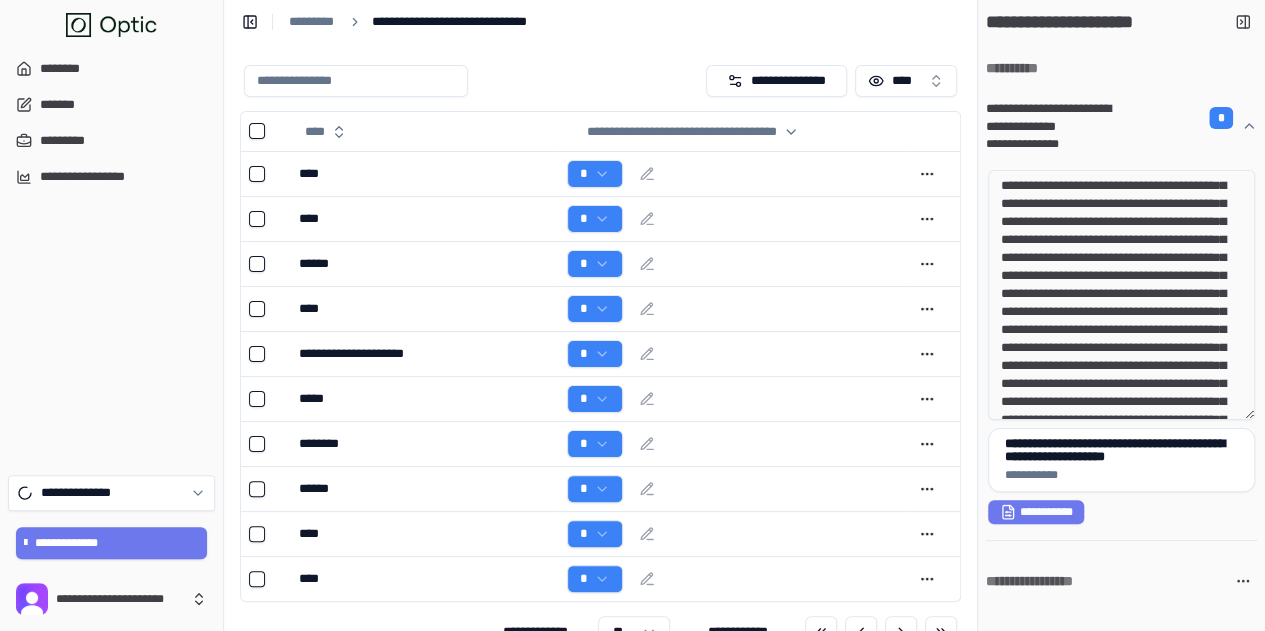 drag, startPoint x: 1110, startPoint y: 333, endPoint x: 1144, endPoint y: 377, distance: 55.605755 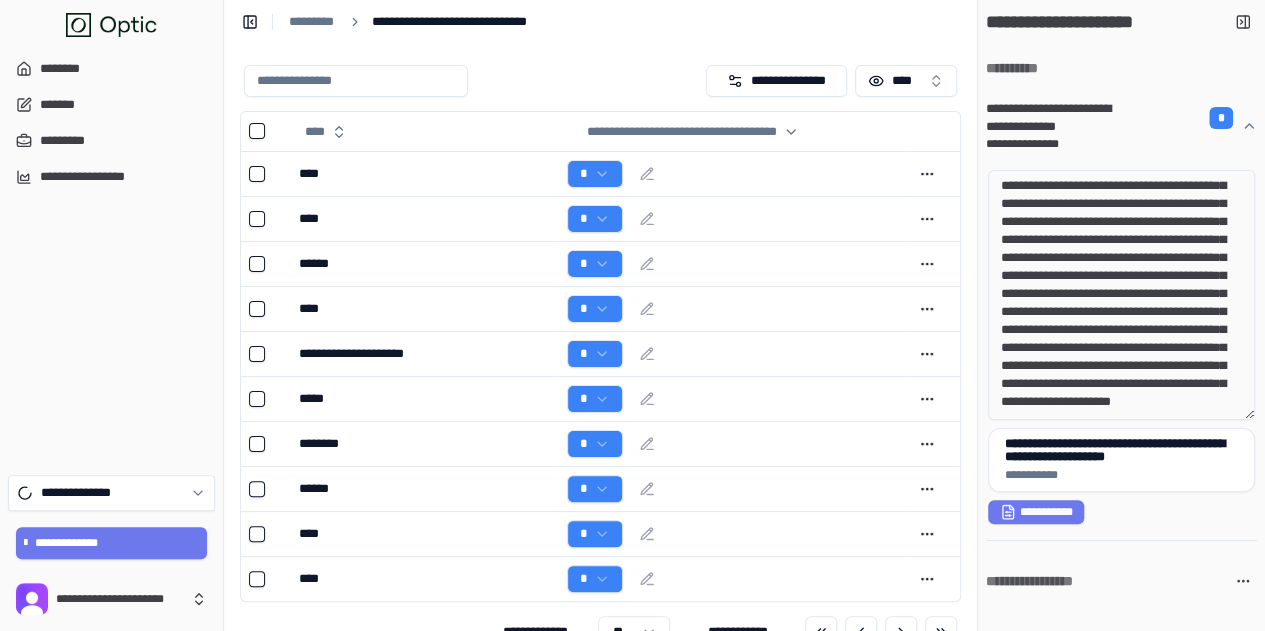 scroll, scrollTop: 469, scrollLeft: 0, axis: vertical 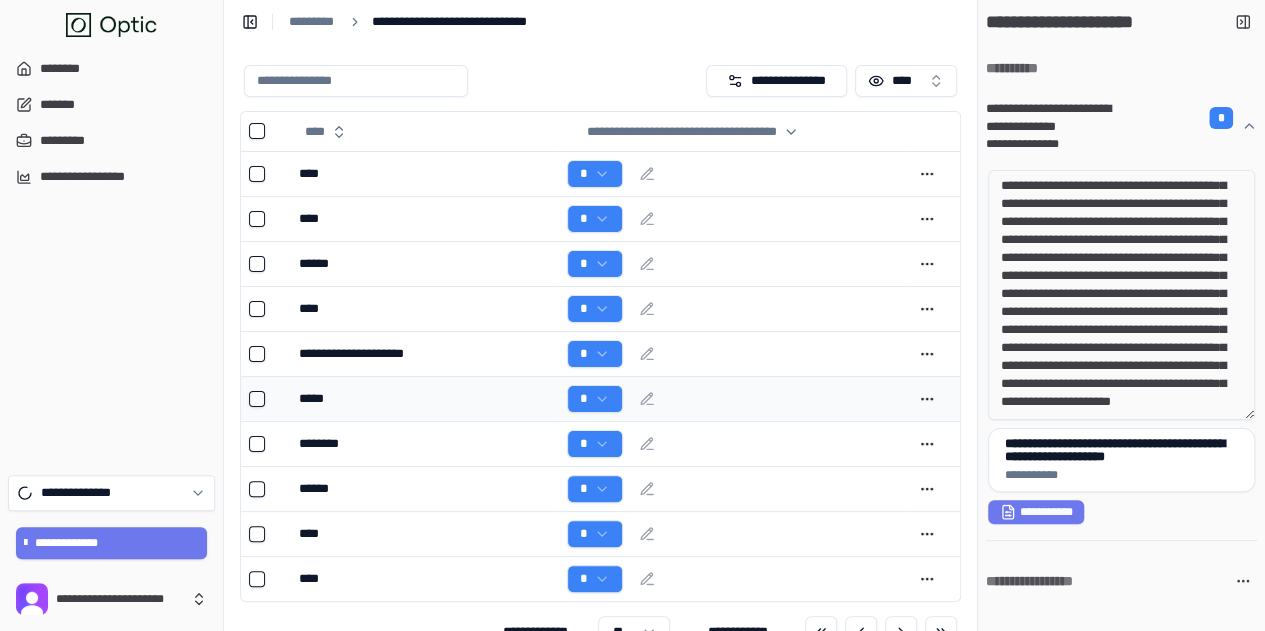 click on "*****" at bounding box center (424, 399) 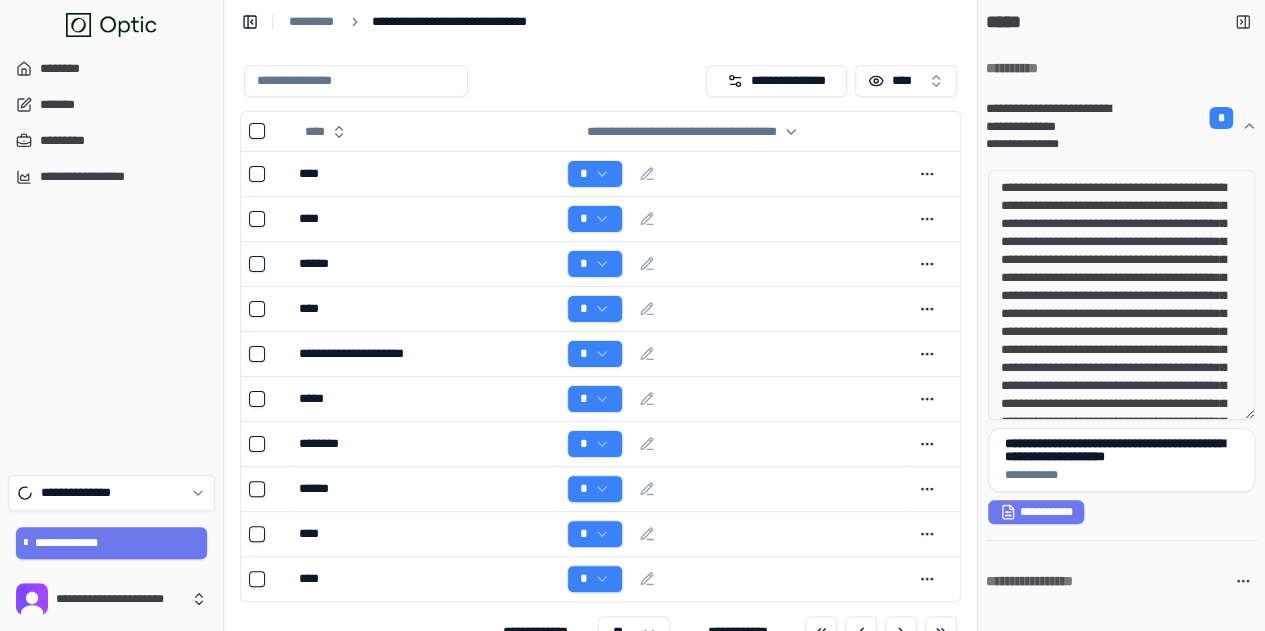 drag, startPoint x: 1089, startPoint y: 246, endPoint x: 1129, endPoint y: 260, distance: 42.379242 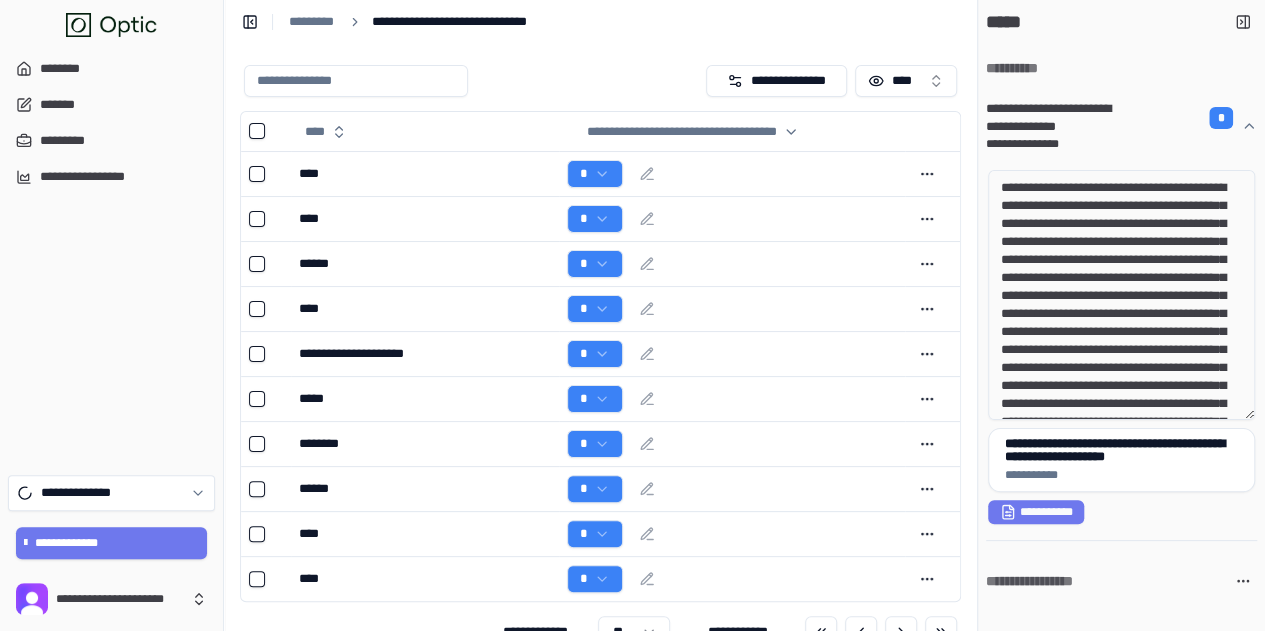 drag, startPoint x: 1106, startPoint y: 227, endPoint x: 1134, endPoint y: 248, distance: 35 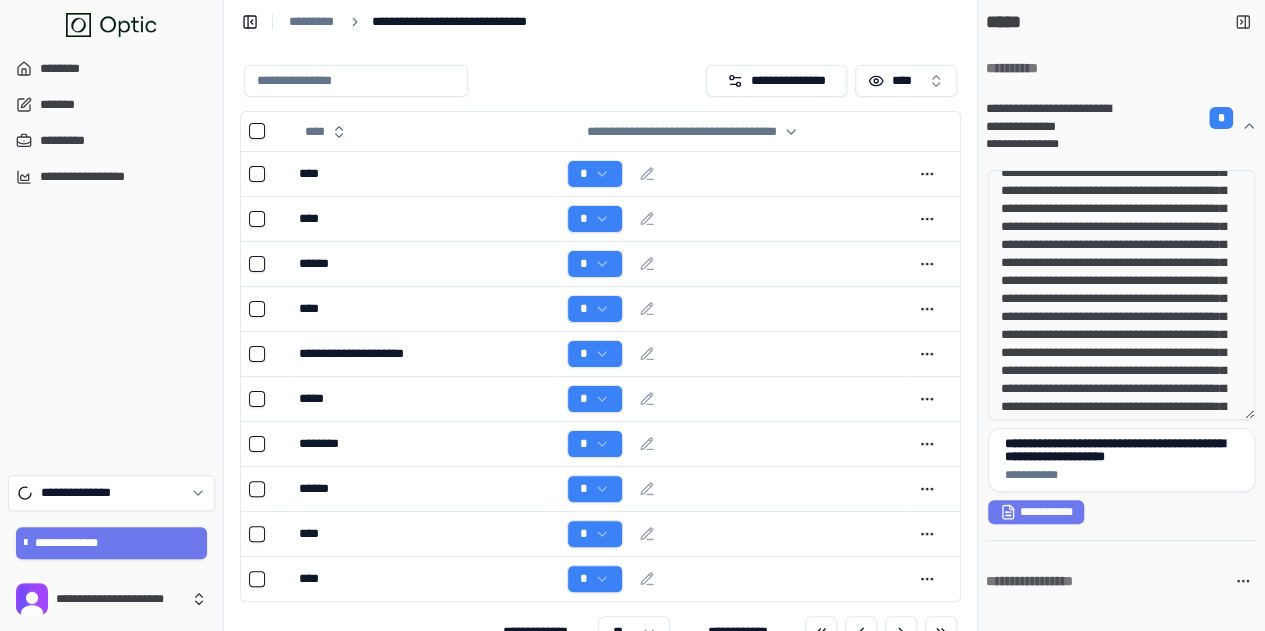scroll, scrollTop: 200, scrollLeft: 0, axis: vertical 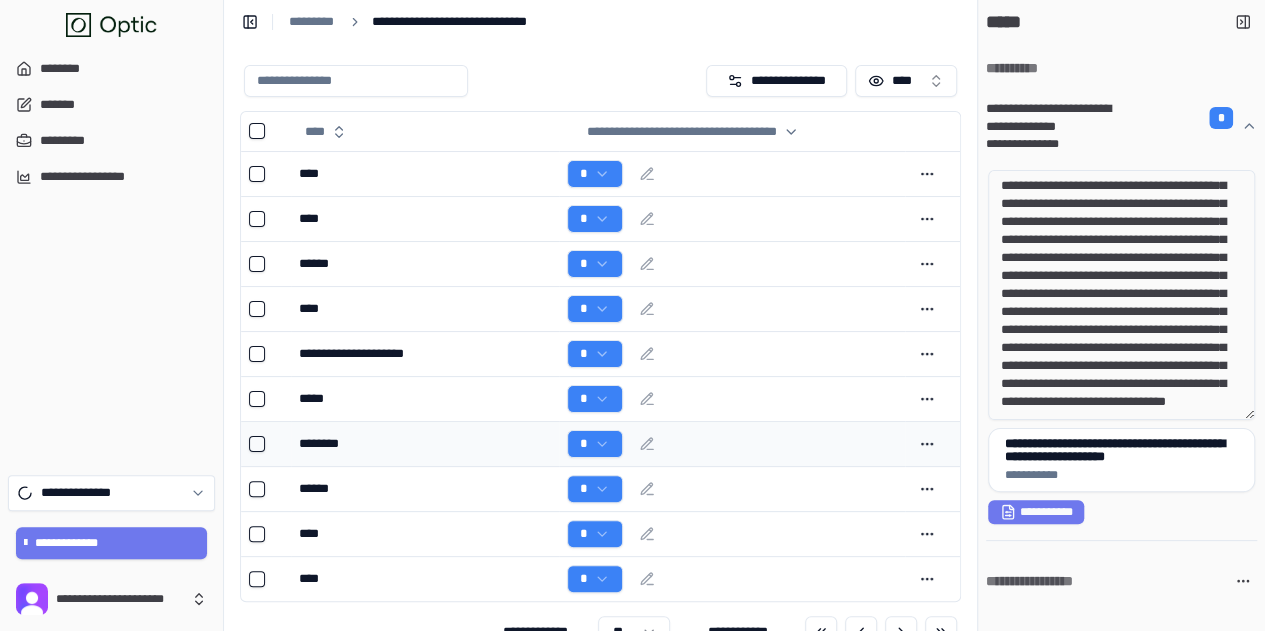 click on "*" at bounding box center (732, 444) 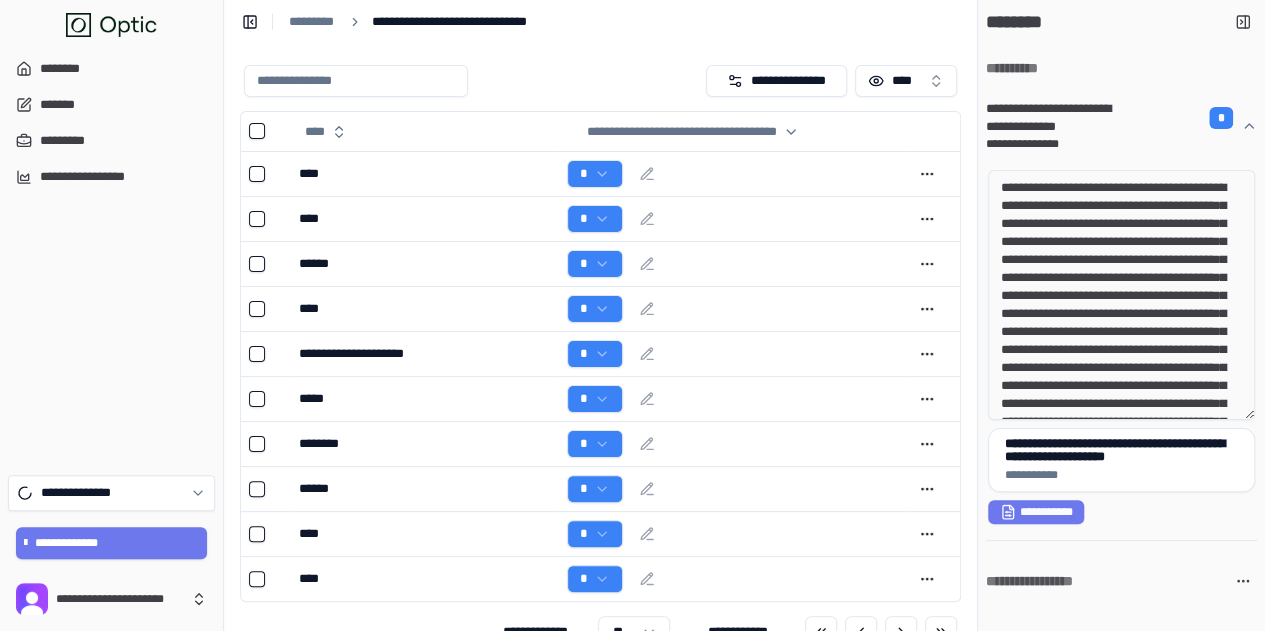 drag, startPoint x: 1113, startPoint y: 215, endPoint x: 1158, endPoint y: 253, distance: 58.898216 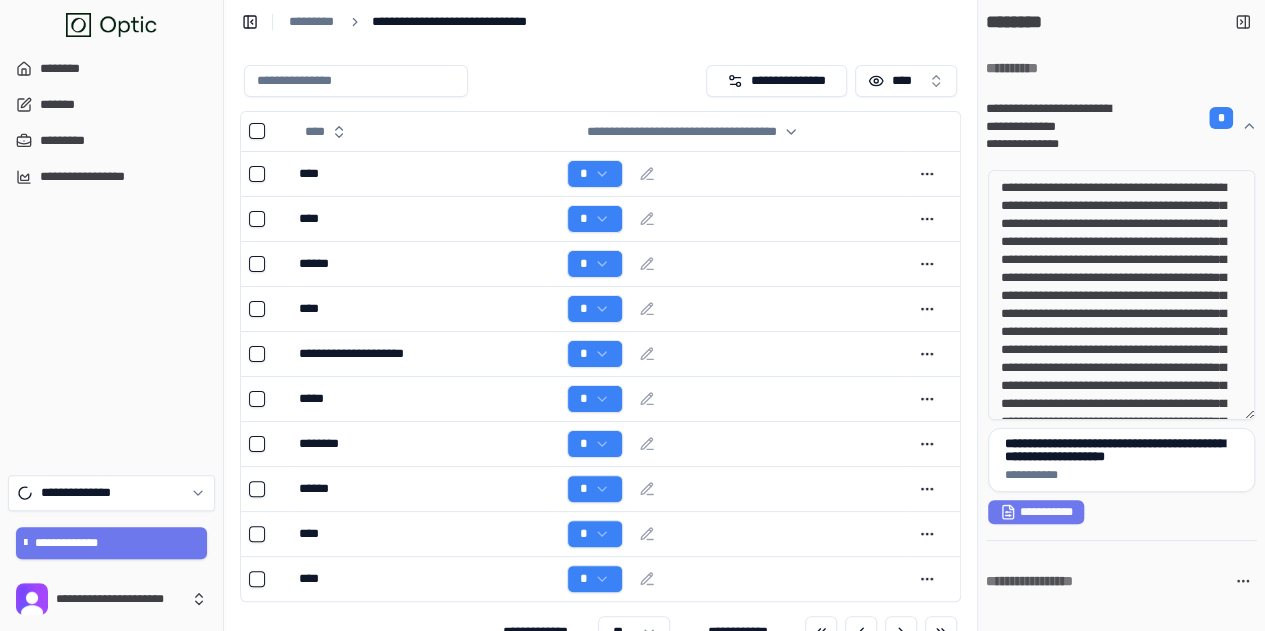 drag, startPoint x: 1085, startPoint y: 269, endPoint x: 1166, endPoint y: 379, distance: 136.60527 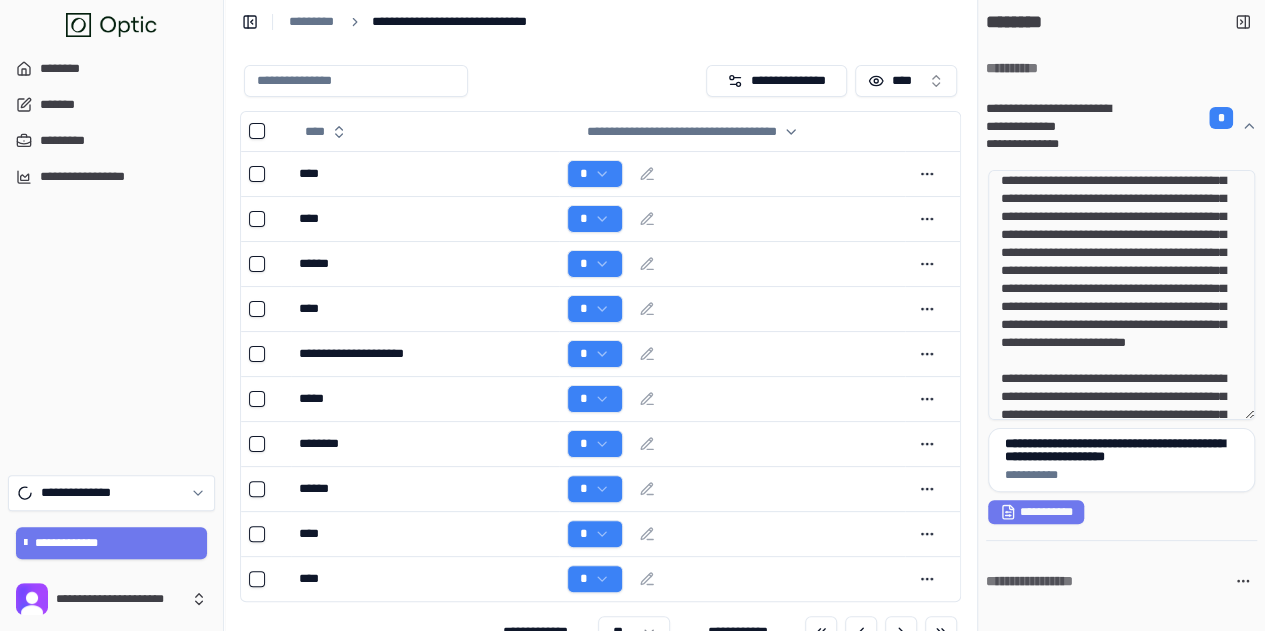 scroll, scrollTop: 192, scrollLeft: 0, axis: vertical 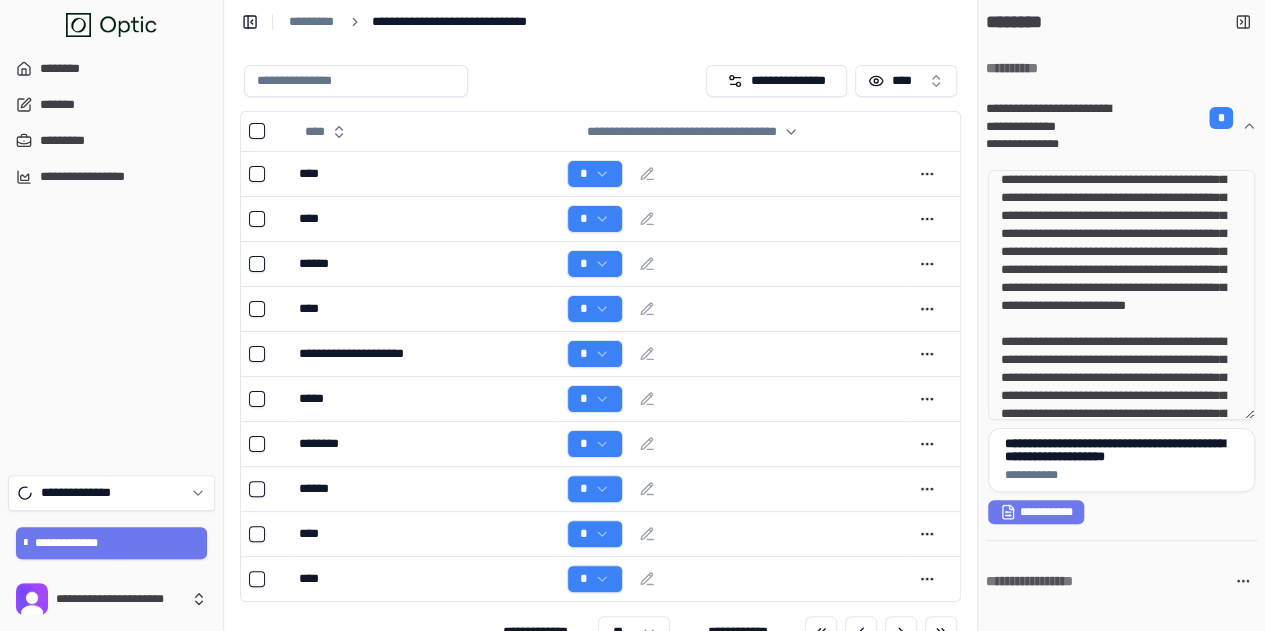 drag, startPoint x: 1116, startPoint y: 328, endPoint x: 1182, endPoint y: 373, distance: 79.881165 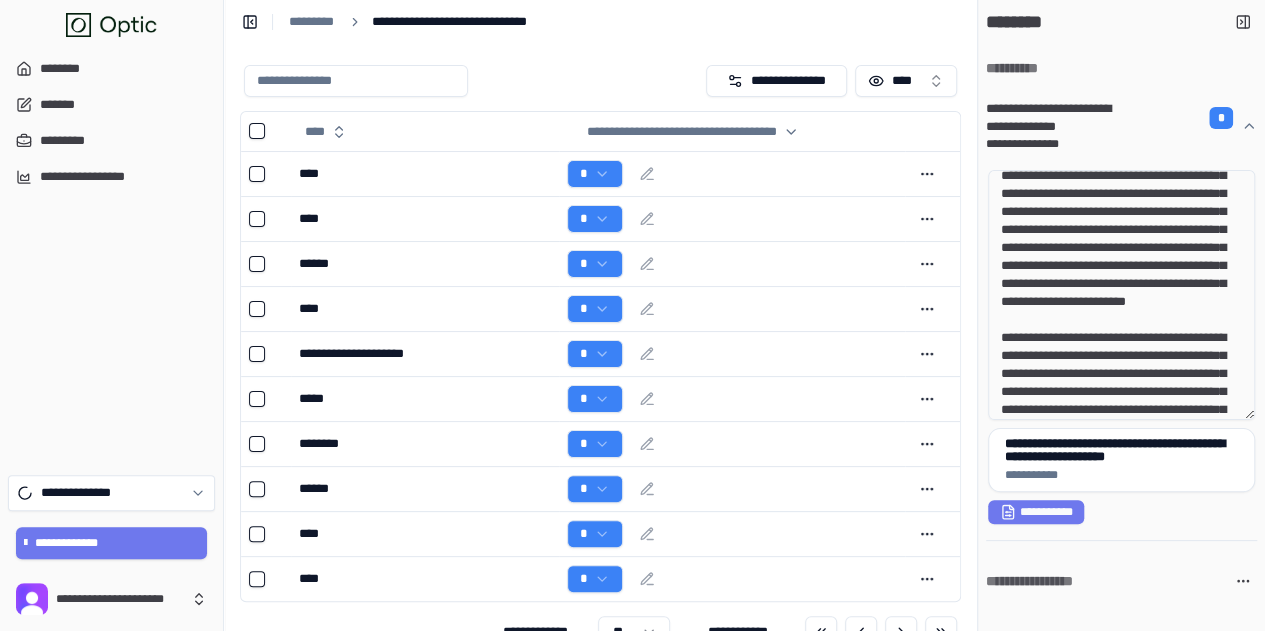 click at bounding box center [1121, 295] 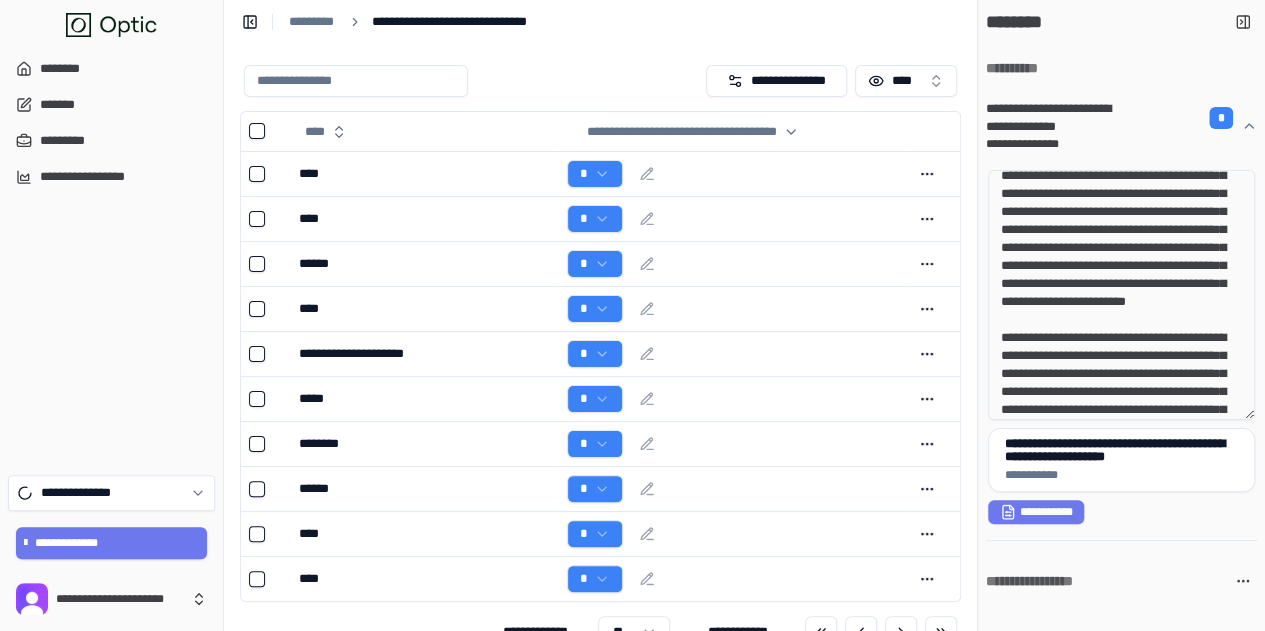 drag, startPoint x: 1116, startPoint y: 323, endPoint x: 1160, endPoint y: 349, distance: 51.10773 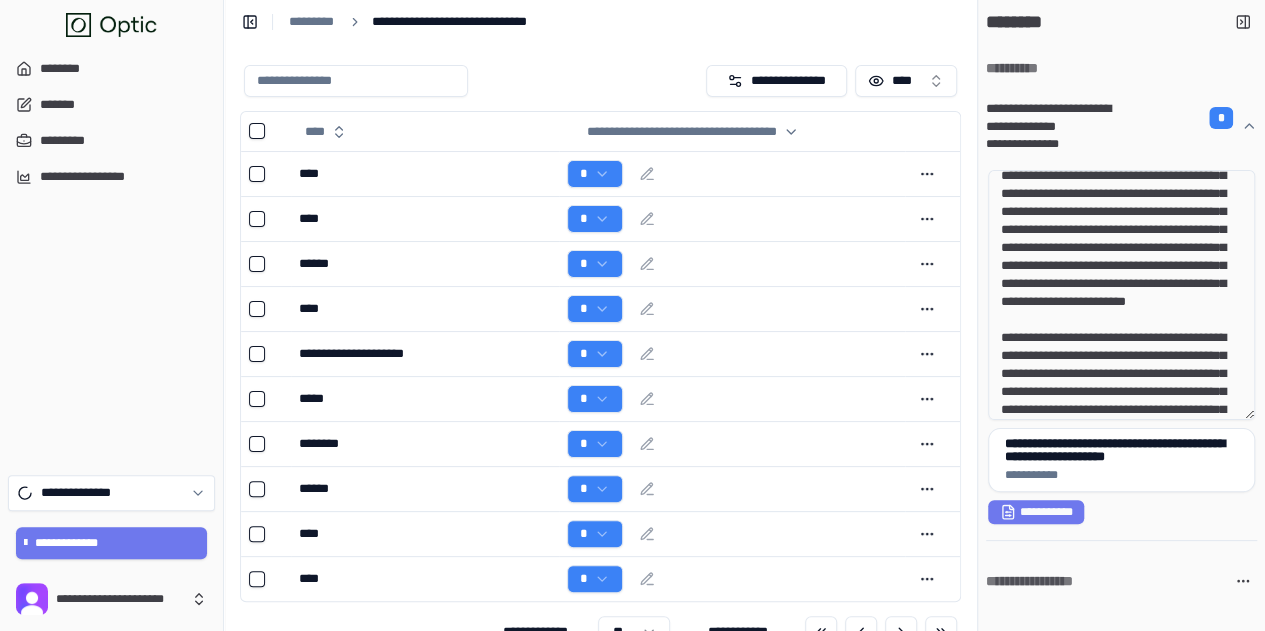 drag, startPoint x: 1119, startPoint y: 337, endPoint x: 1168, endPoint y: 376, distance: 62.625874 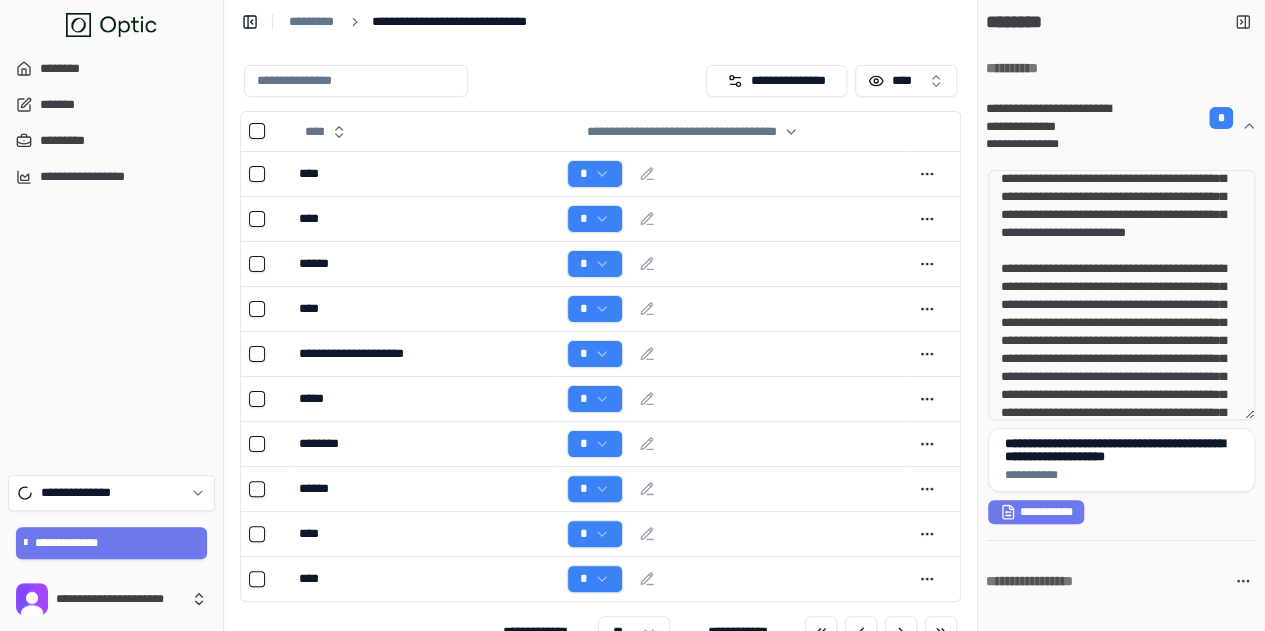 scroll, scrollTop: 292, scrollLeft: 0, axis: vertical 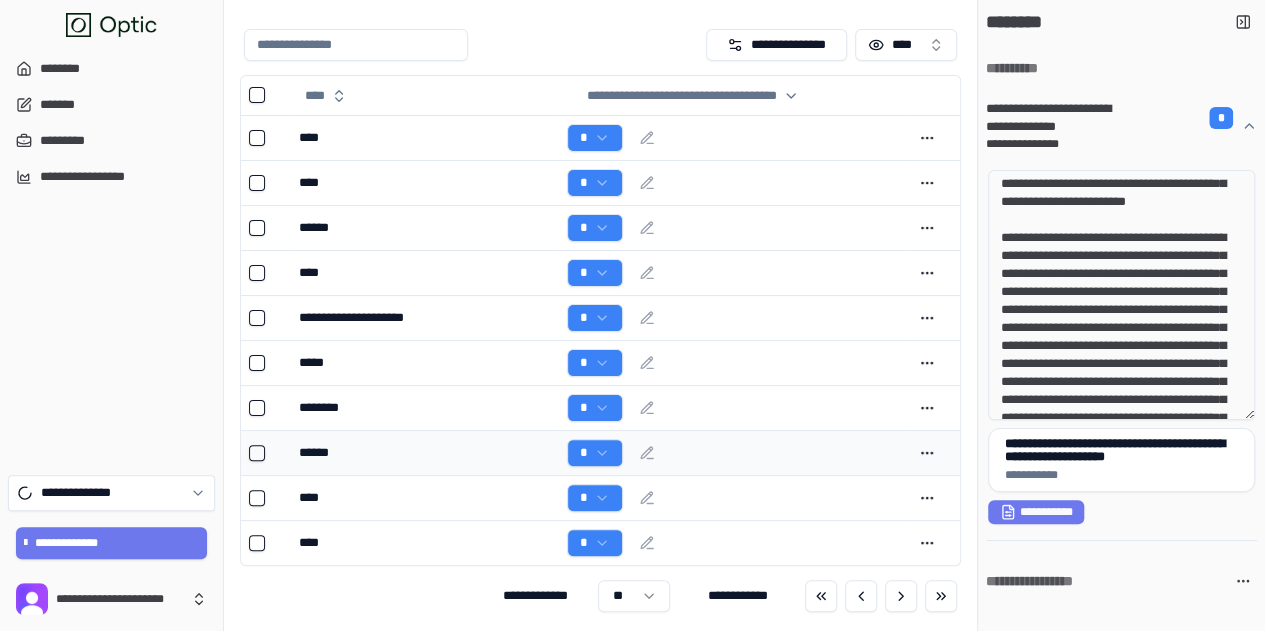 click on "******" at bounding box center [424, 453] 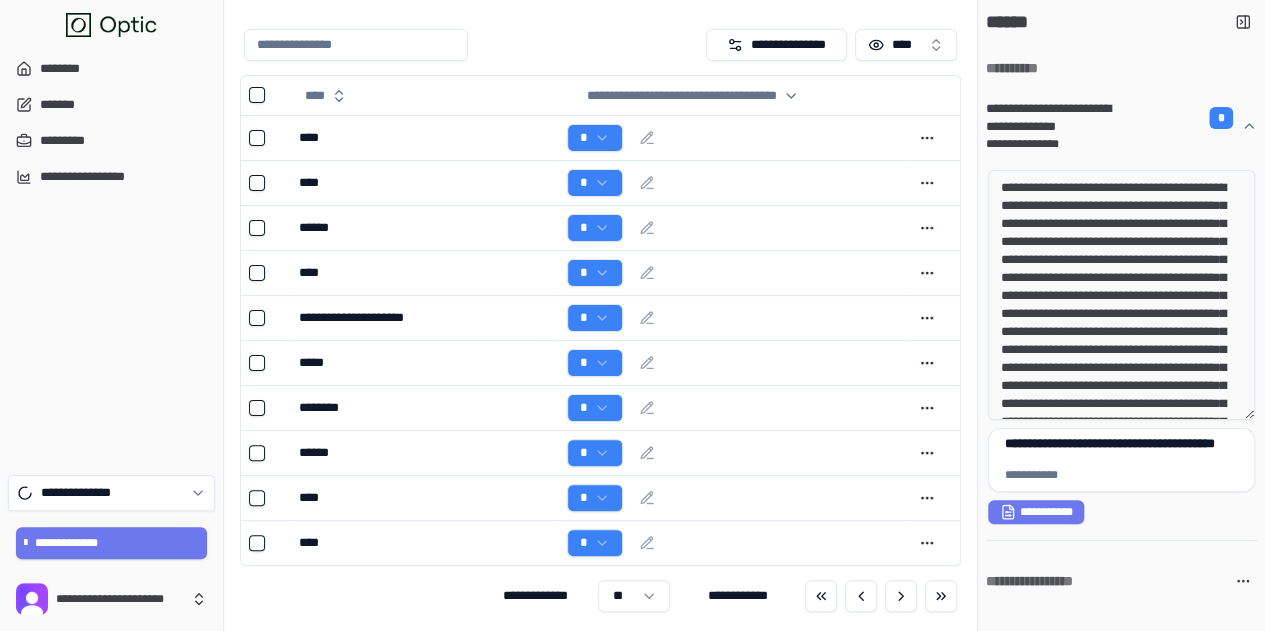 drag, startPoint x: 1142, startPoint y: 245, endPoint x: 1209, endPoint y: 349, distance: 123.71338 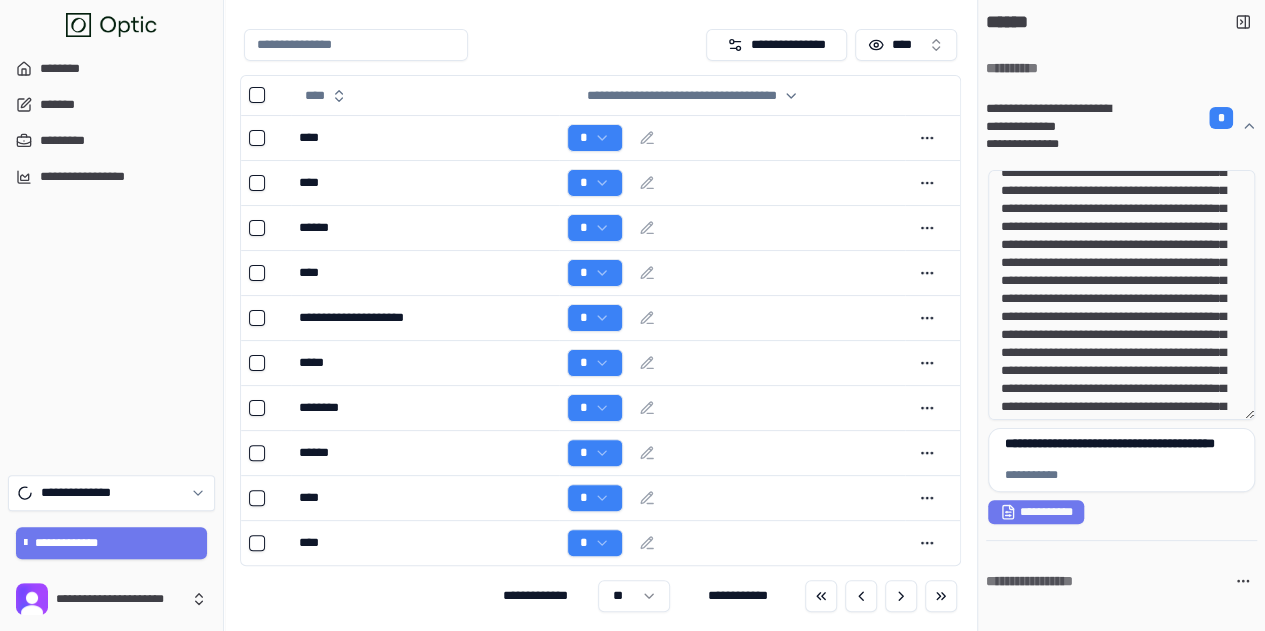 scroll, scrollTop: 100, scrollLeft: 0, axis: vertical 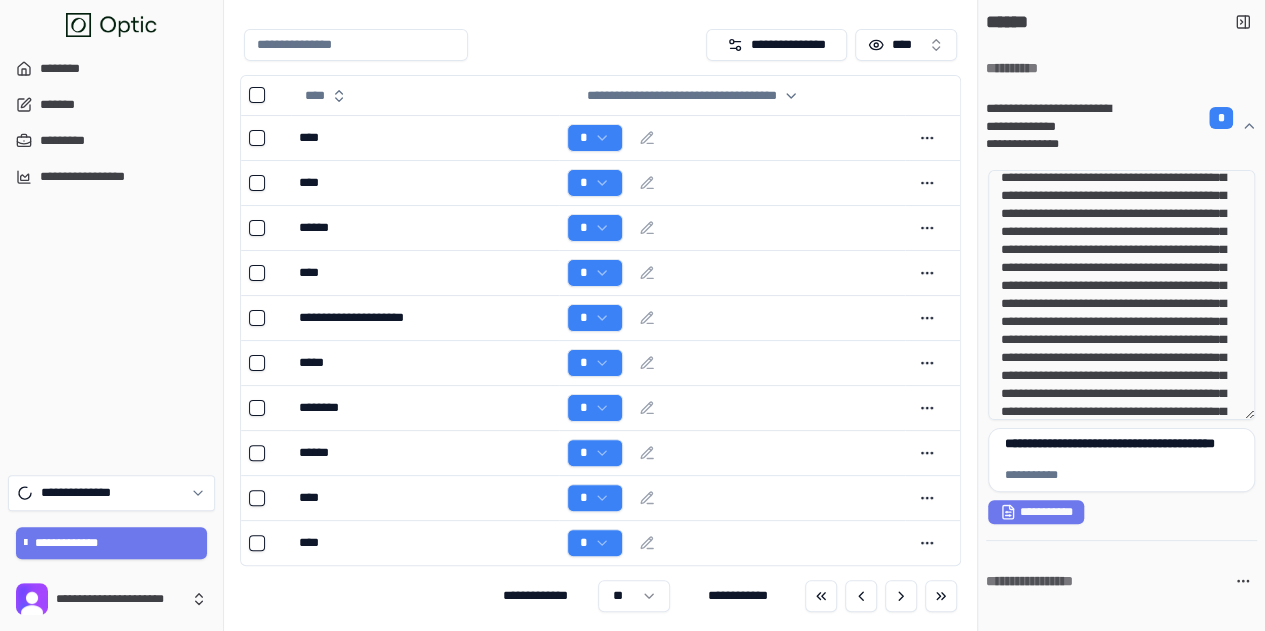 drag, startPoint x: 1177, startPoint y: 309, endPoint x: 1200, endPoint y: 349, distance: 46.141087 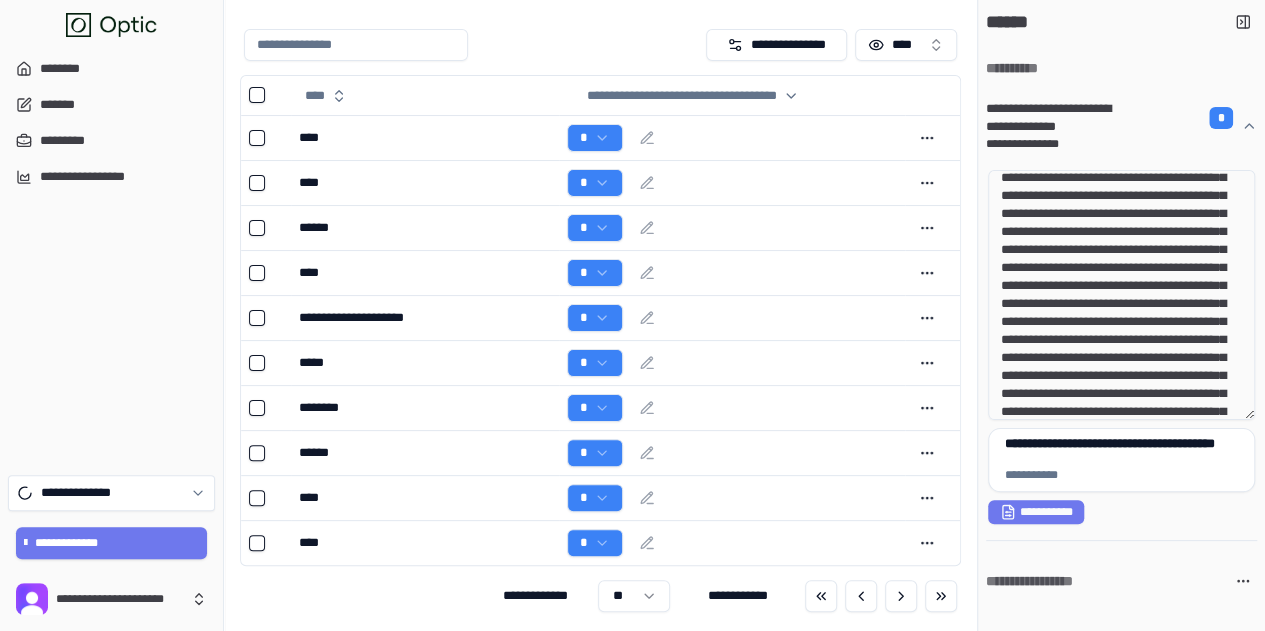 drag, startPoint x: 1095, startPoint y: 351, endPoint x: 1151, endPoint y: 397, distance: 72.47068 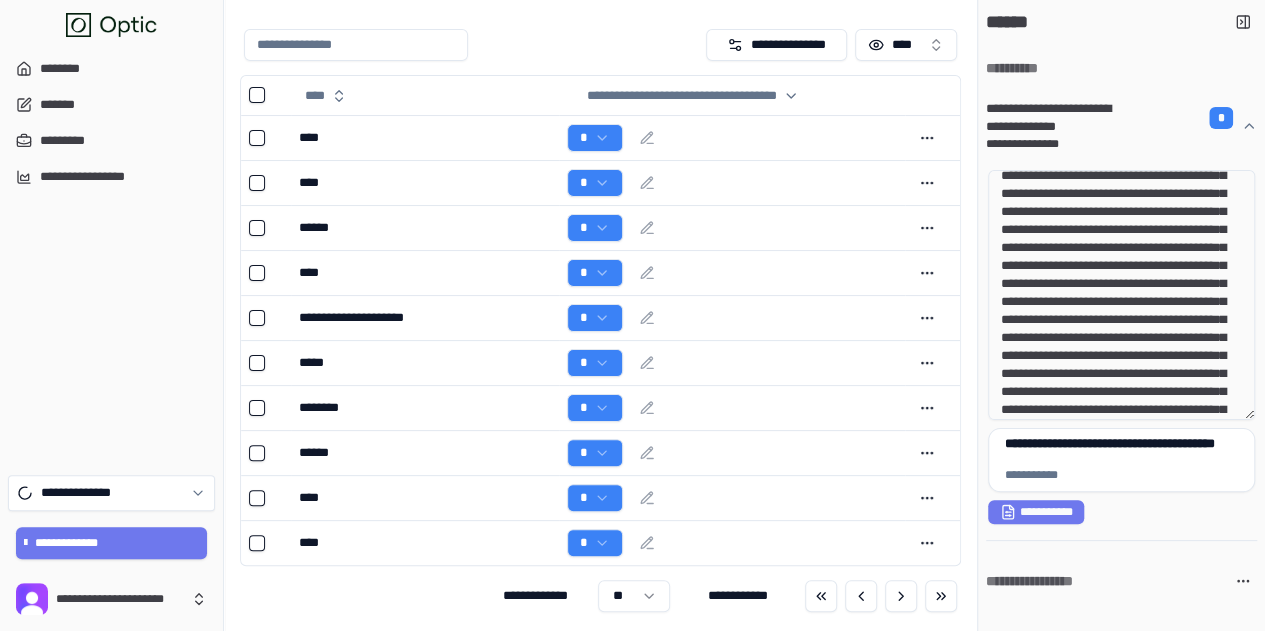 scroll, scrollTop: 200, scrollLeft: 0, axis: vertical 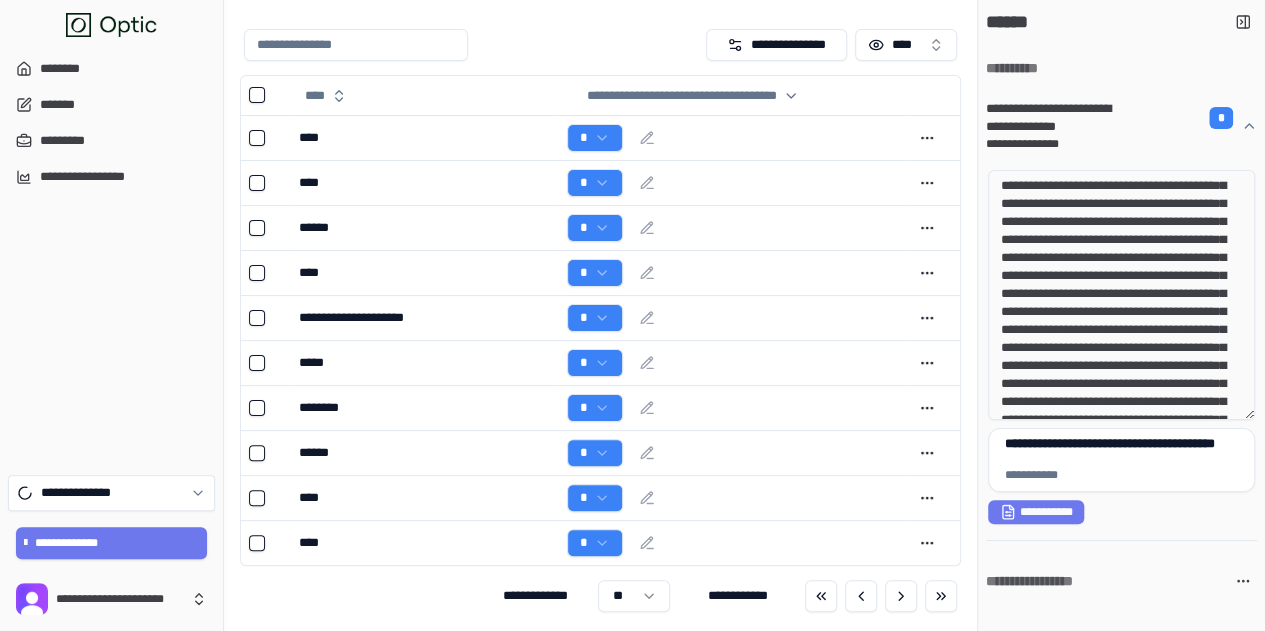 drag, startPoint x: 1051, startPoint y: 341, endPoint x: 1164, endPoint y: 384, distance: 120.90492 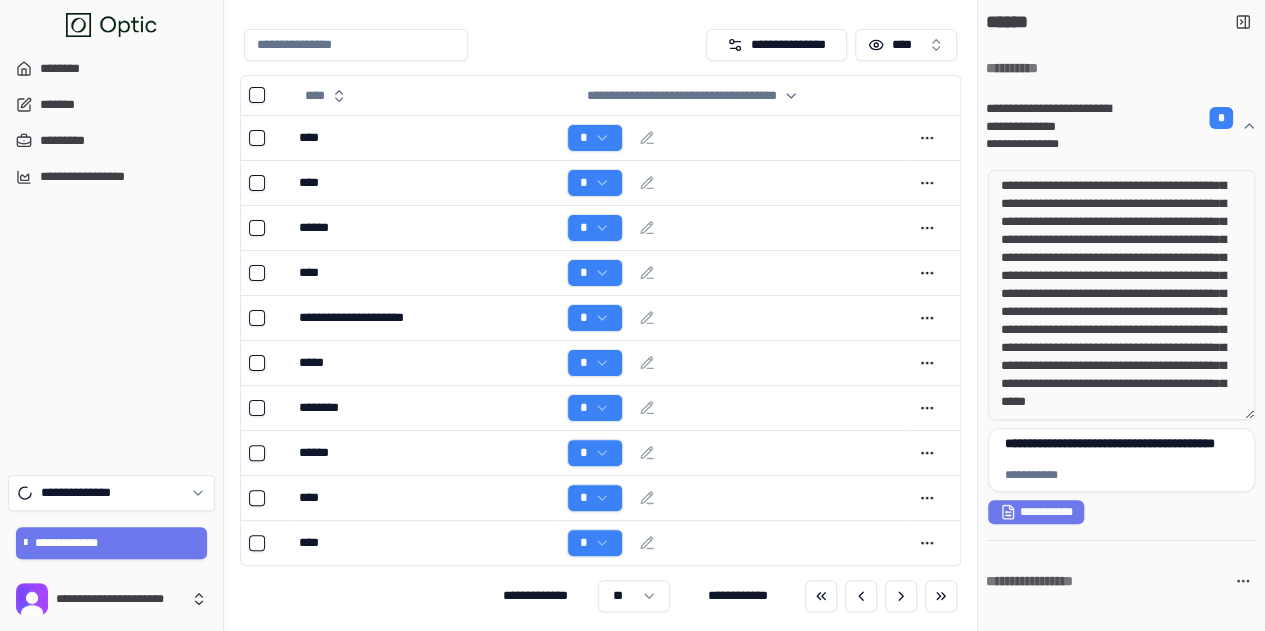 scroll, scrollTop: 379, scrollLeft: 0, axis: vertical 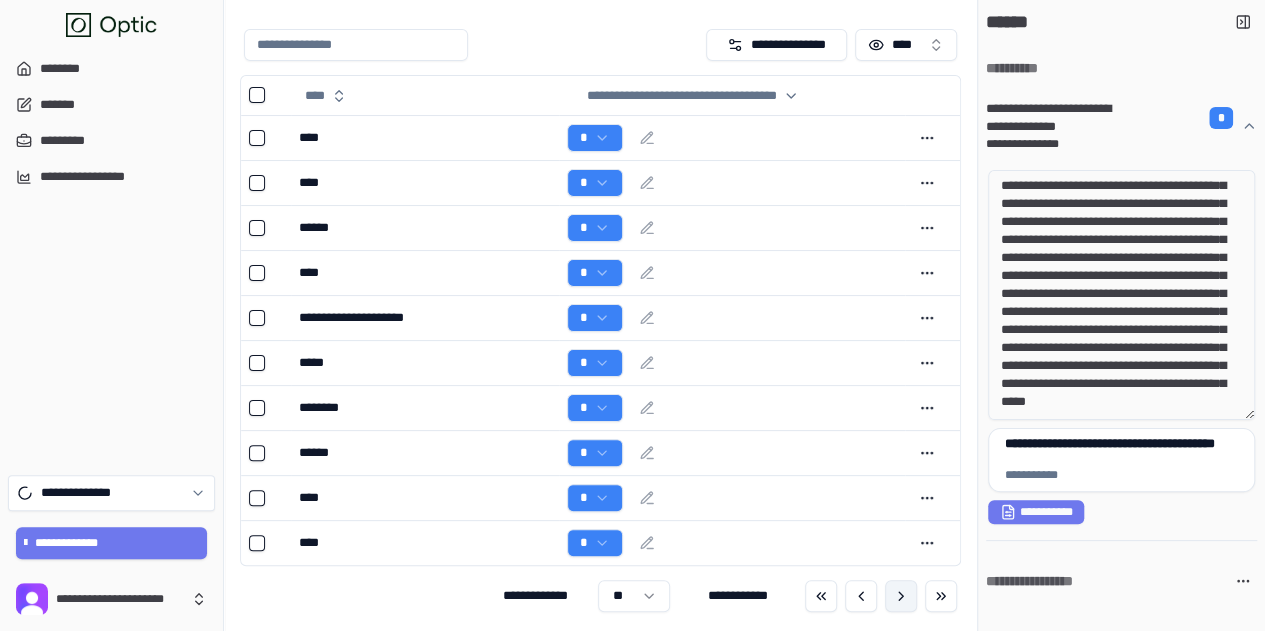click at bounding box center [901, 596] 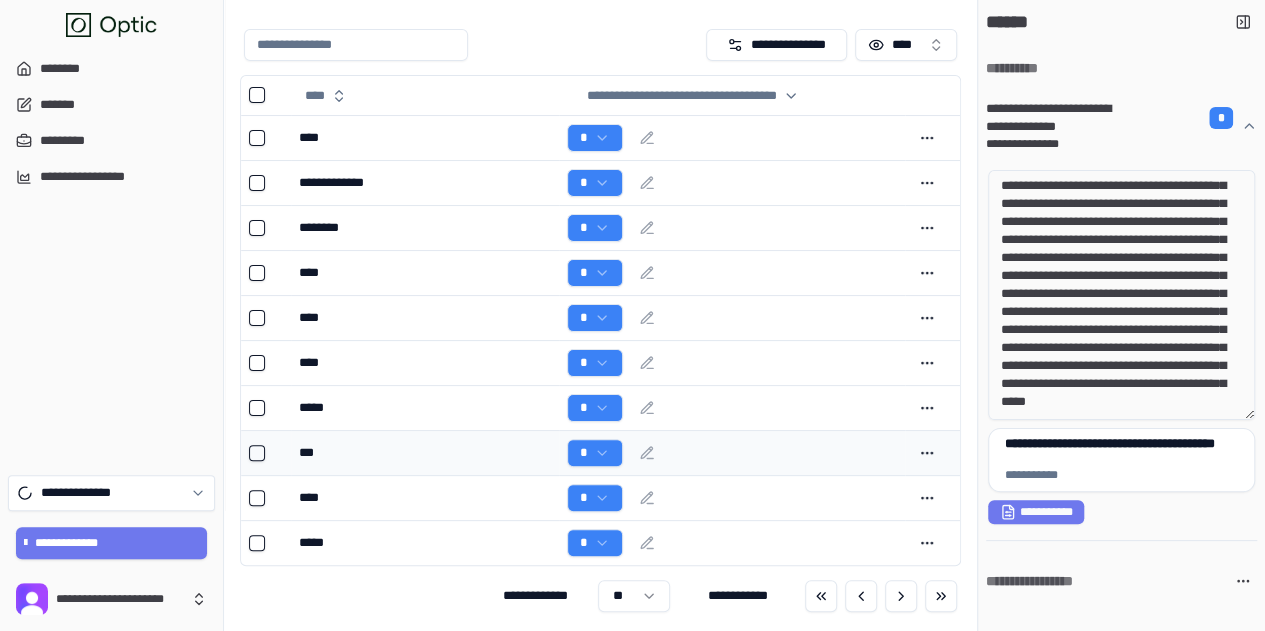 click on "***" at bounding box center [424, 453] 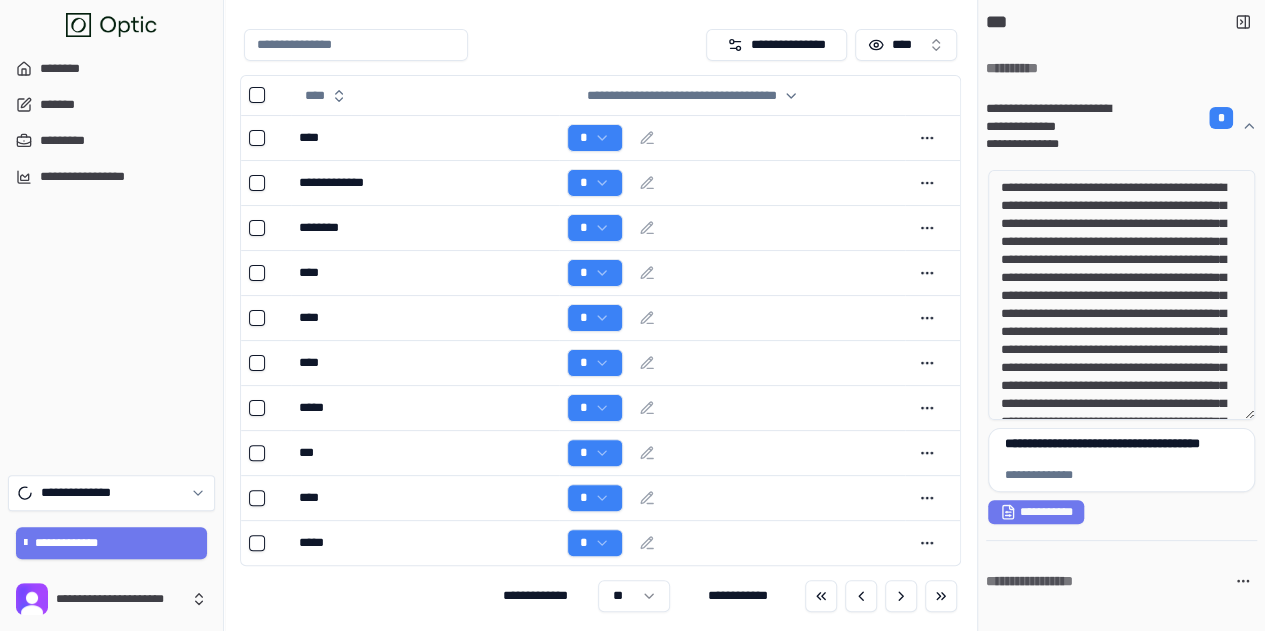 drag, startPoint x: 1150, startPoint y: 215, endPoint x: 1188, endPoint y: 277, distance: 72.718636 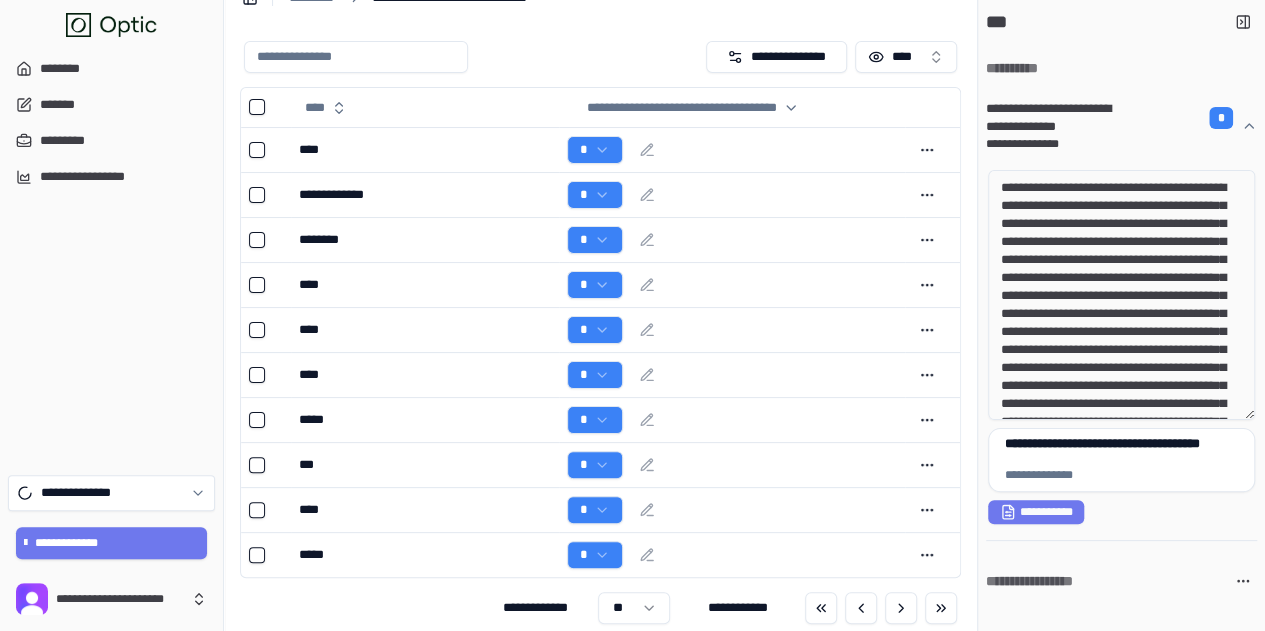 scroll, scrollTop: 36, scrollLeft: 0, axis: vertical 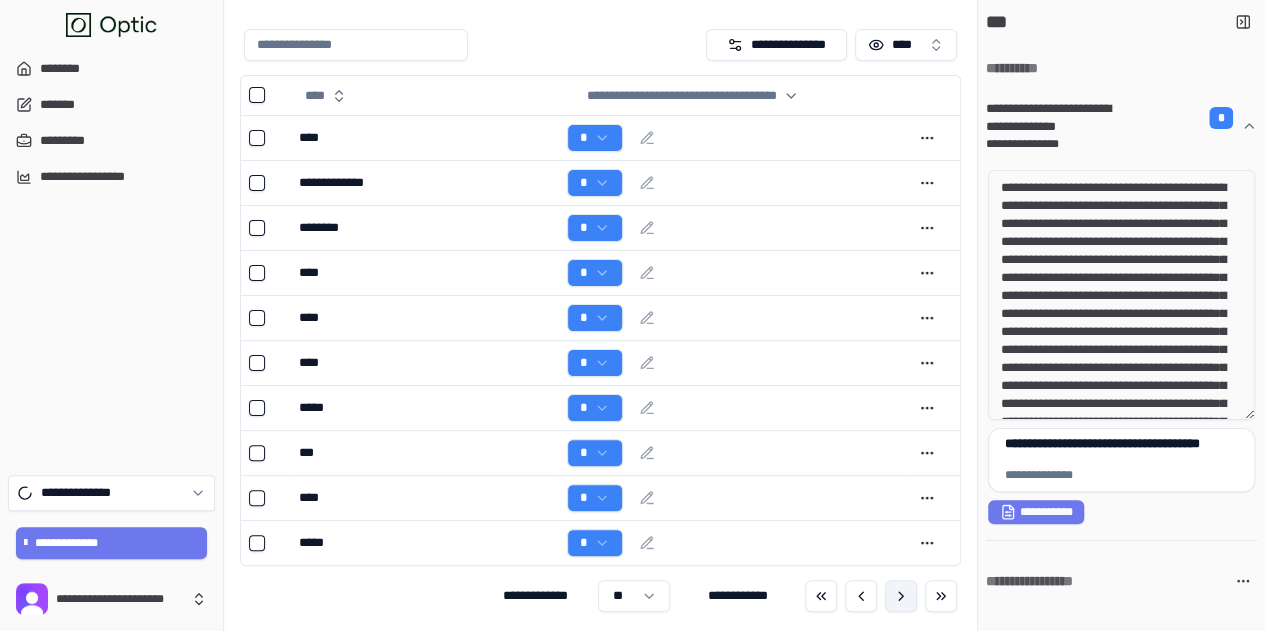 click at bounding box center (901, 596) 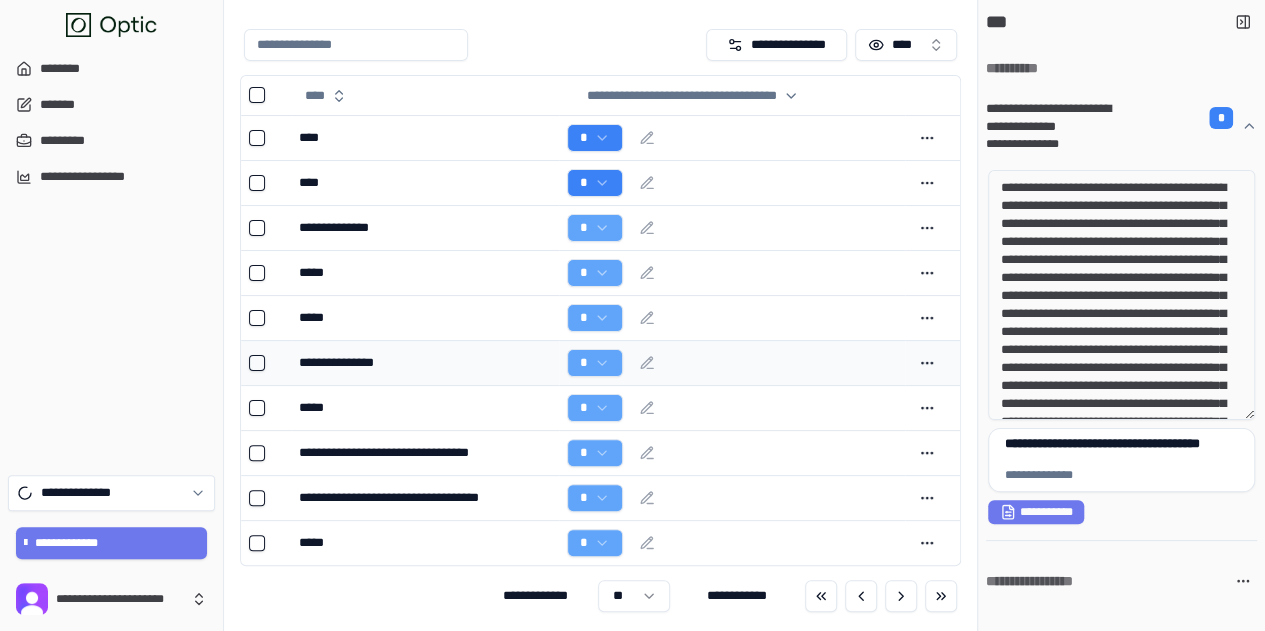 click on "**********" at bounding box center (424, 363) 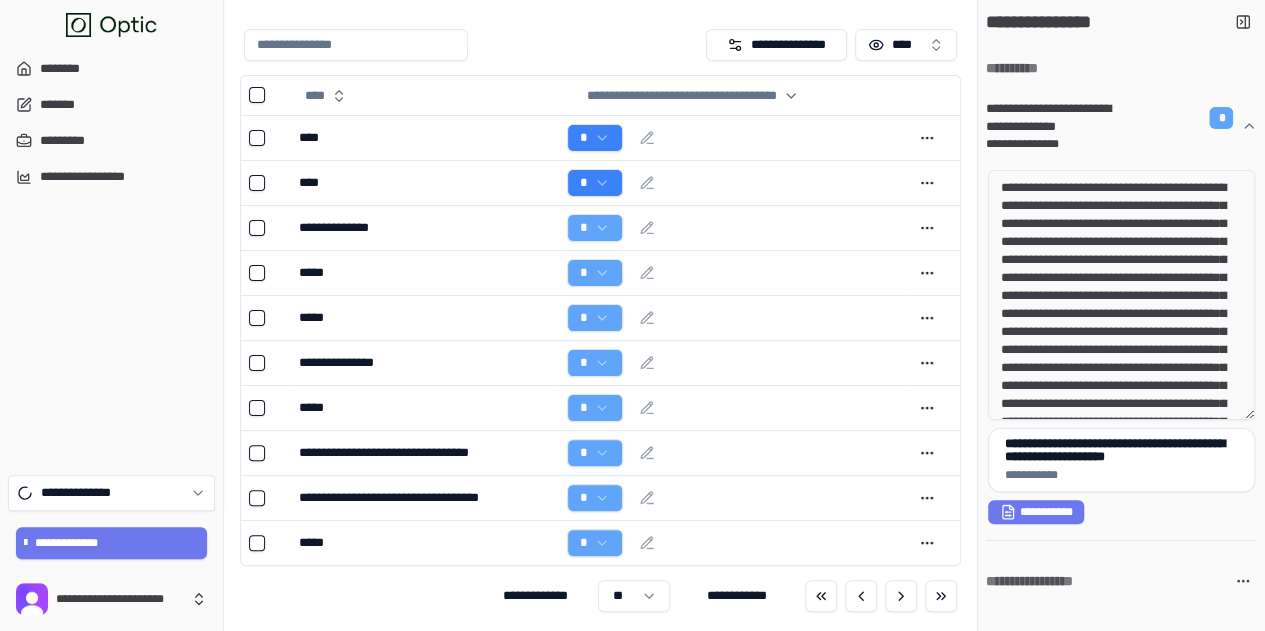 drag, startPoint x: 1096, startPoint y: 209, endPoint x: 1206, endPoint y: 331, distance: 164.26807 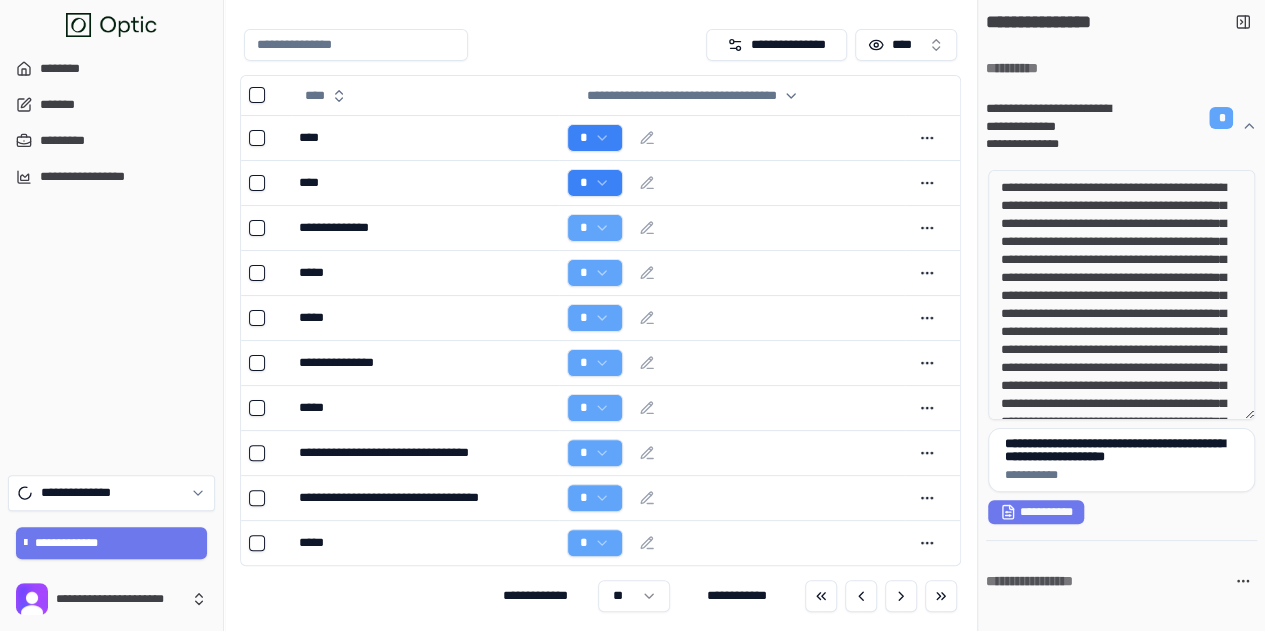 drag, startPoint x: 1160, startPoint y: 323, endPoint x: 1209, endPoint y: 388, distance: 81.400246 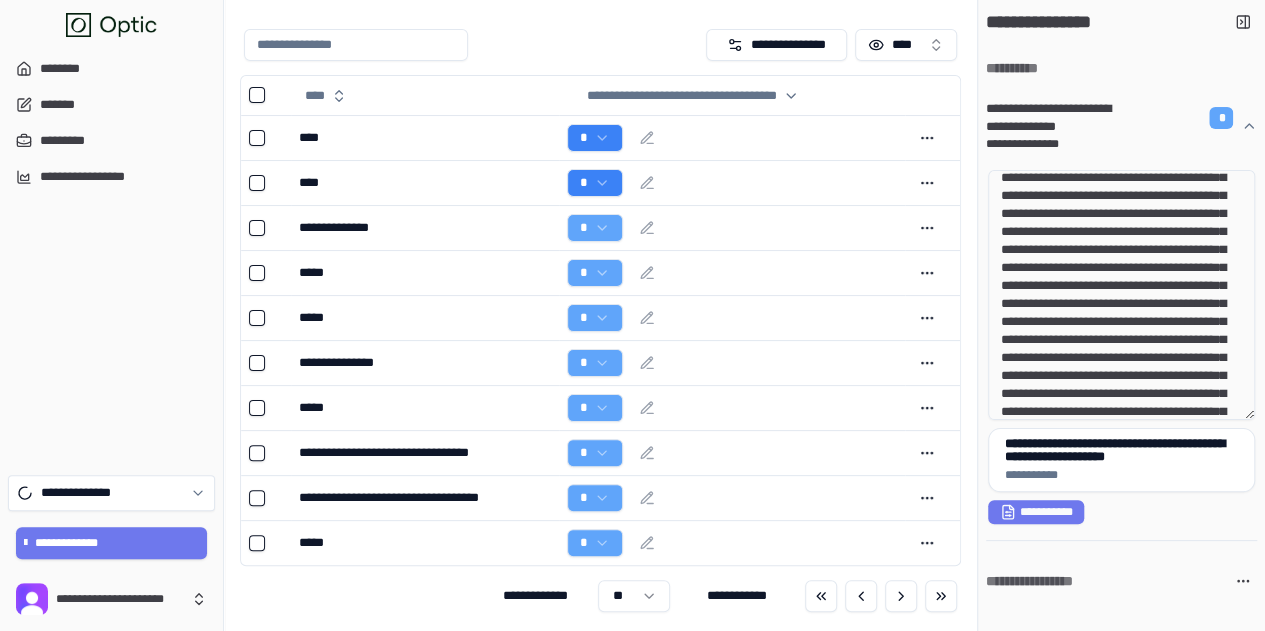 drag, startPoint x: 1094, startPoint y: 296, endPoint x: 1178, endPoint y: 376, distance: 116 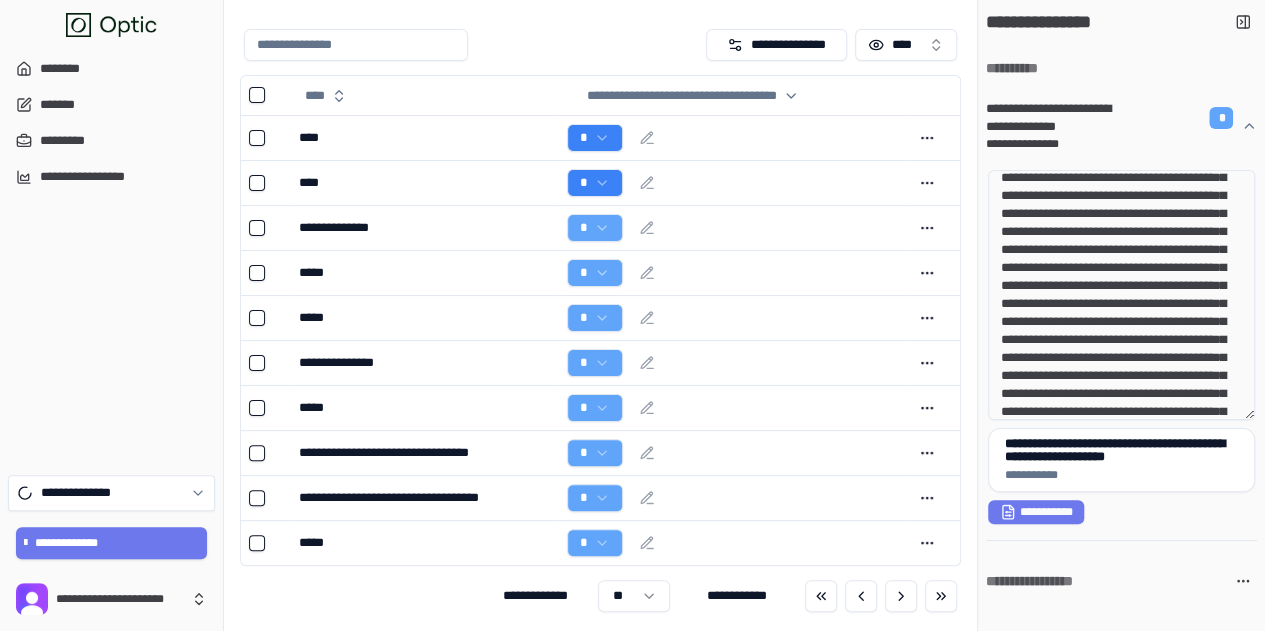 drag, startPoint x: 1128, startPoint y: 361, endPoint x: 1159, endPoint y: 382, distance: 37.44329 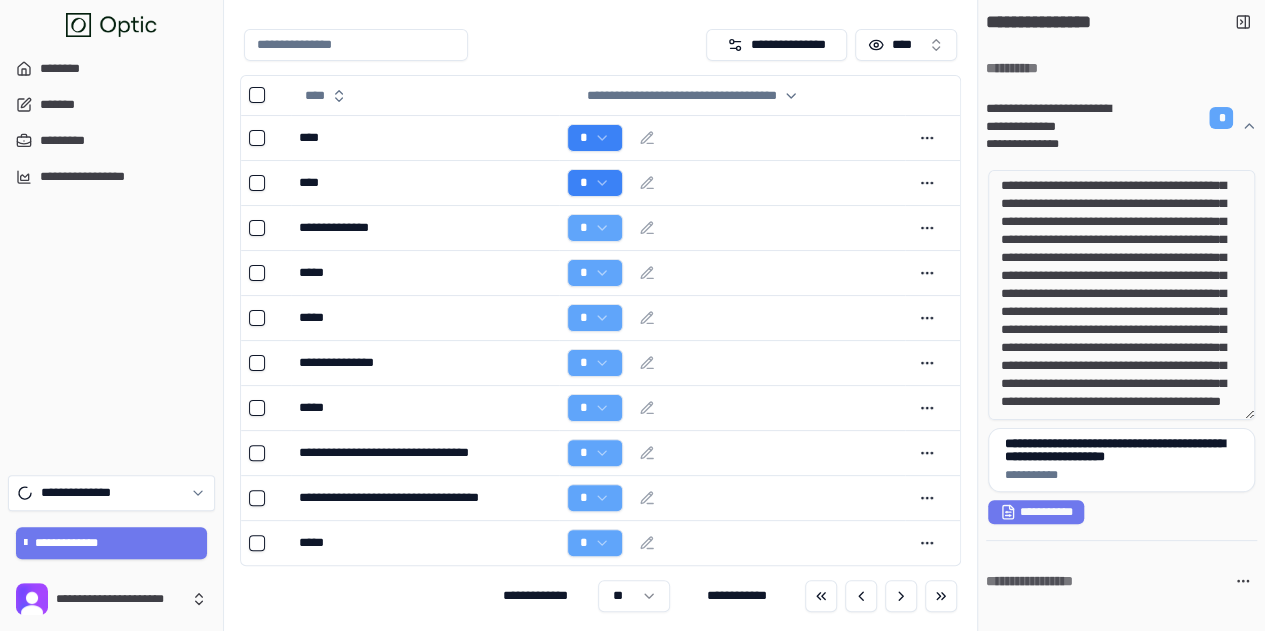scroll, scrollTop: 200, scrollLeft: 0, axis: vertical 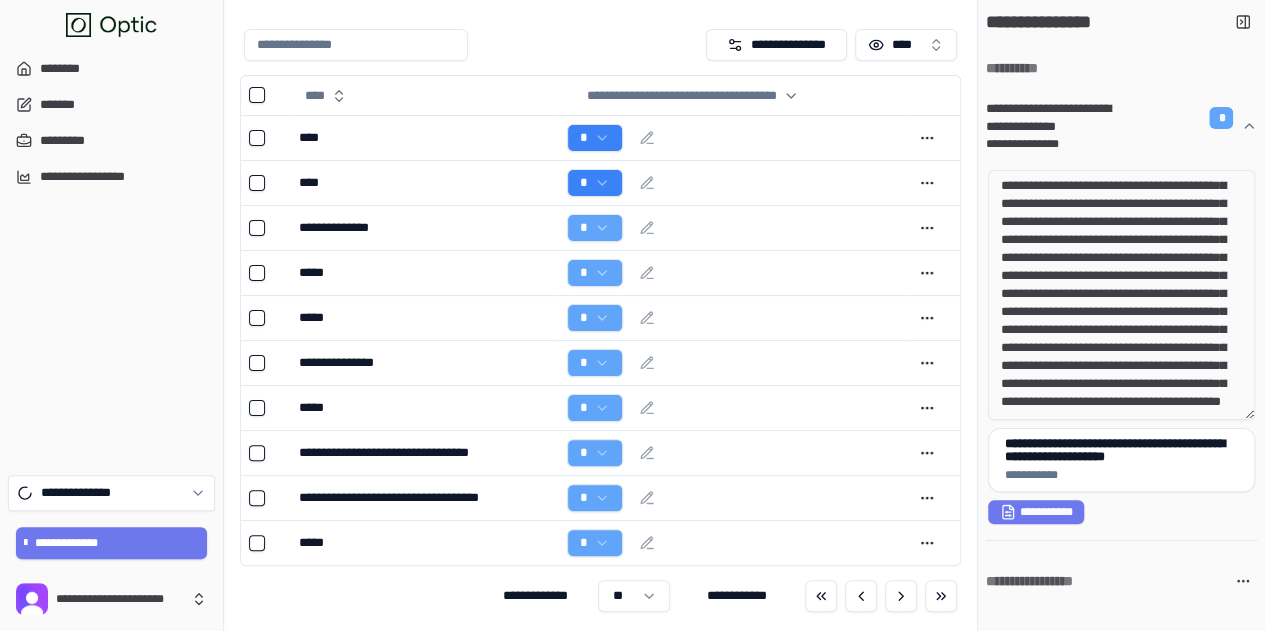 drag, startPoint x: 1090, startPoint y: 317, endPoint x: 1149, endPoint y: 363, distance: 74.8131 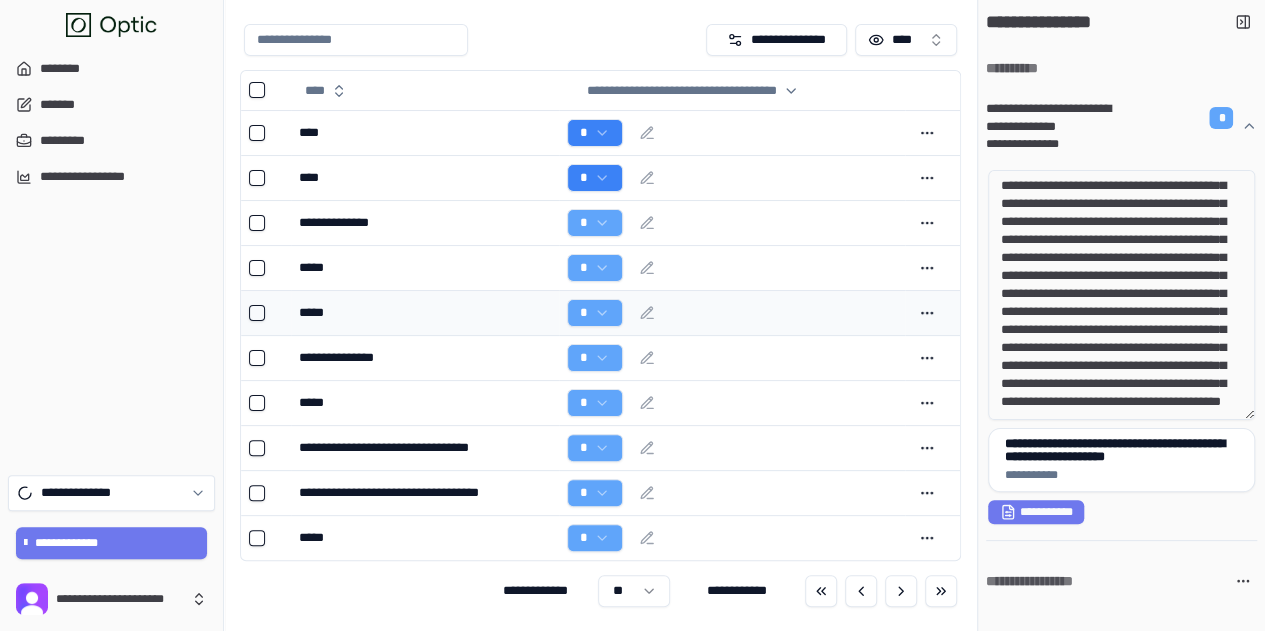 scroll, scrollTop: 52, scrollLeft: 0, axis: vertical 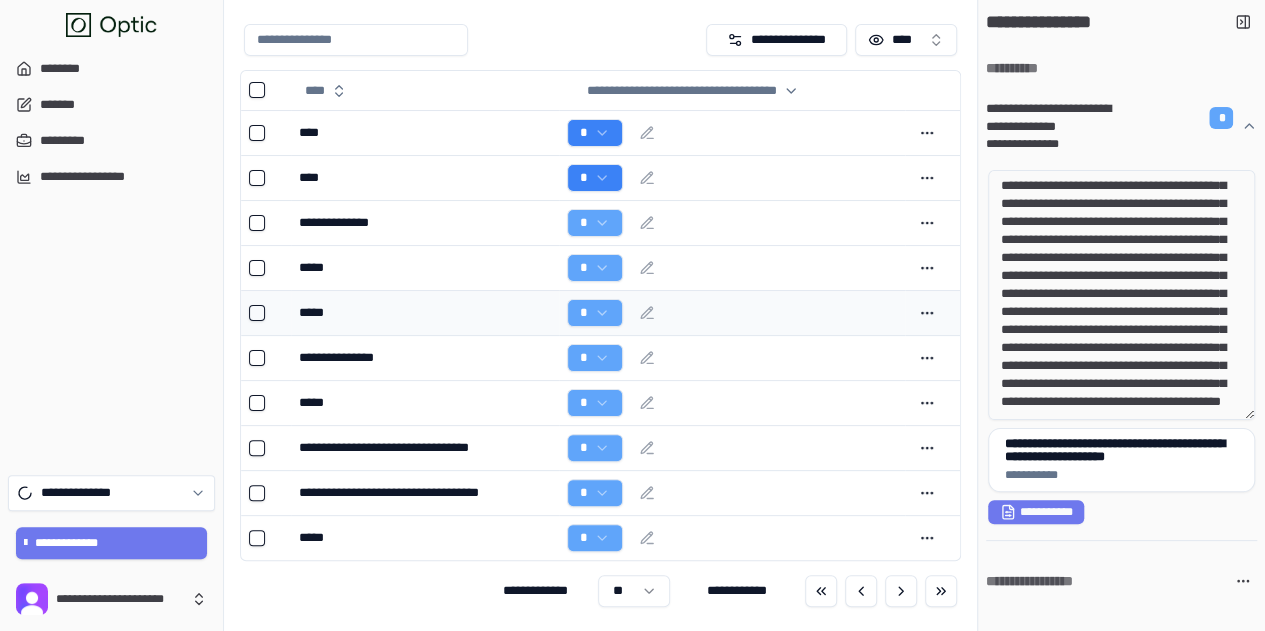 click on "*****" at bounding box center (424, 313) 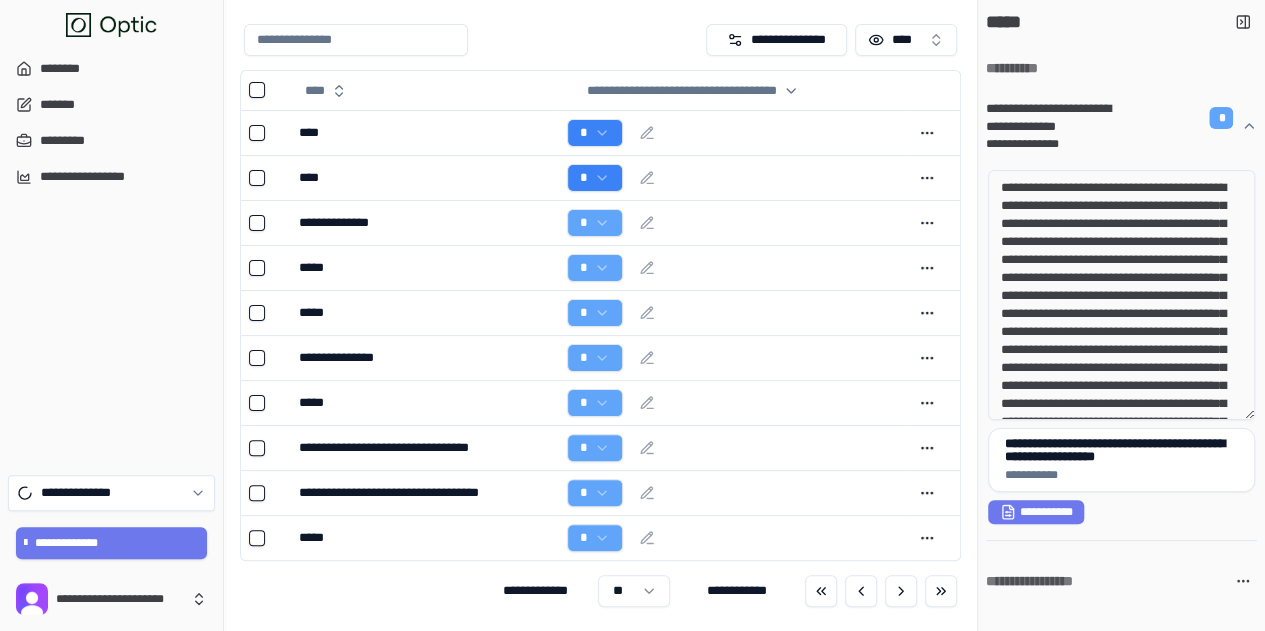 drag, startPoint x: 1096, startPoint y: 202, endPoint x: 1176, endPoint y: 261, distance: 99.40322 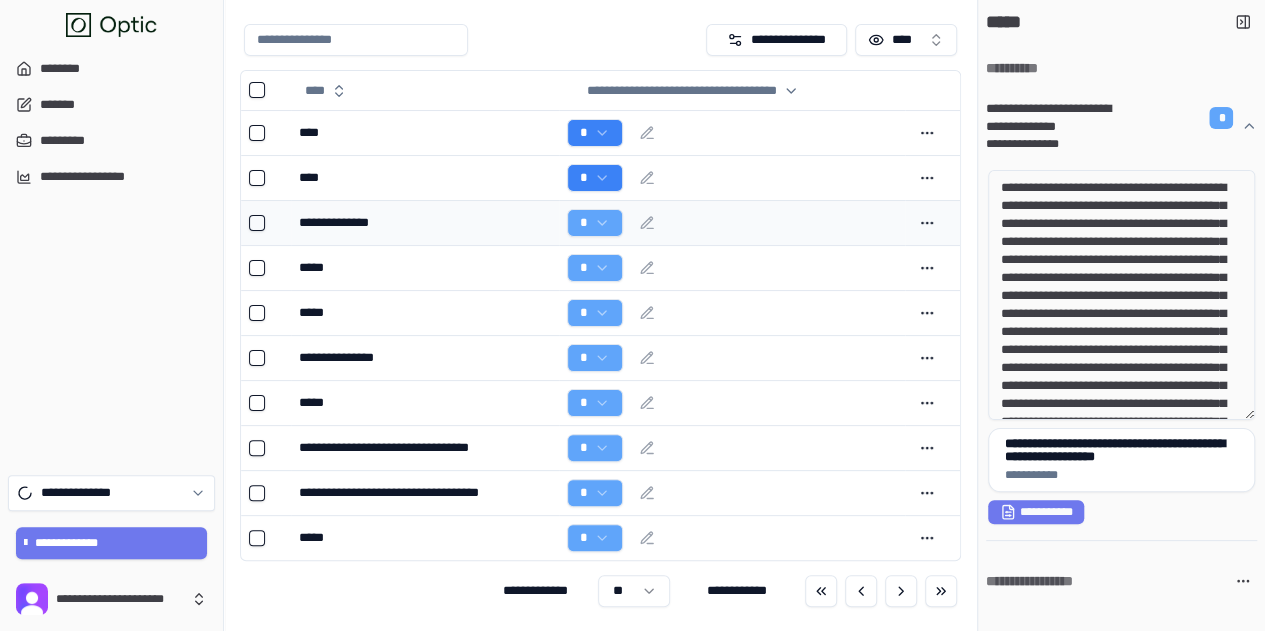 click on "**********" at bounding box center [424, 223] 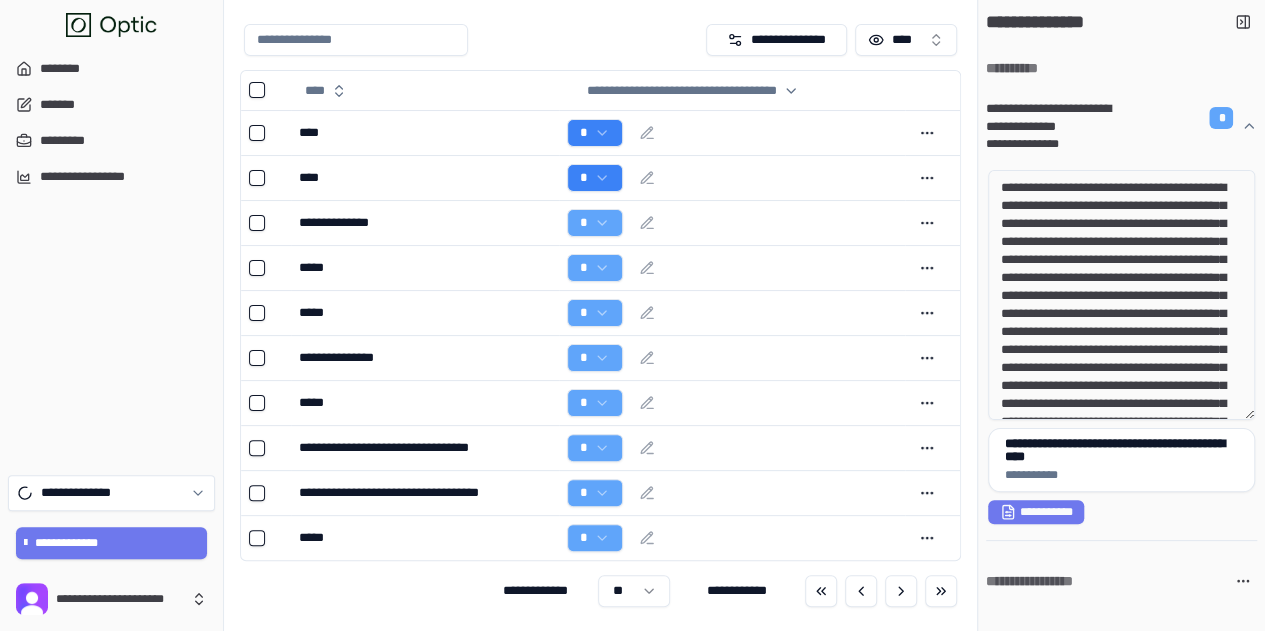 drag, startPoint x: 1105, startPoint y: 218, endPoint x: 1206, endPoint y: 275, distance: 115.97414 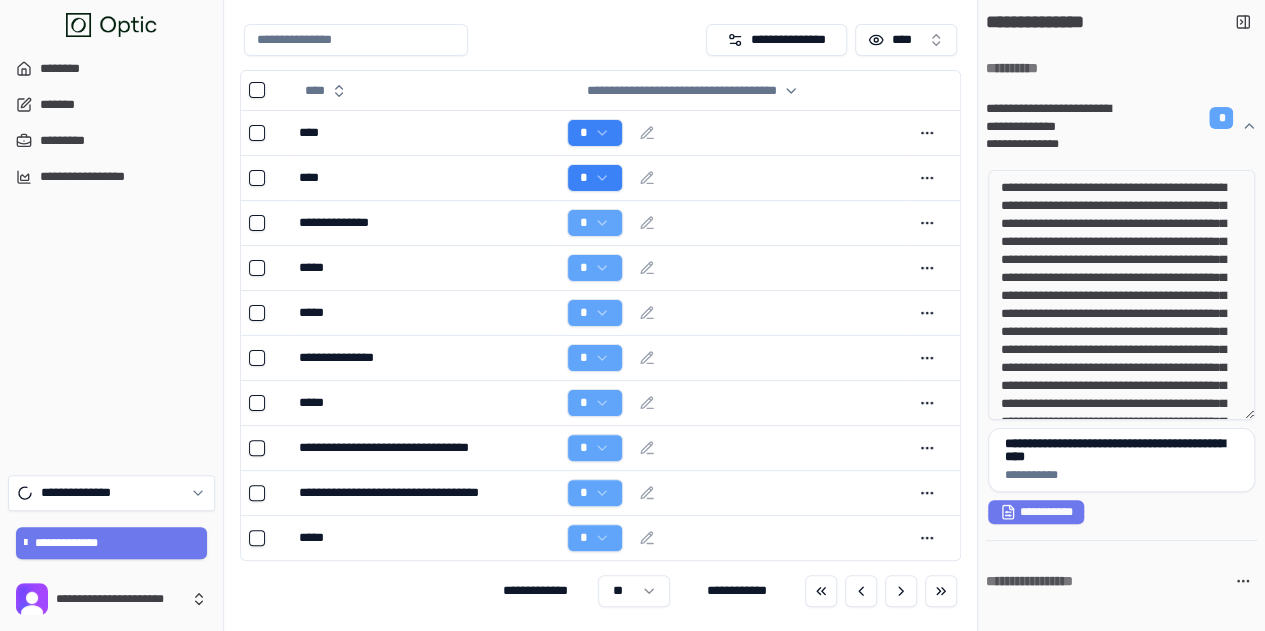 drag, startPoint x: 1124, startPoint y: 365, endPoint x: 1152, endPoint y: 383, distance: 33.286633 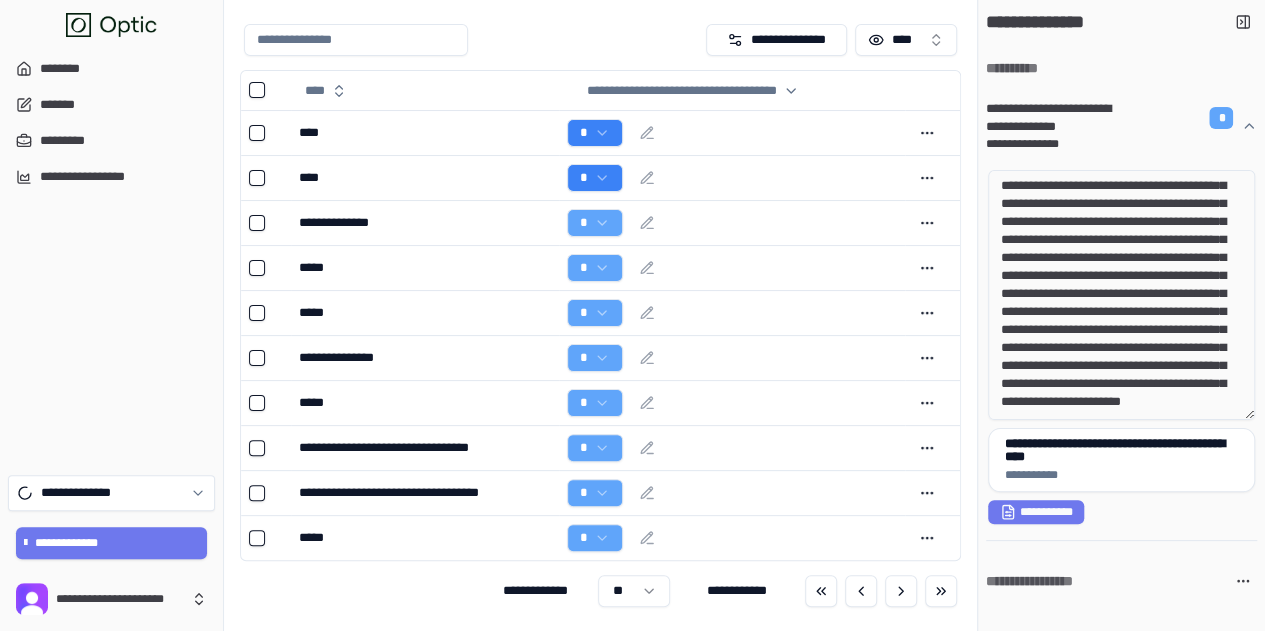 scroll, scrollTop: 127, scrollLeft: 0, axis: vertical 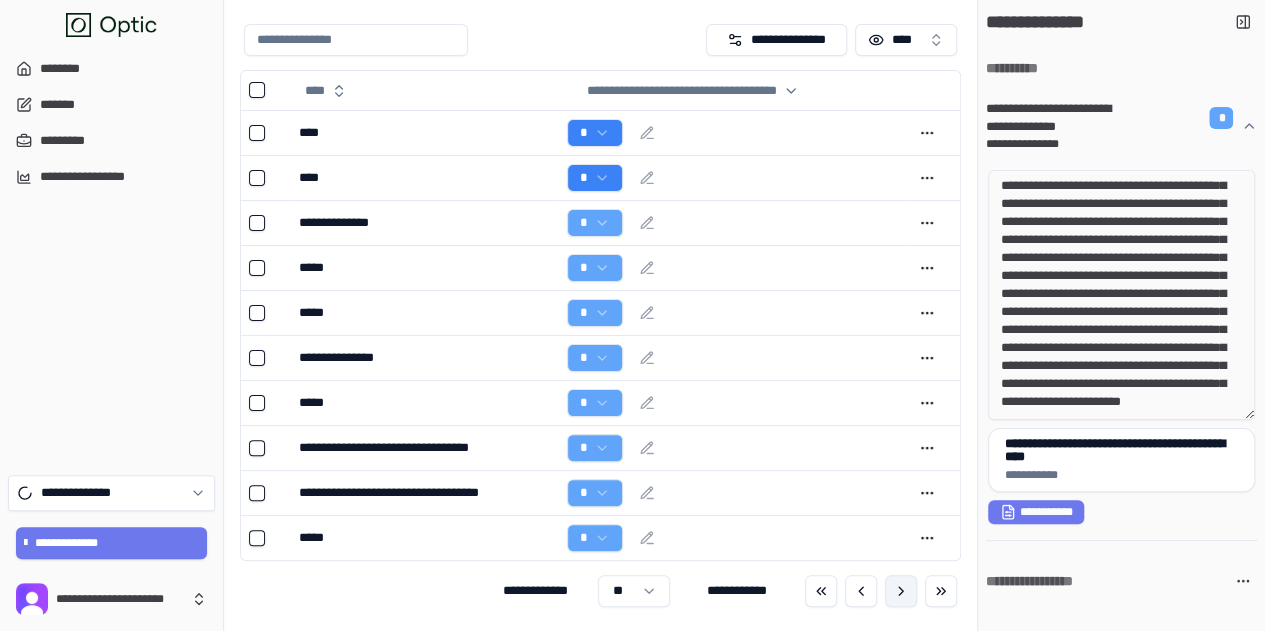 click at bounding box center [901, 591] 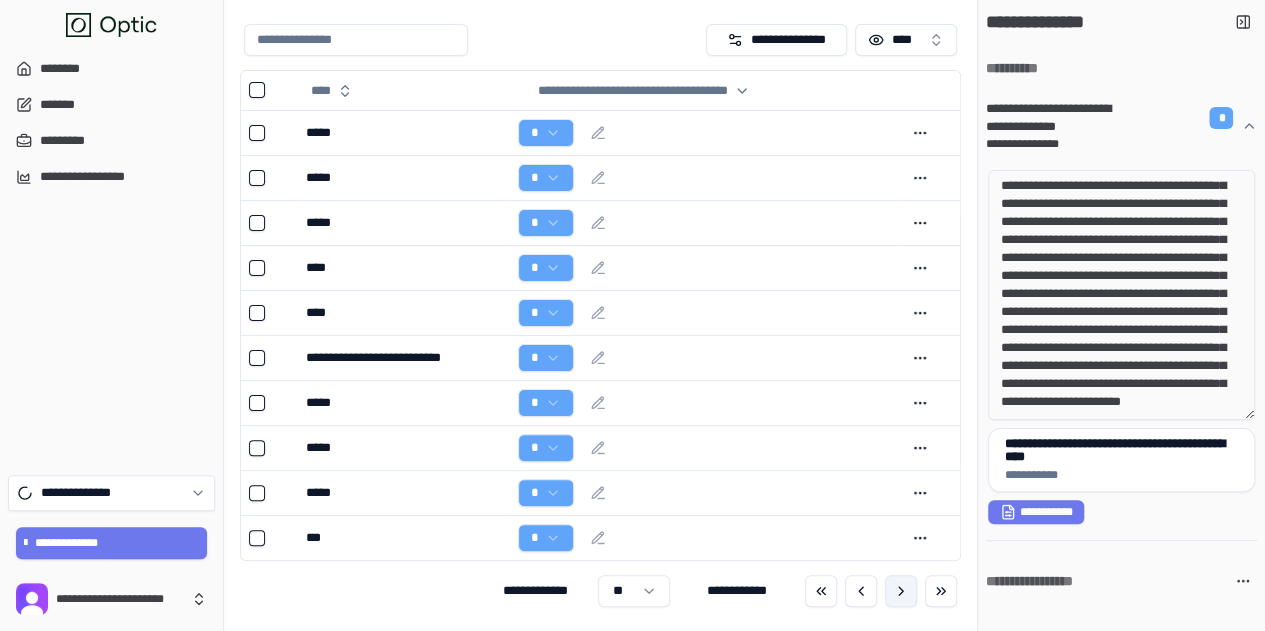 scroll, scrollTop: 36, scrollLeft: 0, axis: vertical 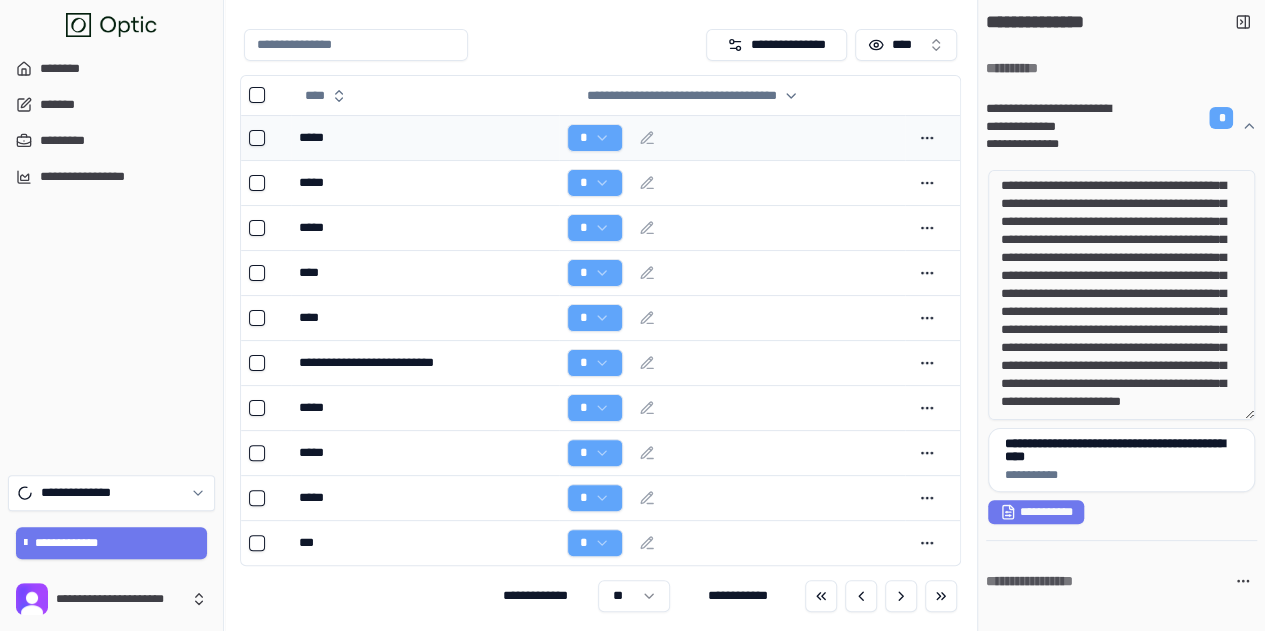 click on "*****" at bounding box center [424, 138] 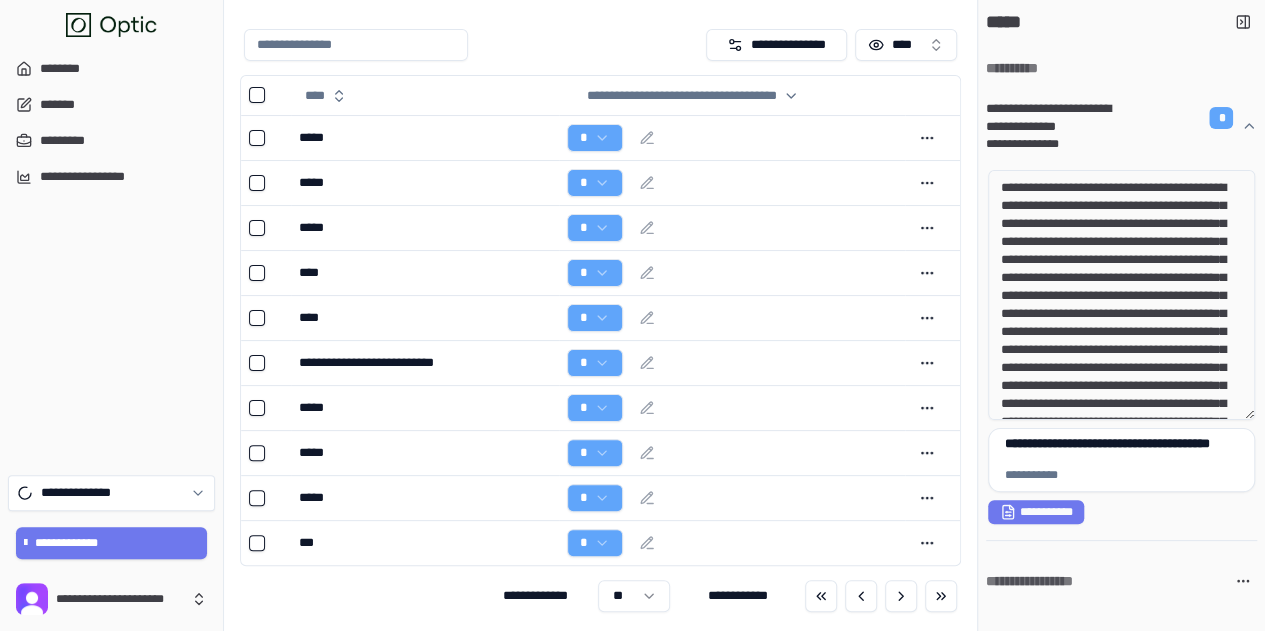 drag, startPoint x: 1096, startPoint y: 224, endPoint x: 1164, endPoint y: 269, distance: 81.5414 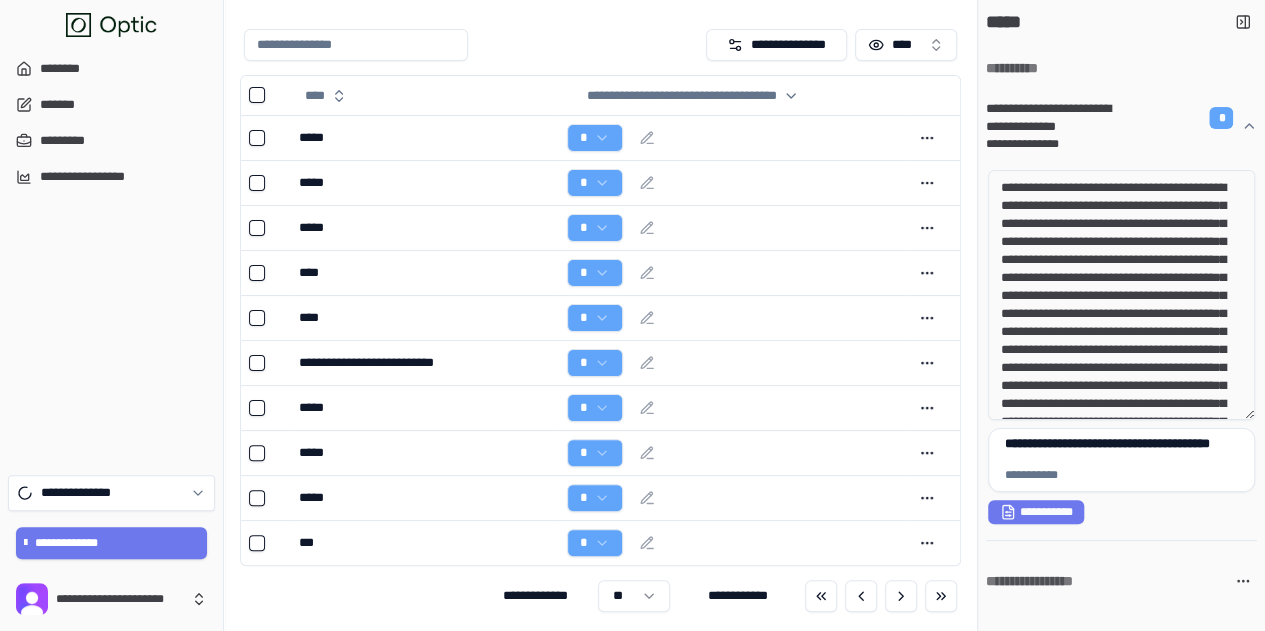 drag, startPoint x: 1135, startPoint y: 257, endPoint x: 1206, endPoint y: 309, distance: 88.005684 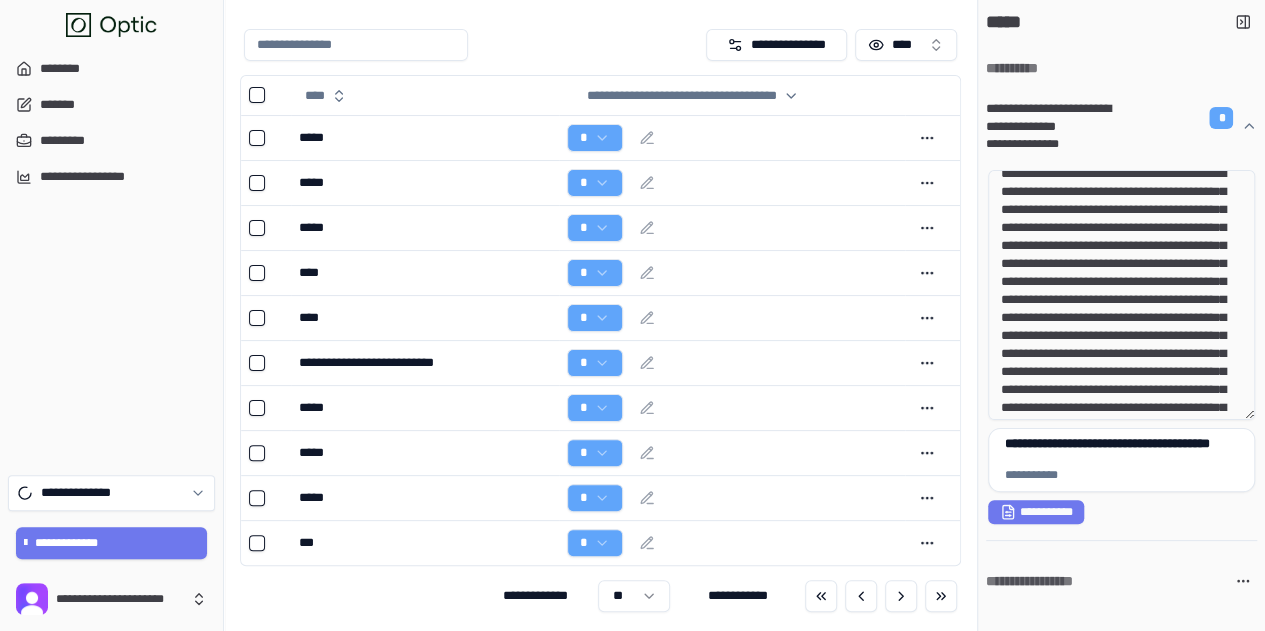 drag, startPoint x: 1090, startPoint y: 368, endPoint x: 1138, endPoint y: 407, distance: 61.846584 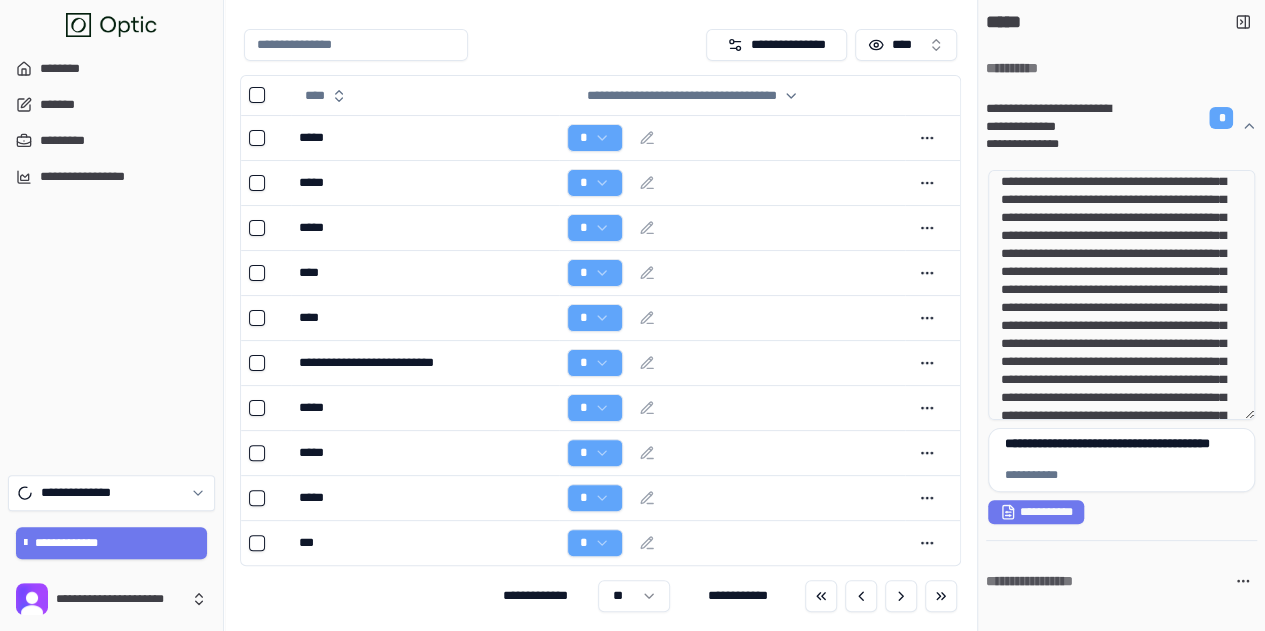 scroll, scrollTop: 124, scrollLeft: 0, axis: vertical 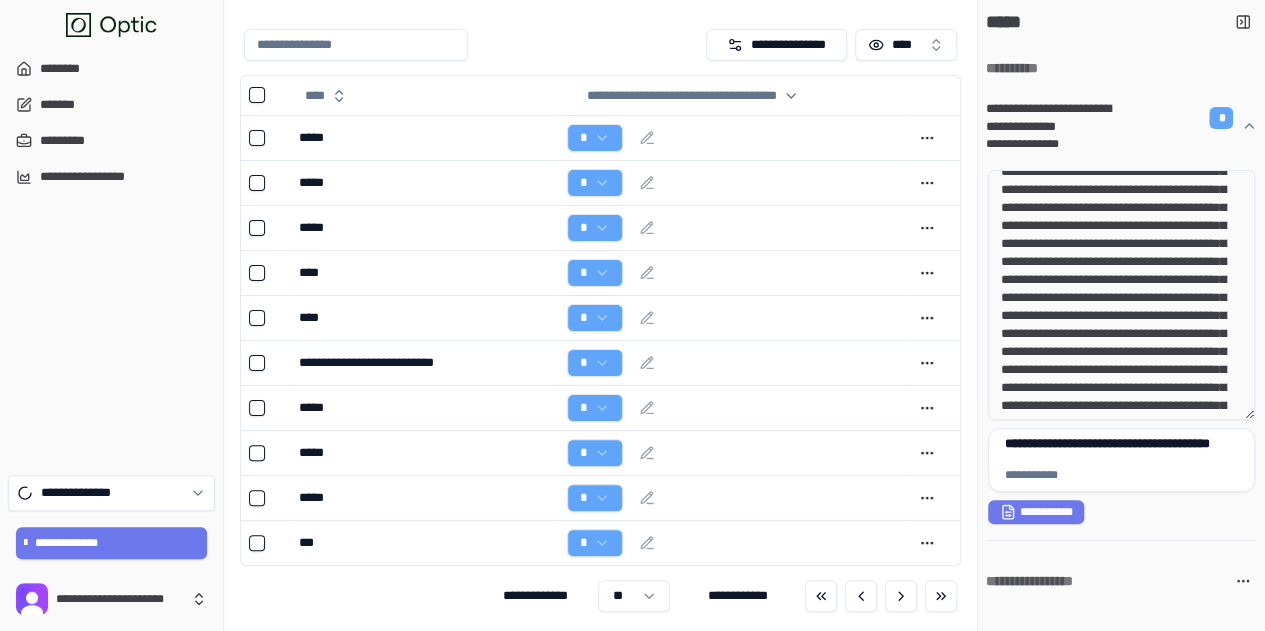 click at bounding box center (1121, 295) 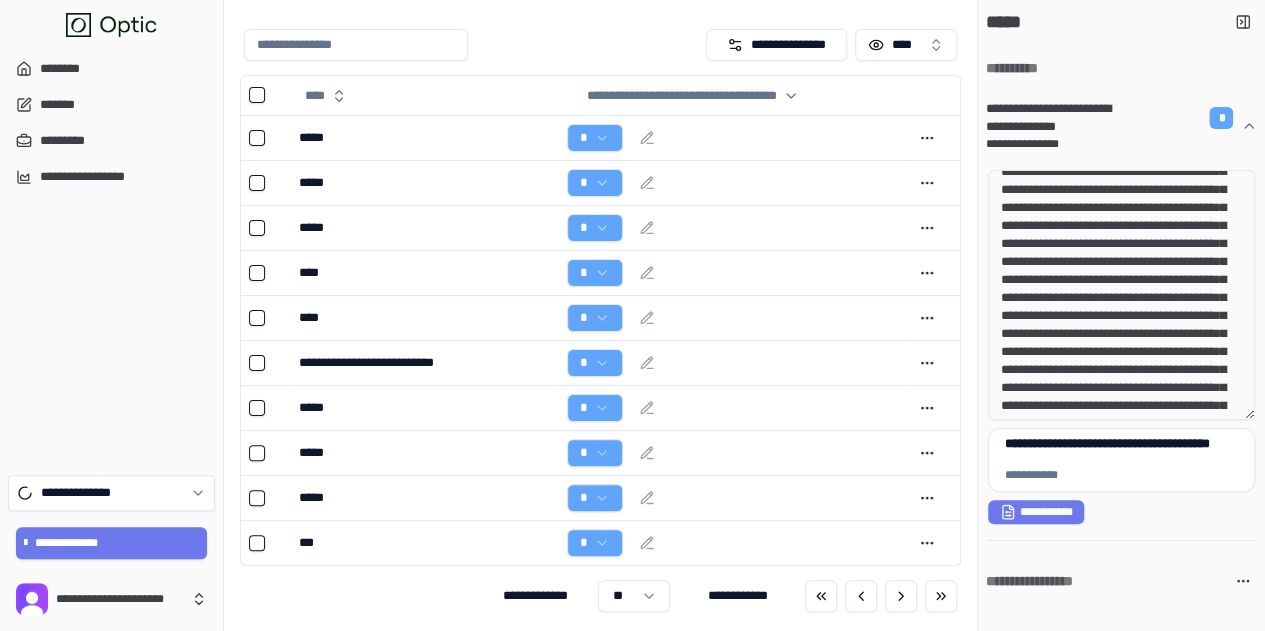 drag, startPoint x: 1082, startPoint y: 321, endPoint x: 1183, endPoint y: 385, distance: 119.57006 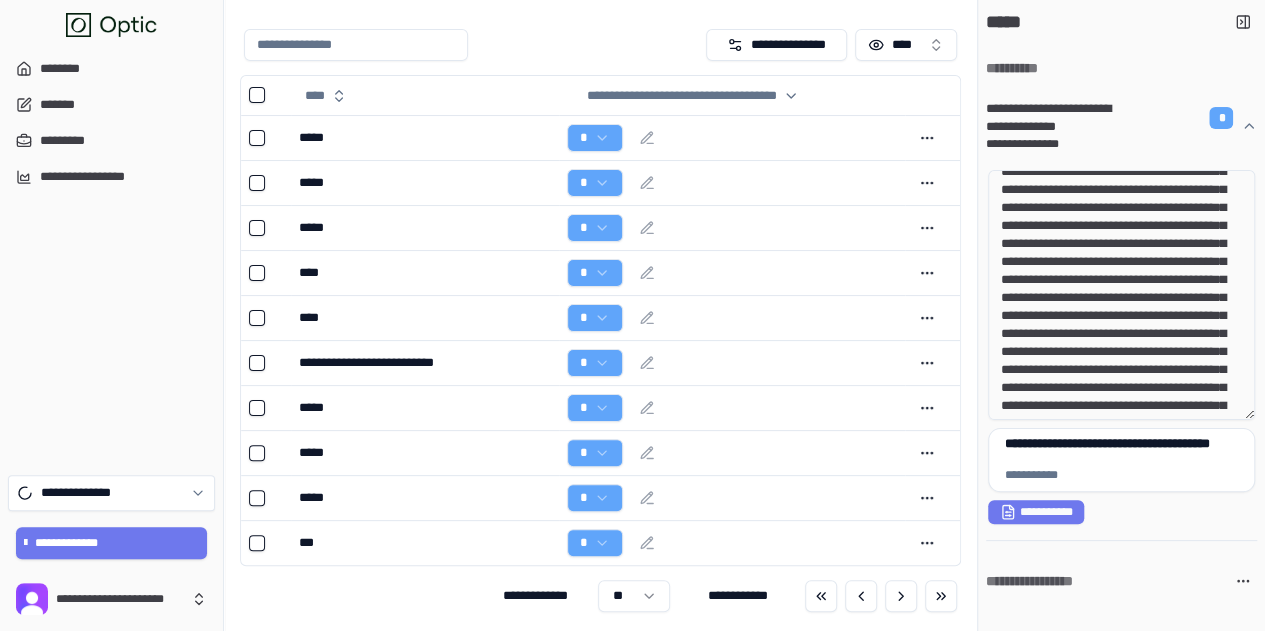 drag, startPoint x: 1126, startPoint y: 373, endPoint x: 1179, endPoint y: 404, distance: 61.400326 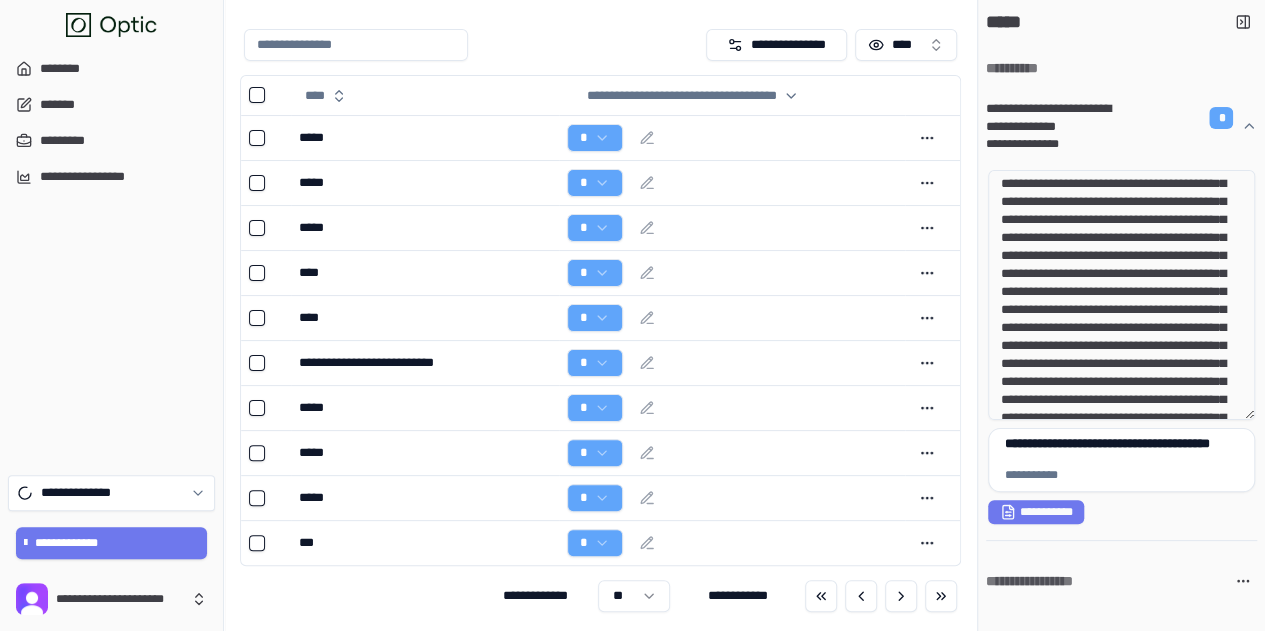 scroll, scrollTop: 224, scrollLeft: 0, axis: vertical 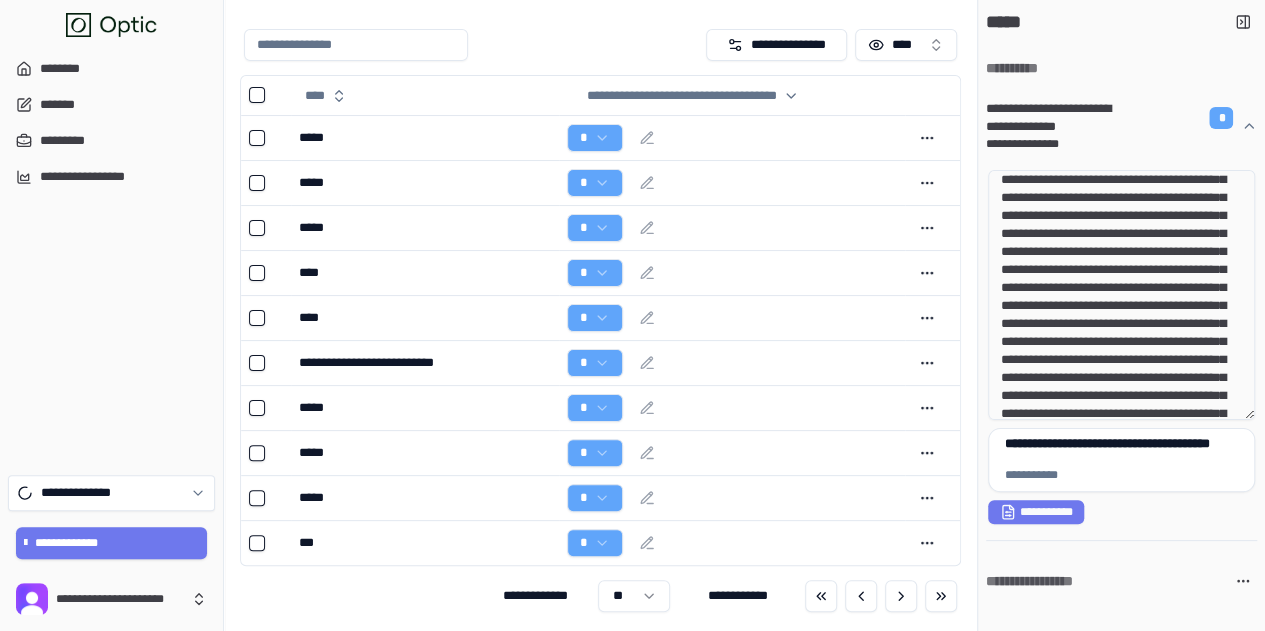 drag, startPoint x: 1102, startPoint y: 317, endPoint x: 1200, endPoint y: 383, distance: 118.15244 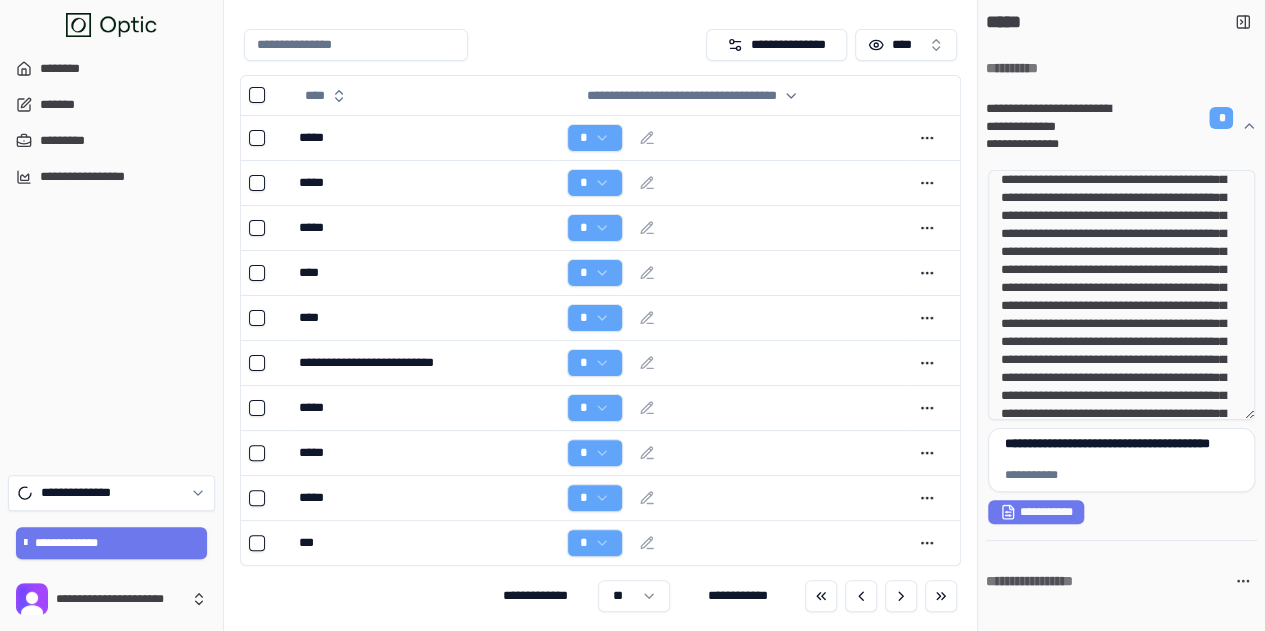 drag, startPoint x: 1075, startPoint y: 399, endPoint x: 1200, endPoint y: 412, distance: 125.67418 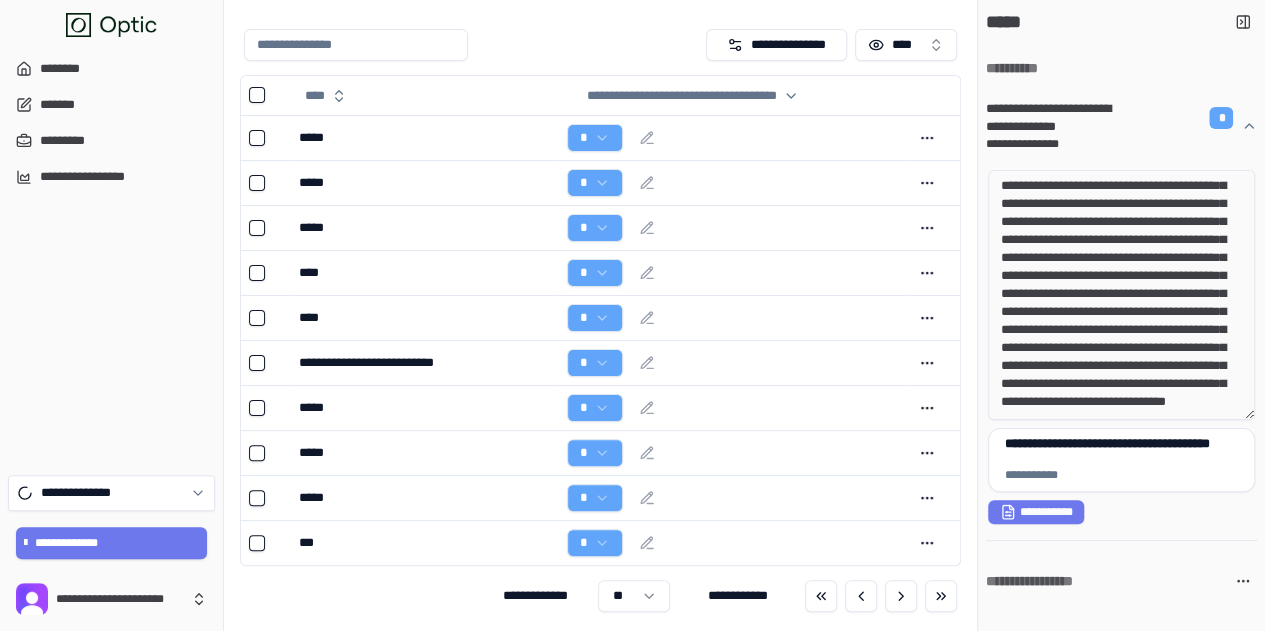 scroll, scrollTop: 360, scrollLeft: 0, axis: vertical 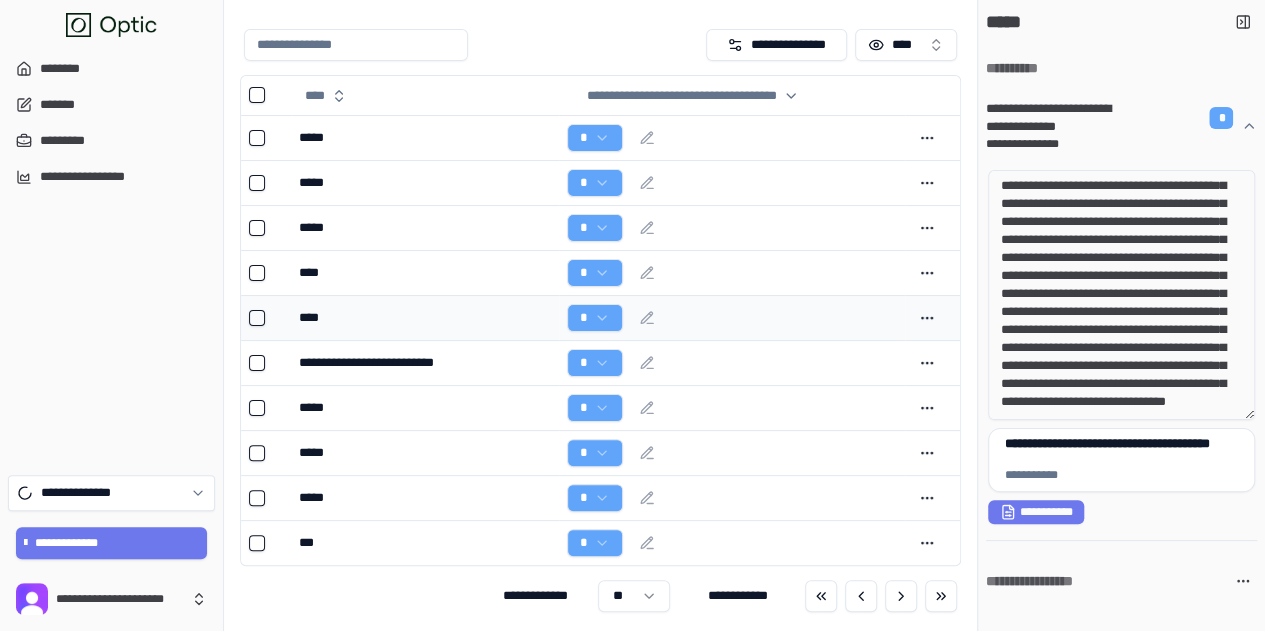click on "****" at bounding box center (424, 318) 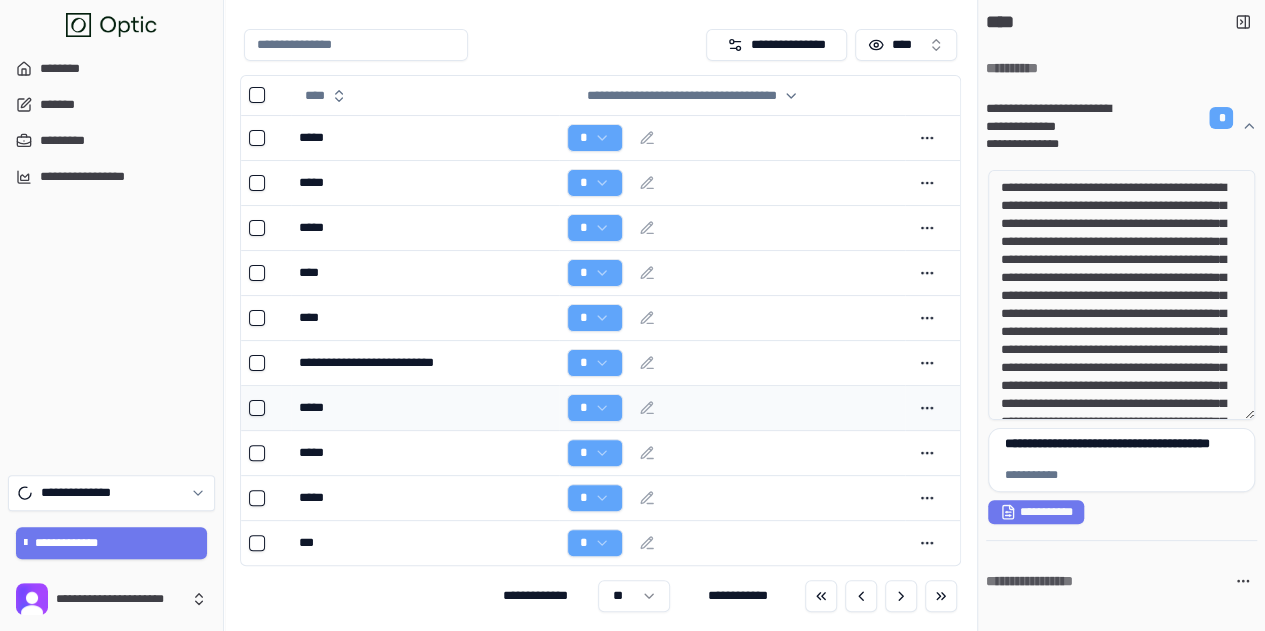 click on "*****" at bounding box center (424, 408) 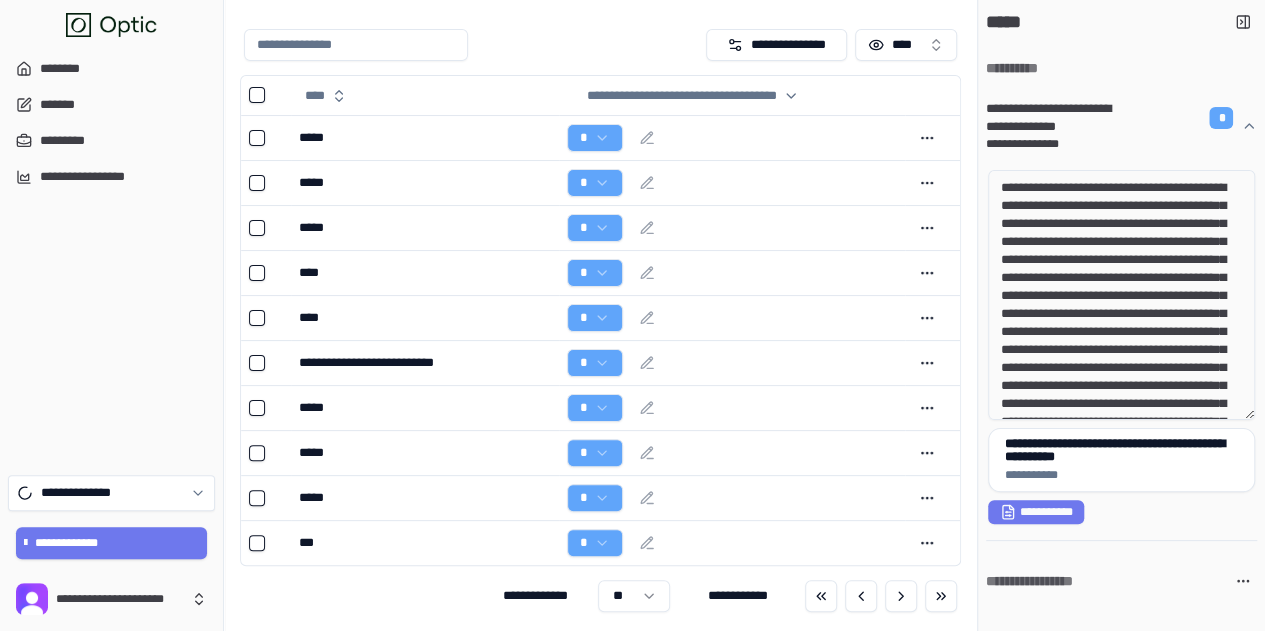 drag, startPoint x: 1116, startPoint y: 233, endPoint x: 1203, endPoint y: 371, distance: 163.13492 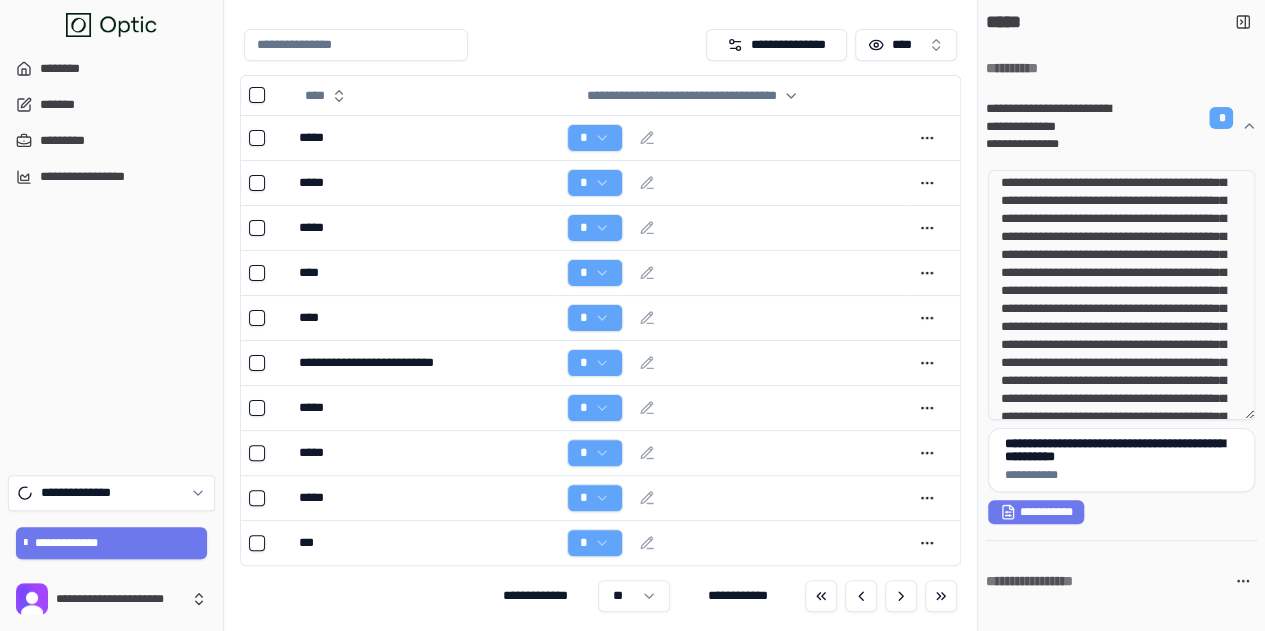 scroll, scrollTop: 100, scrollLeft: 0, axis: vertical 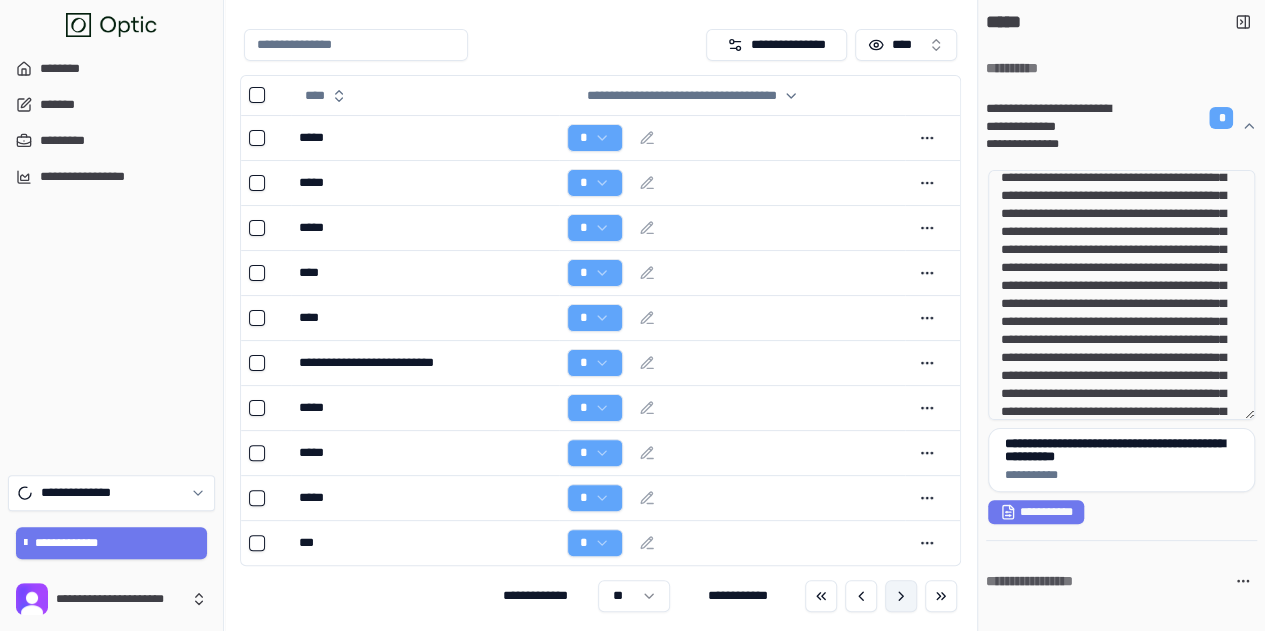 click at bounding box center (901, 596) 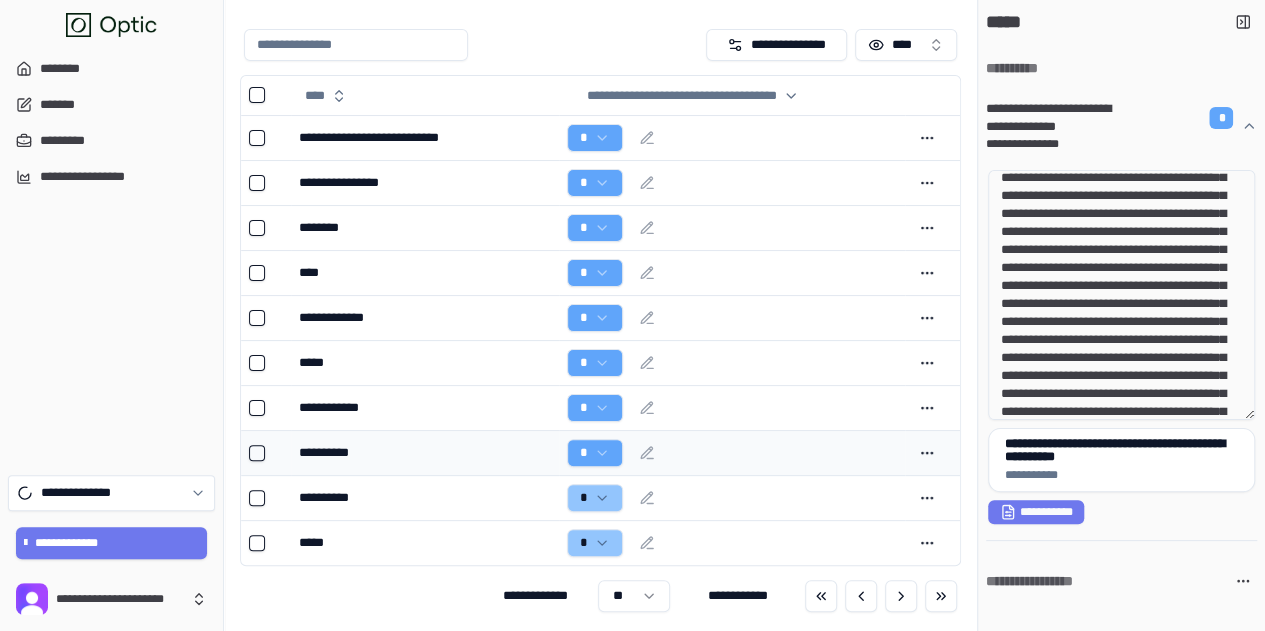 click on "**********" at bounding box center (424, 453) 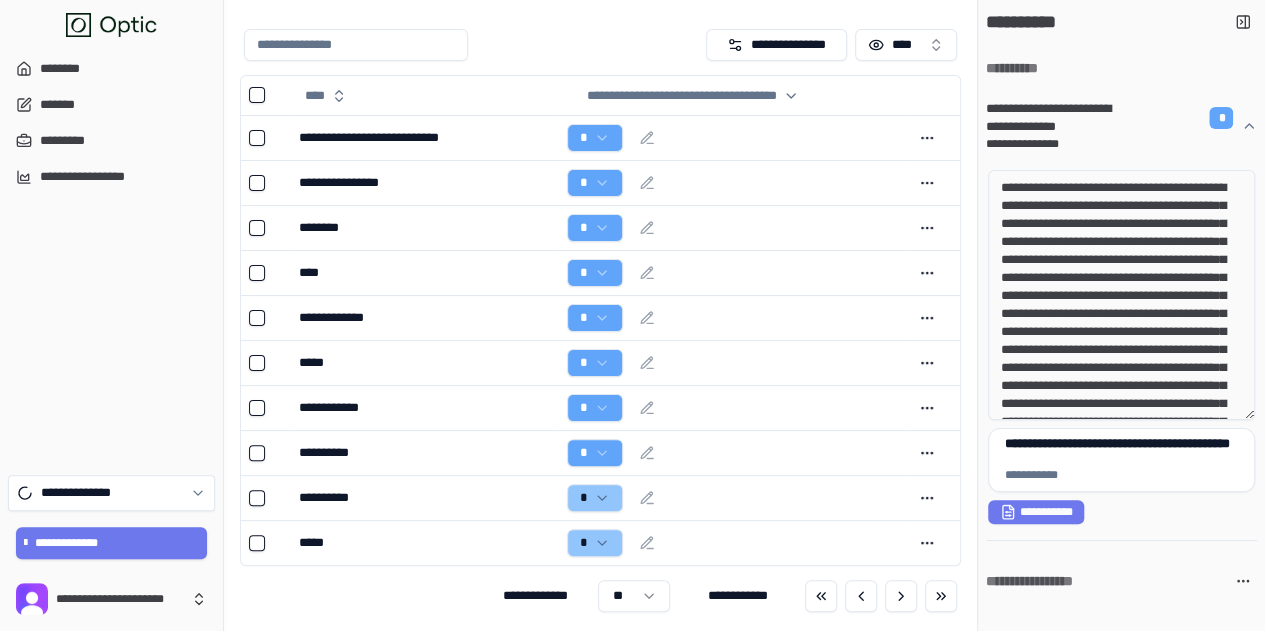 drag, startPoint x: 1113, startPoint y: 279, endPoint x: 1156, endPoint y: 319, distance: 58.728188 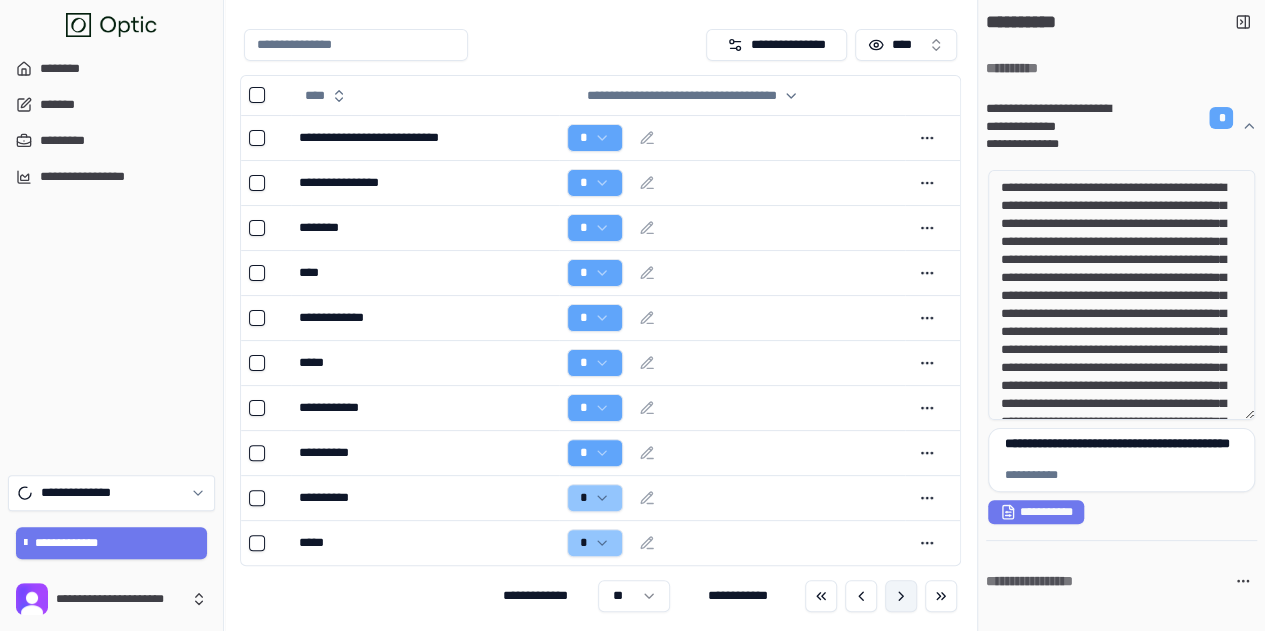click at bounding box center (901, 596) 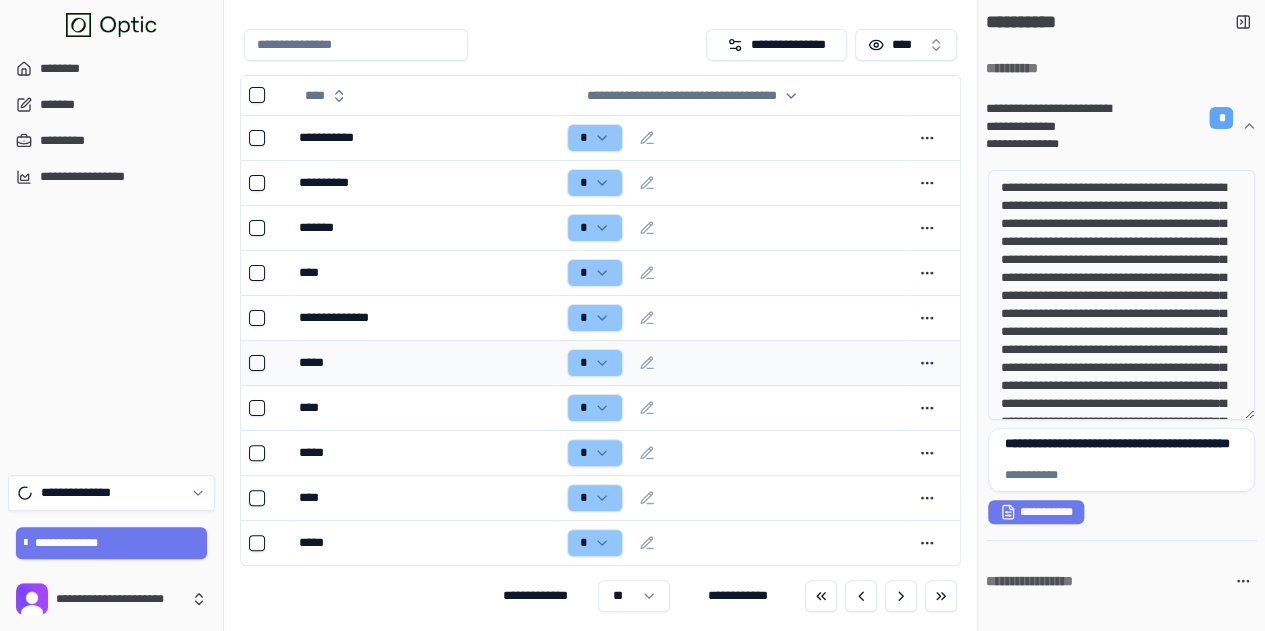 click on "*****" at bounding box center (424, 363) 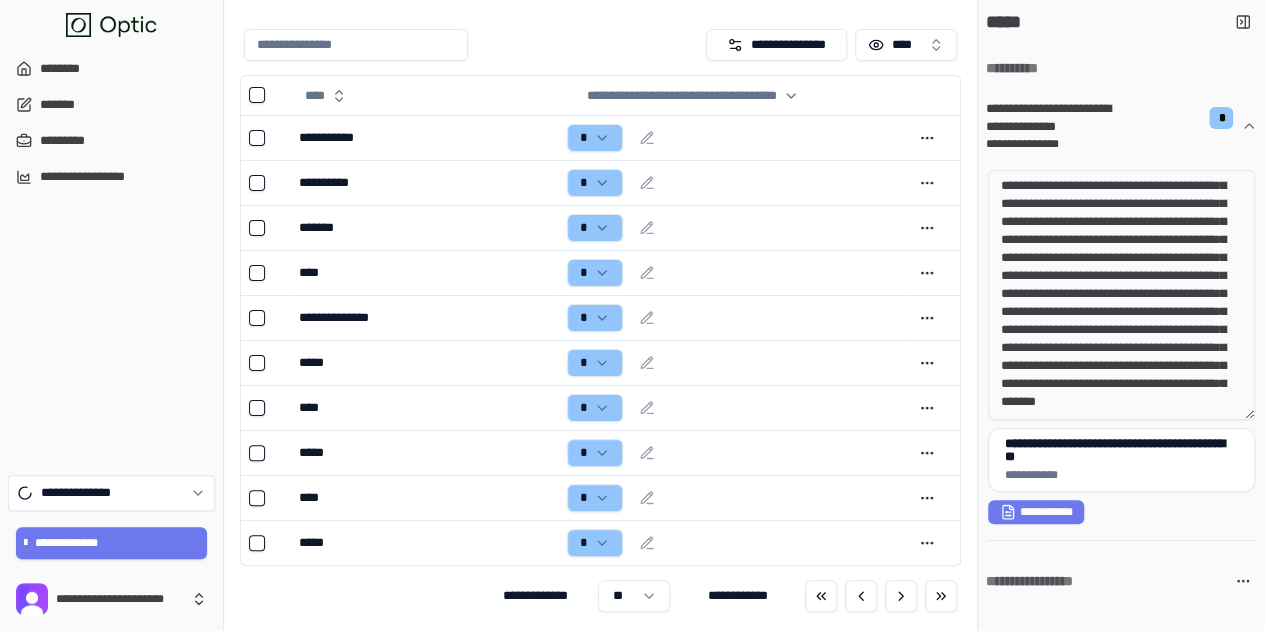 scroll, scrollTop: 163, scrollLeft: 0, axis: vertical 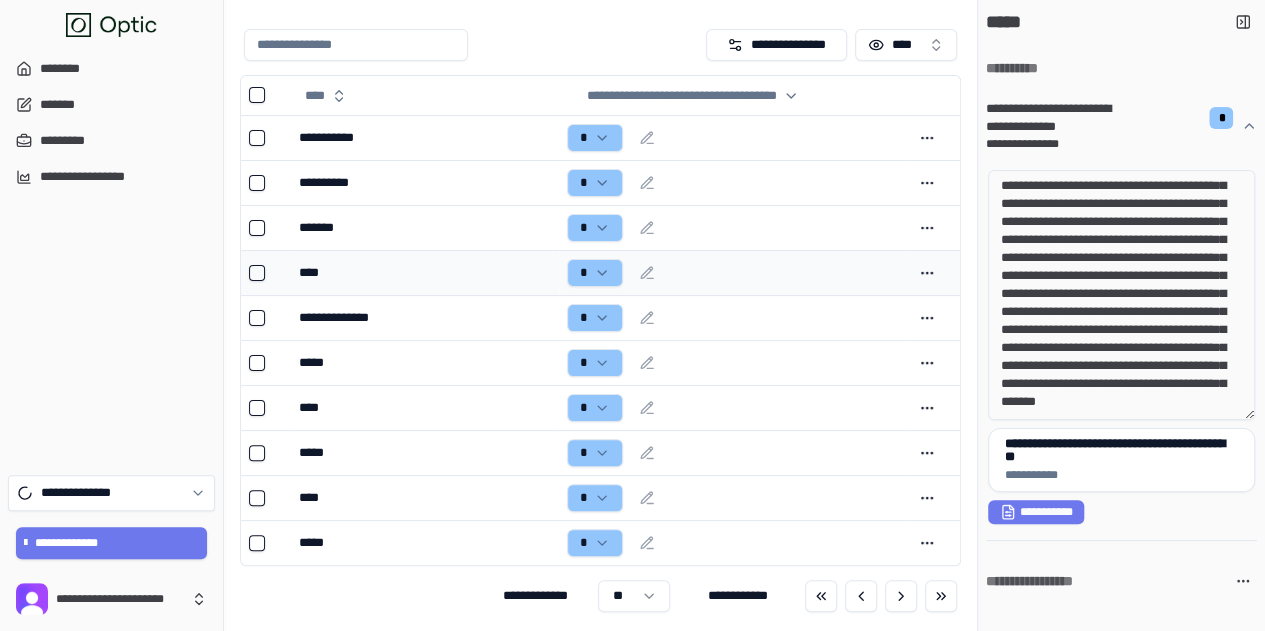 click on "****" at bounding box center (424, 273) 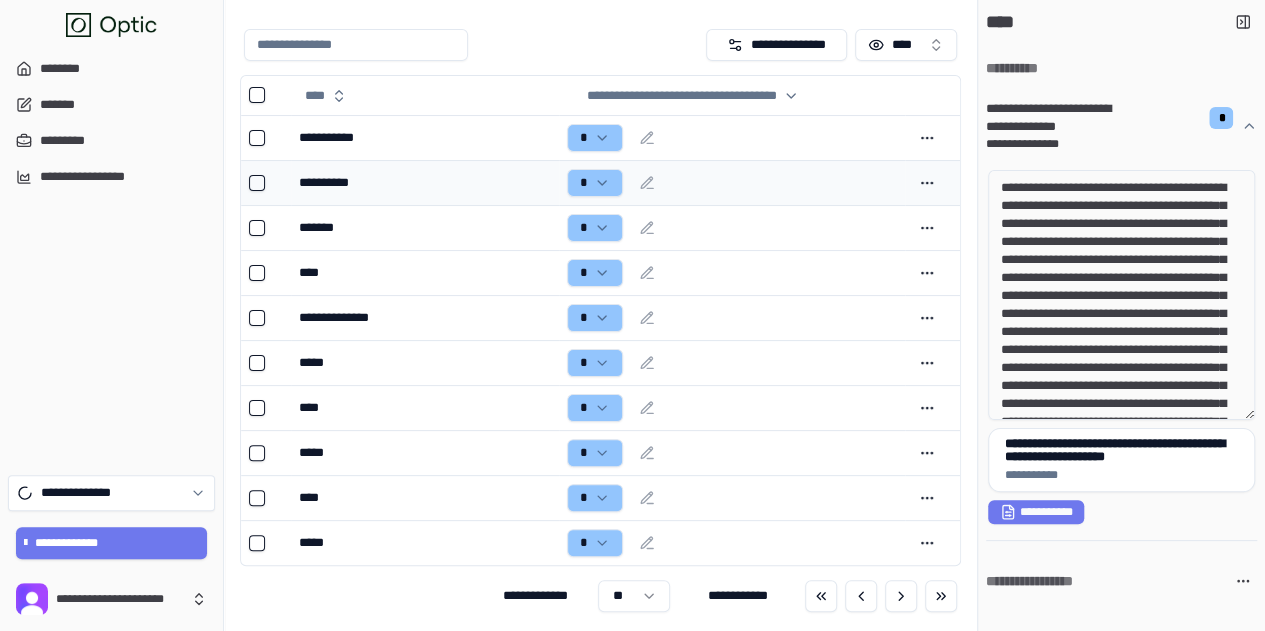 click on "**********" at bounding box center [424, 183] 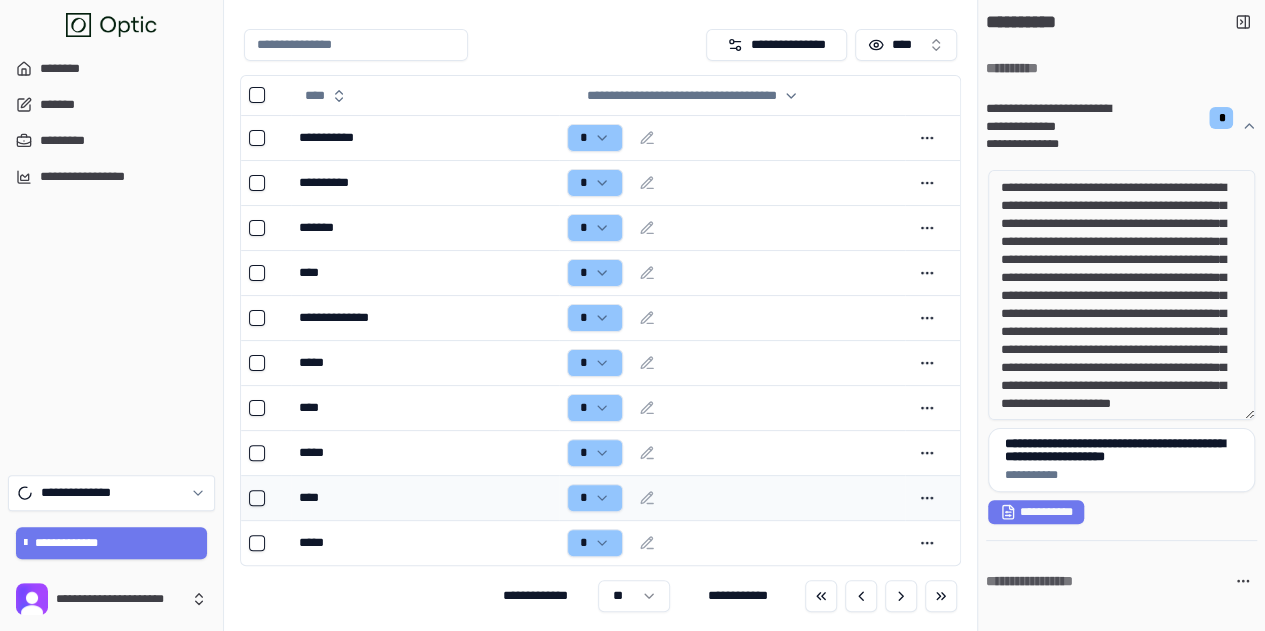 click on "****" at bounding box center (424, 498) 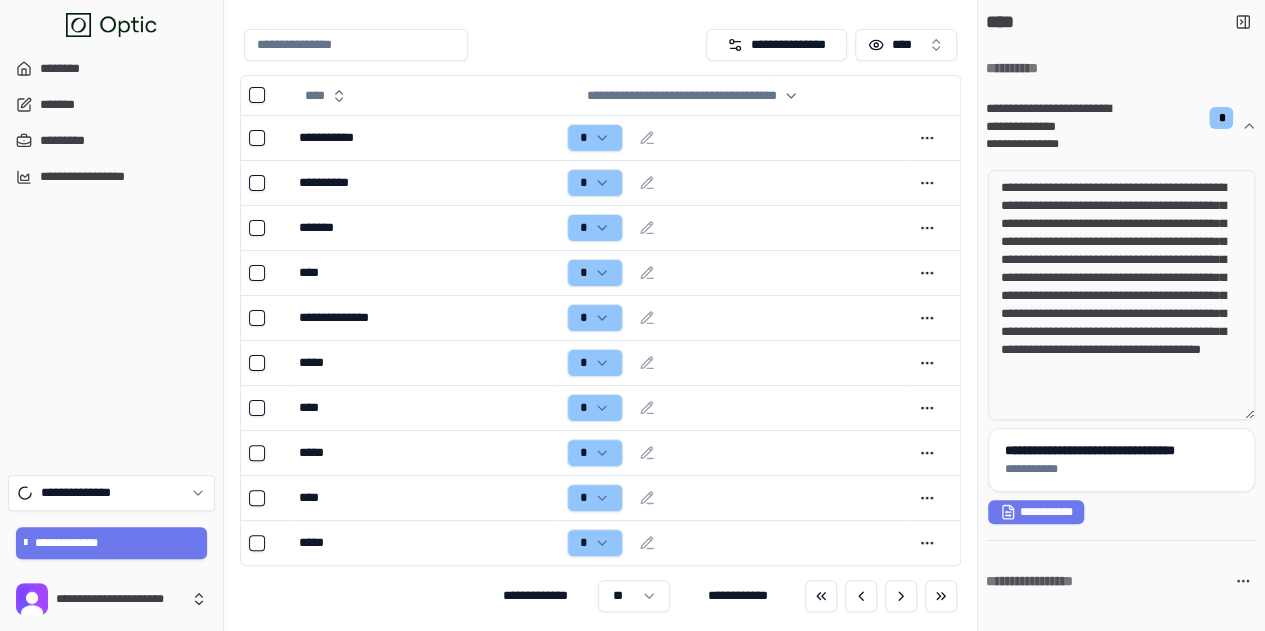 drag, startPoint x: 1180, startPoint y: 213, endPoint x: 1206, endPoint y: 267, distance: 59.933296 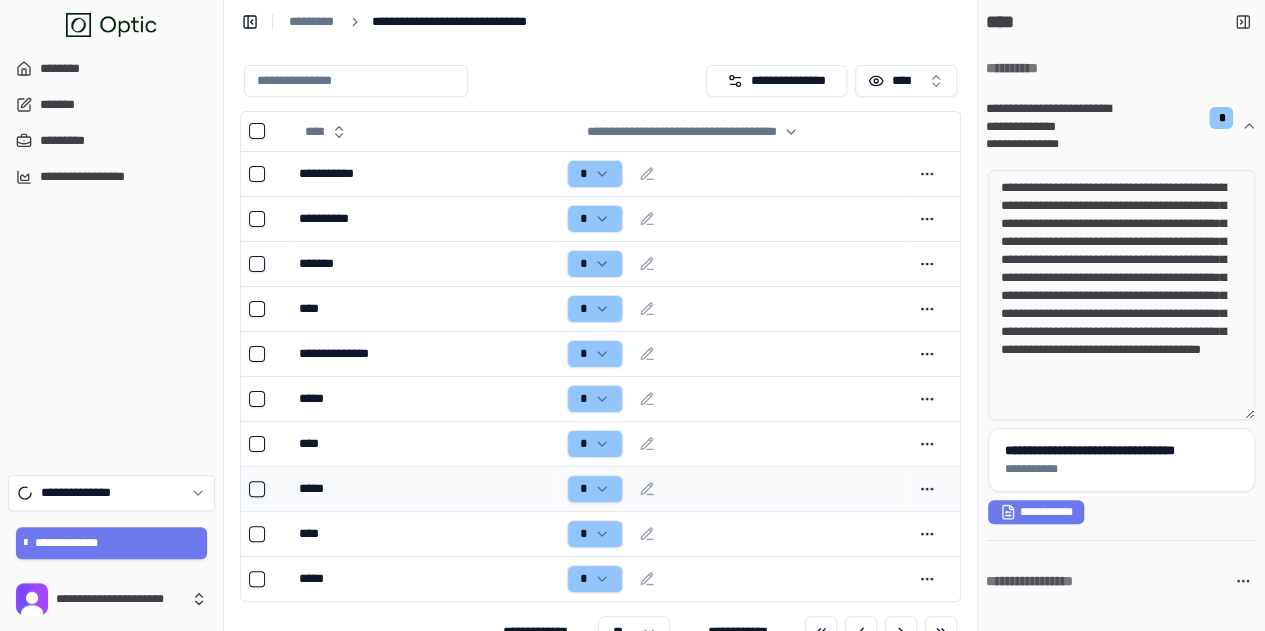 scroll, scrollTop: 36, scrollLeft: 0, axis: vertical 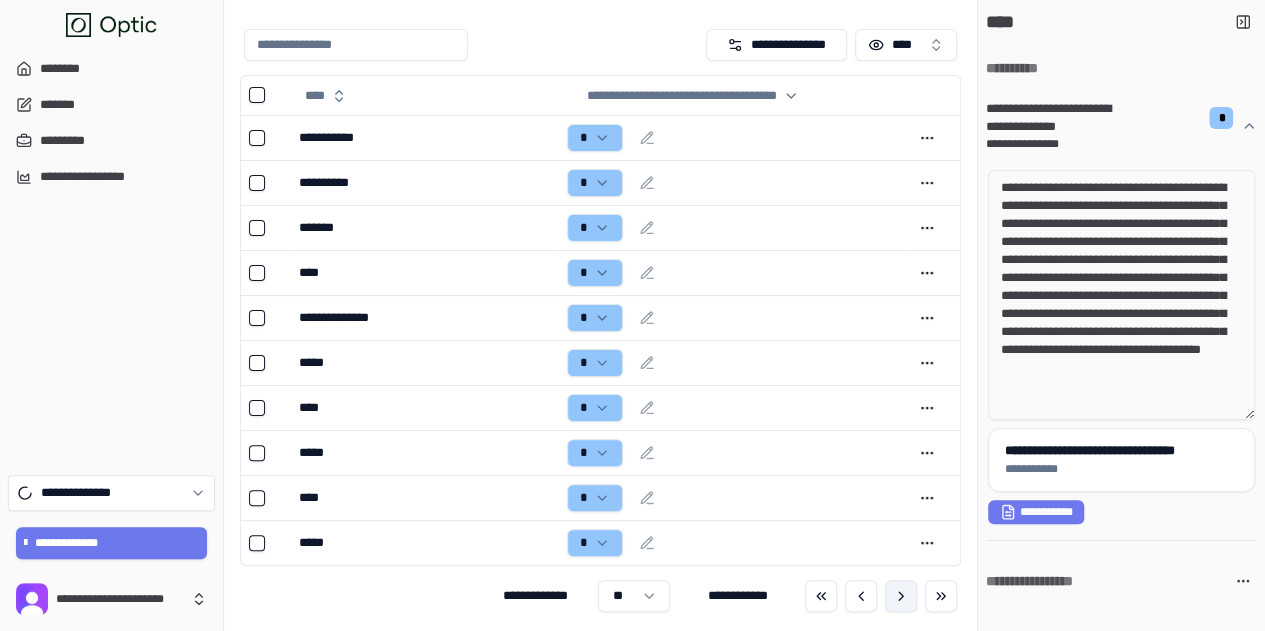 click at bounding box center (901, 596) 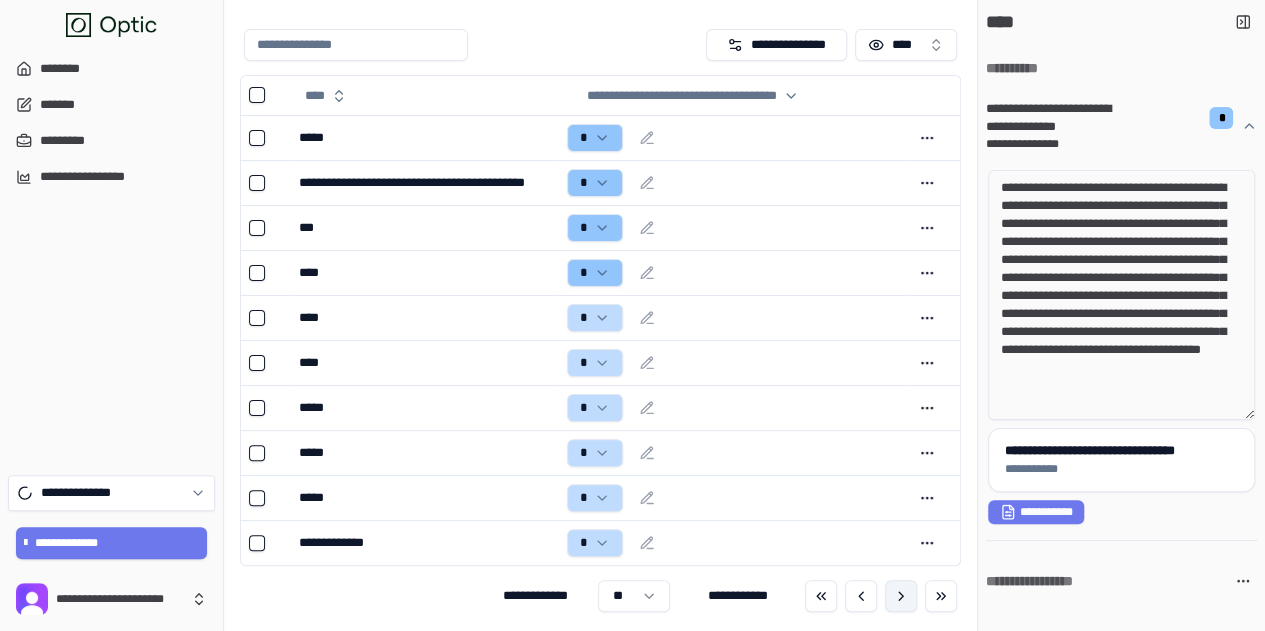 click at bounding box center (901, 596) 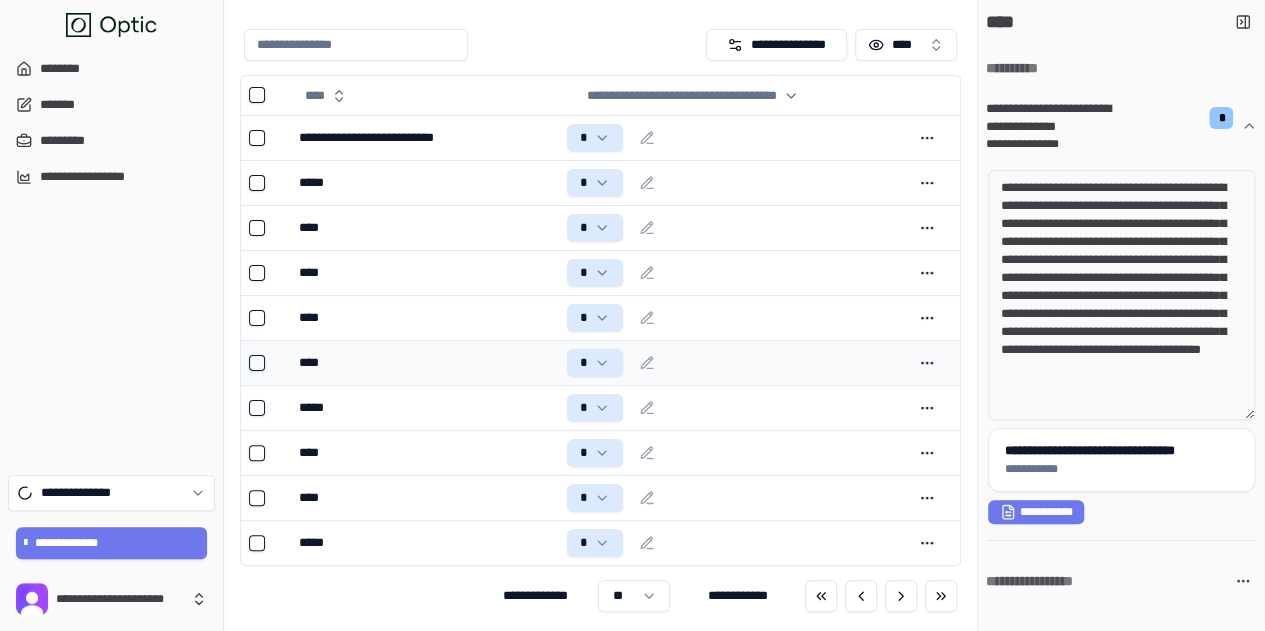 click on "****" at bounding box center [424, 363] 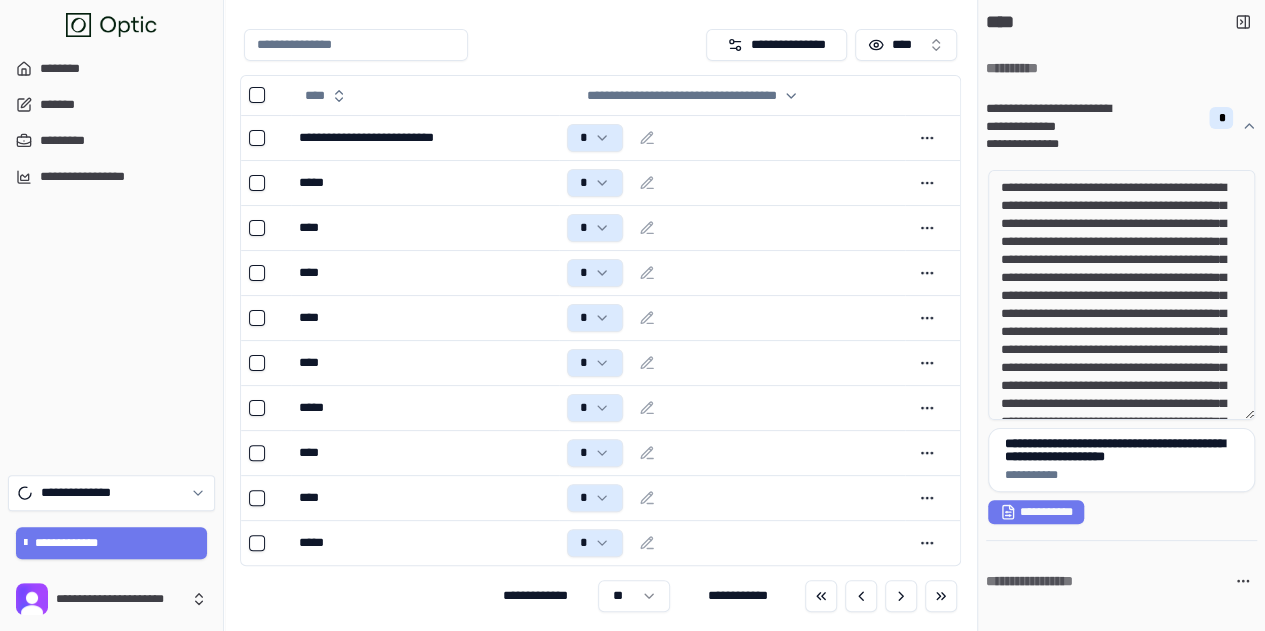 drag, startPoint x: 1073, startPoint y: 210, endPoint x: 1128, endPoint y: 230, distance: 58.5235 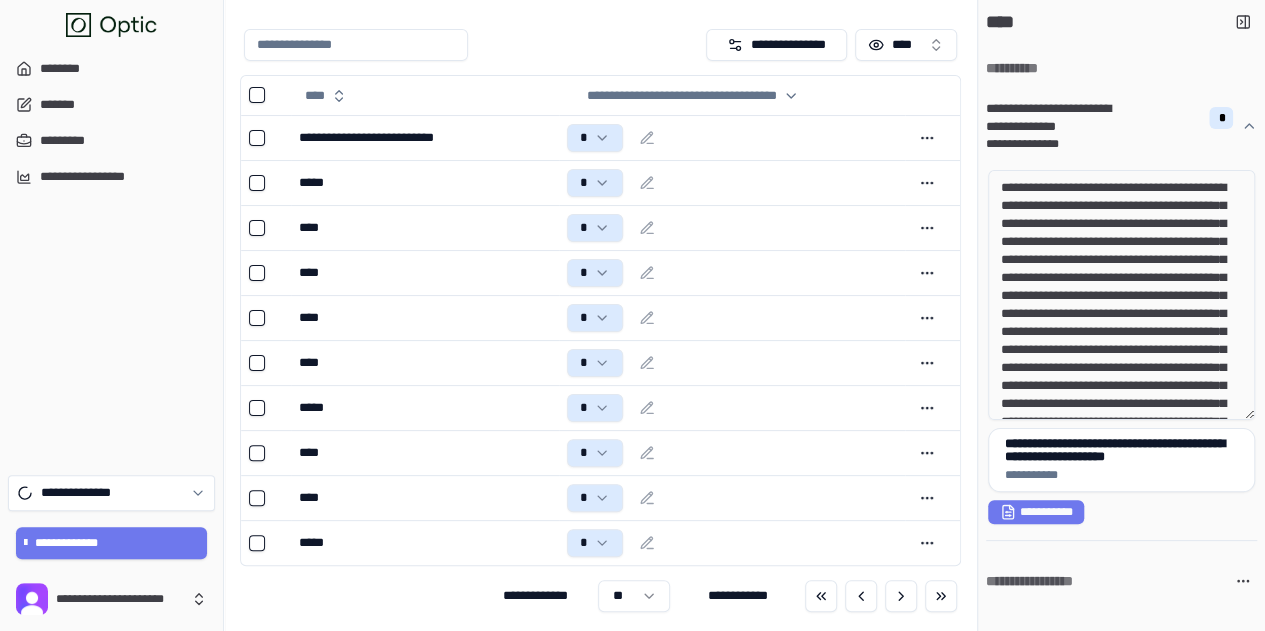drag, startPoint x: 1068, startPoint y: 357, endPoint x: 1108, endPoint y: 383, distance: 47.707443 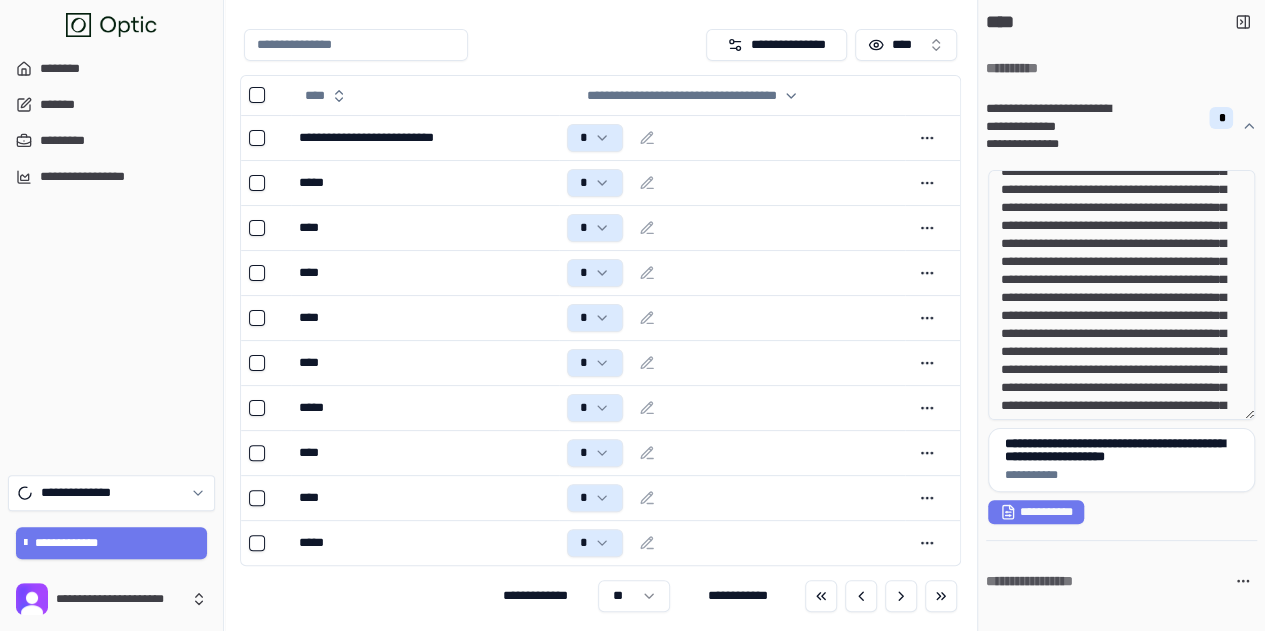scroll, scrollTop: 100, scrollLeft: 0, axis: vertical 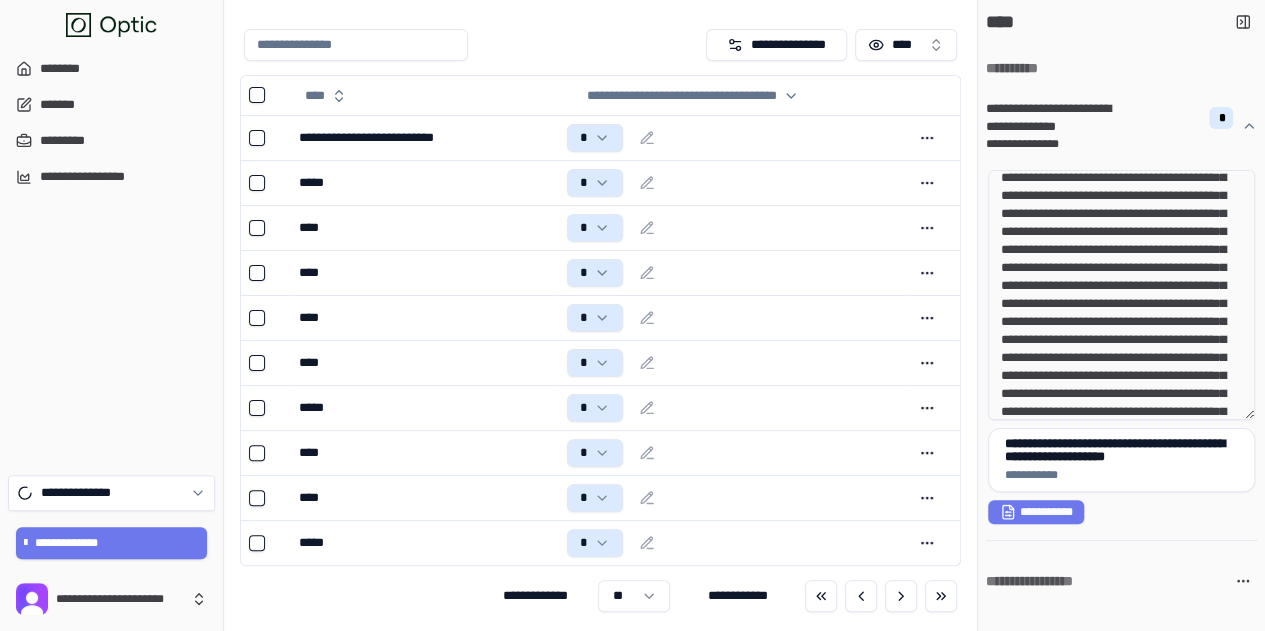 drag, startPoint x: 1142, startPoint y: 298, endPoint x: 1191, endPoint y: 334, distance: 60.80296 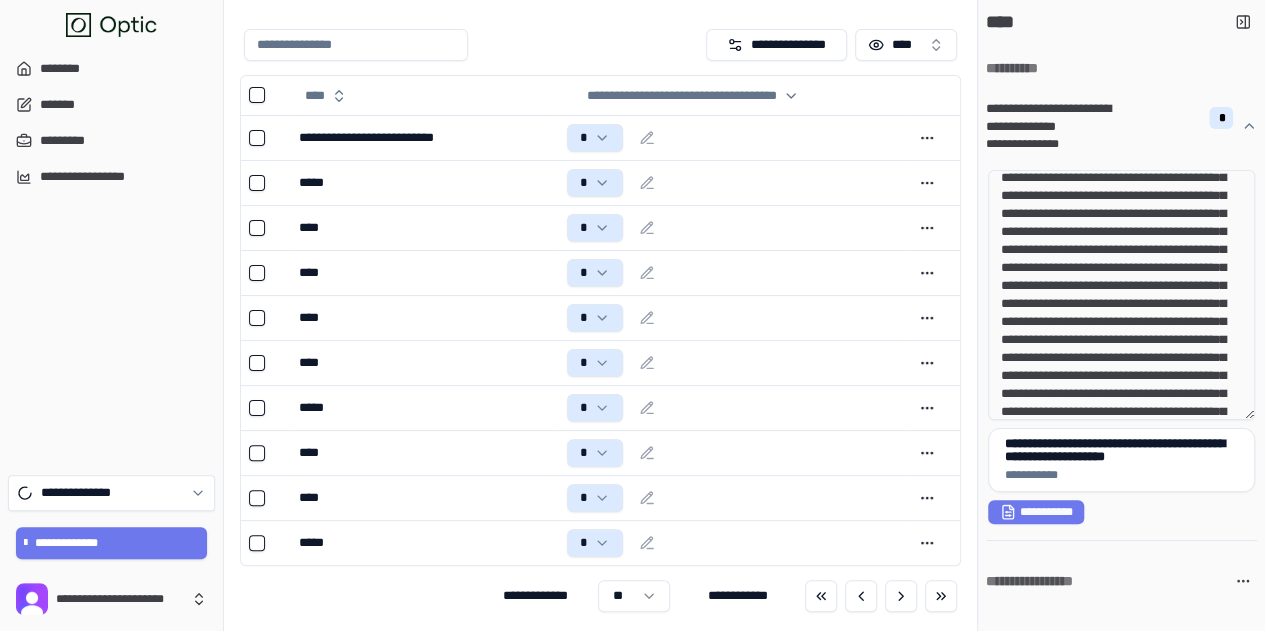 drag, startPoint x: 1081, startPoint y: 354, endPoint x: 1137, endPoint y: 374, distance: 59.464275 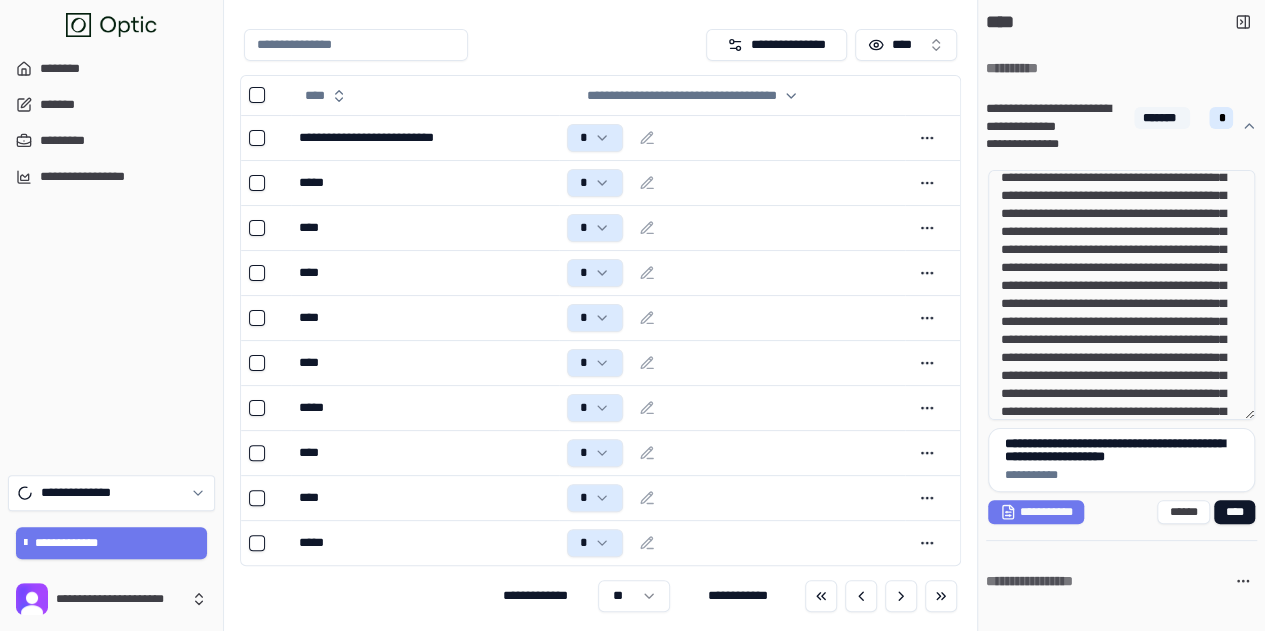 click at bounding box center (1121, 295) 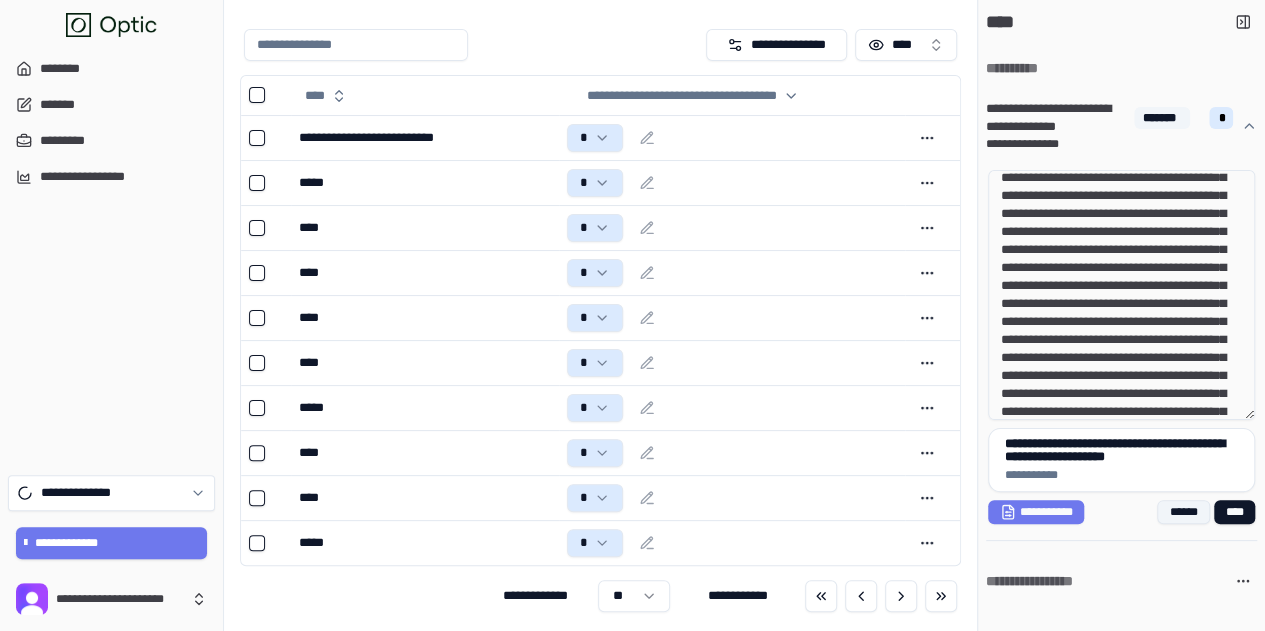 click on "******" at bounding box center (1183, 512) 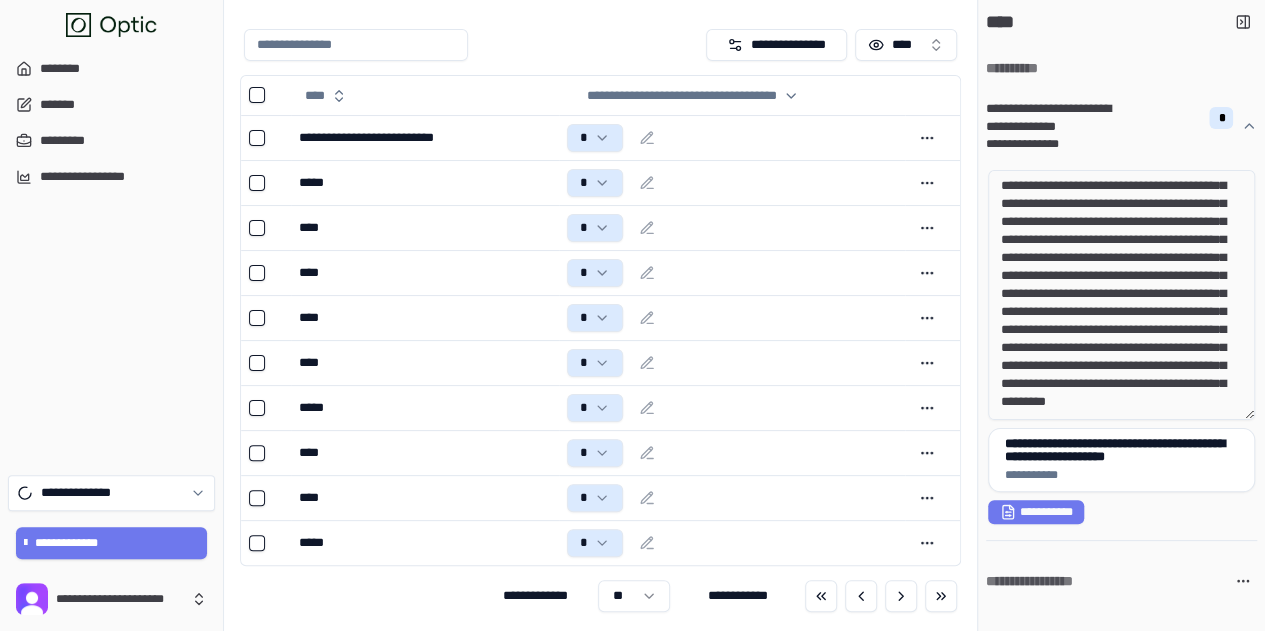 scroll, scrollTop: 289, scrollLeft: 0, axis: vertical 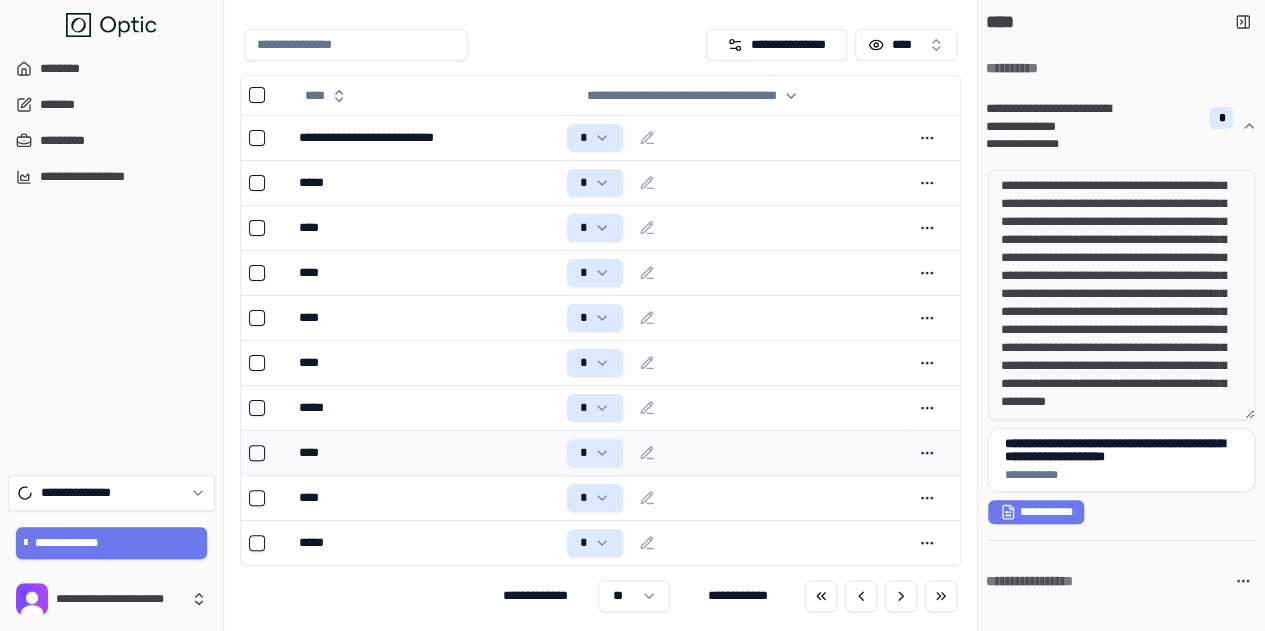 click on "****" at bounding box center (424, 453) 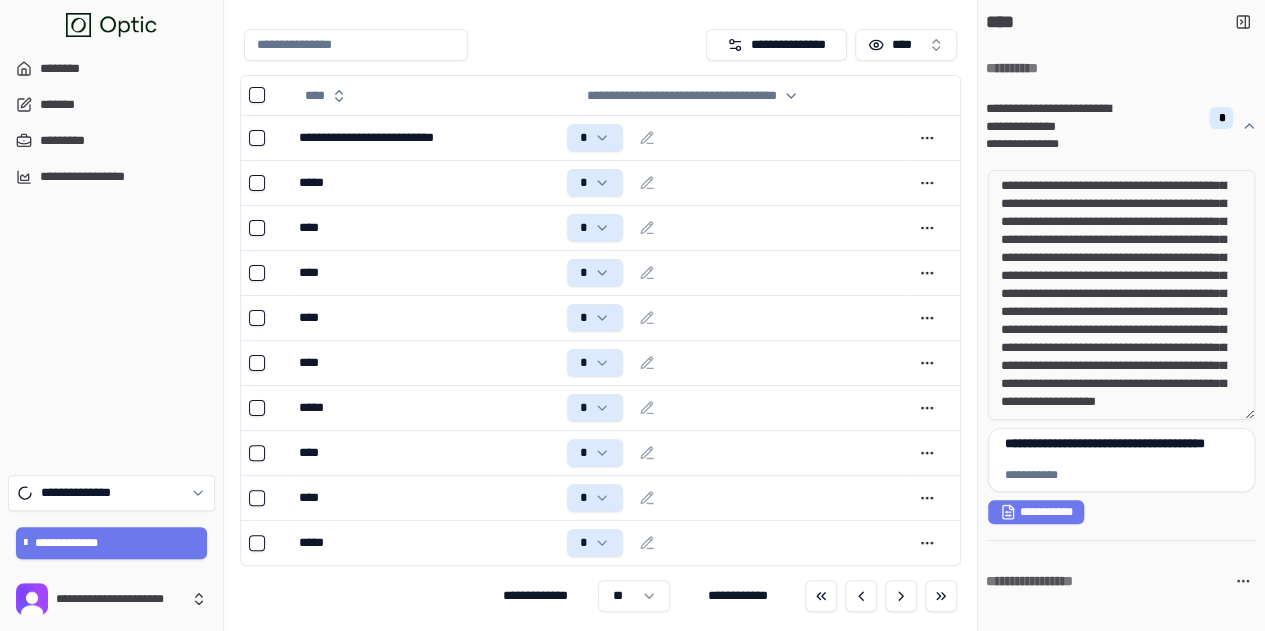 scroll, scrollTop: 271, scrollLeft: 0, axis: vertical 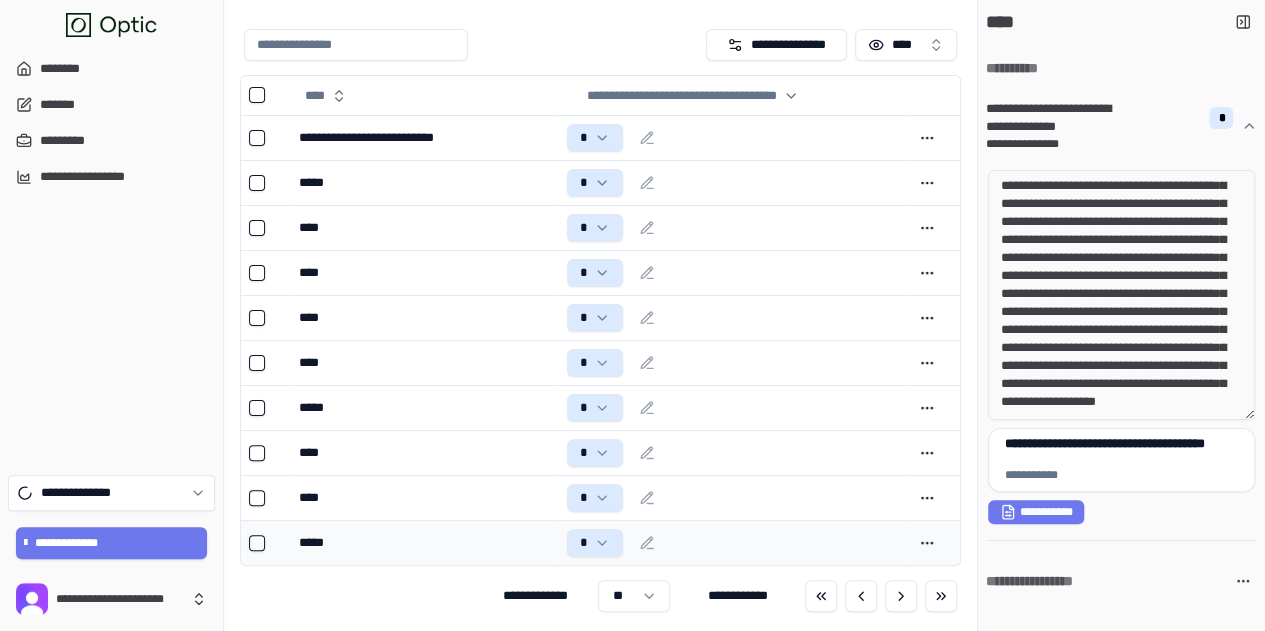 click on "*****" at bounding box center (424, 543) 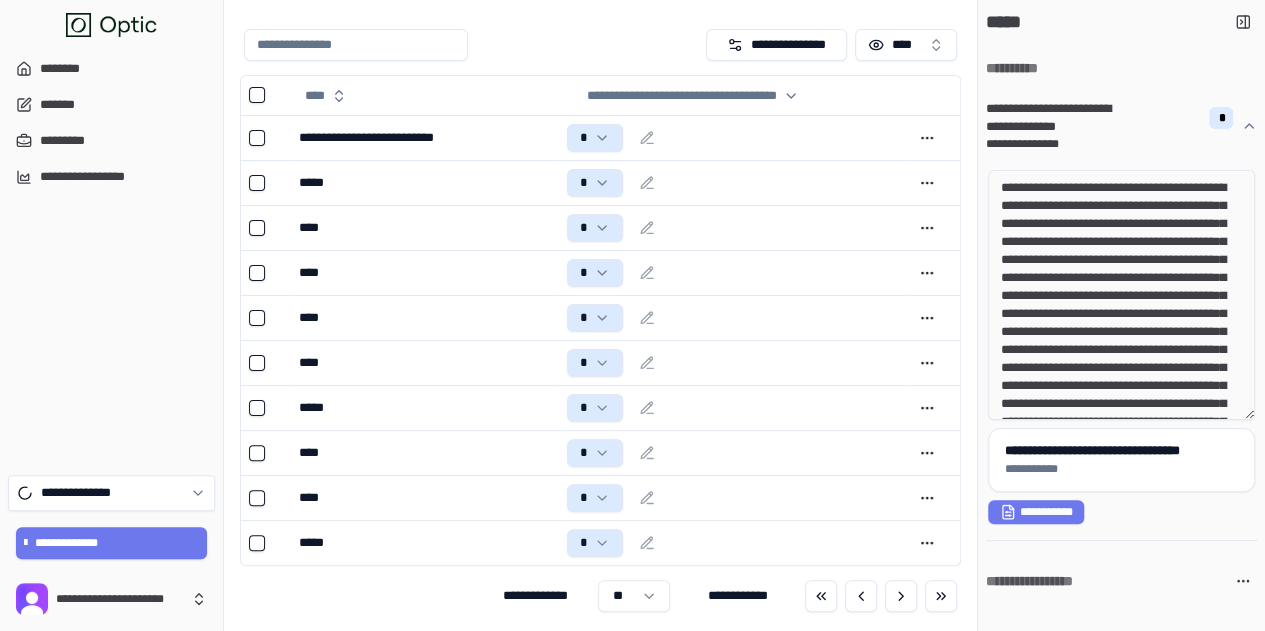 drag, startPoint x: 1064, startPoint y: 213, endPoint x: 1146, endPoint y: 246, distance: 88.391174 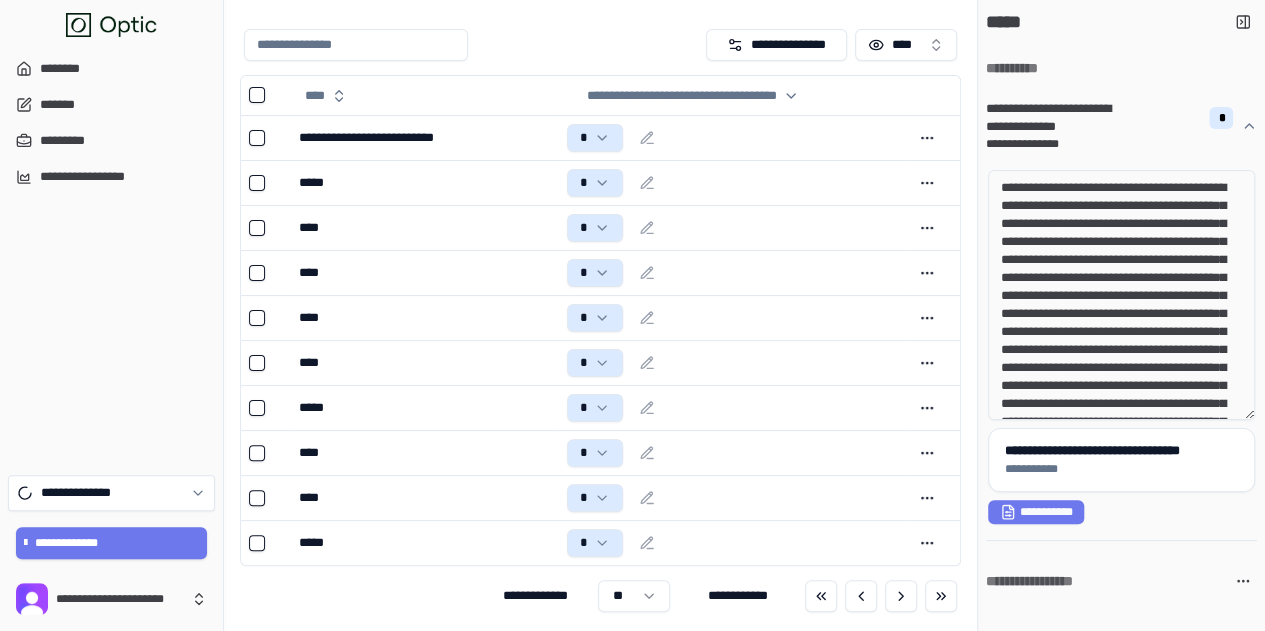 drag, startPoint x: 1064, startPoint y: 319, endPoint x: 1196, endPoint y: 349, distance: 135.36617 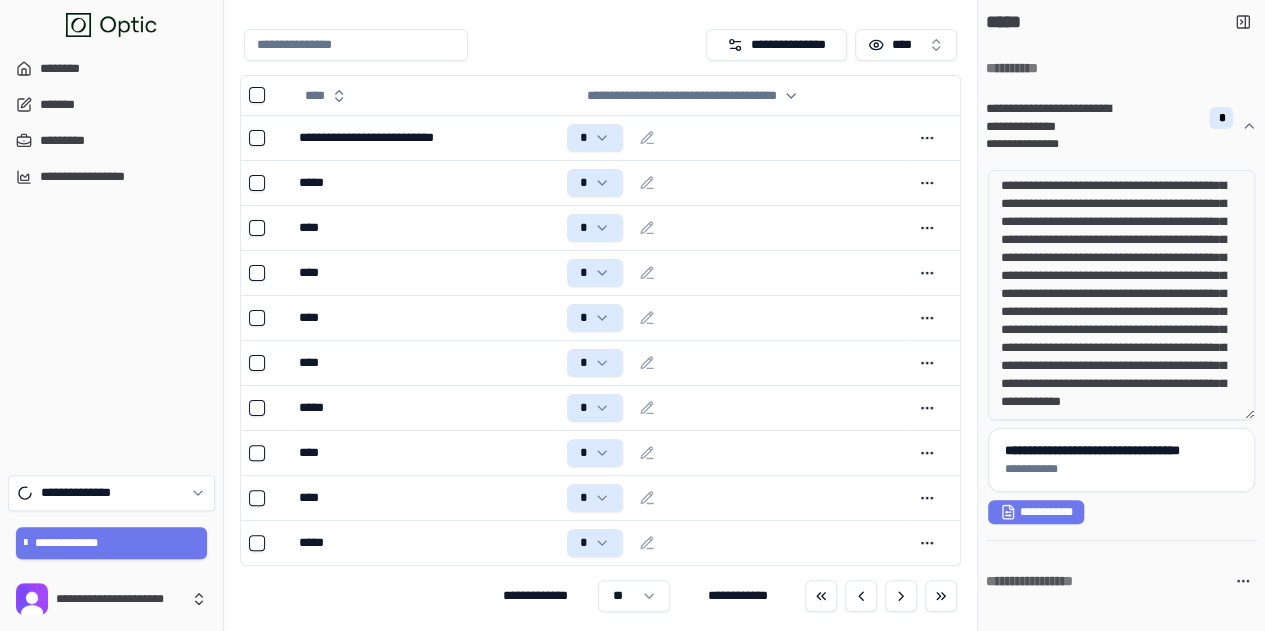 drag, startPoint x: 1130, startPoint y: 303, endPoint x: 1206, endPoint y: 333, distance: 81.706795 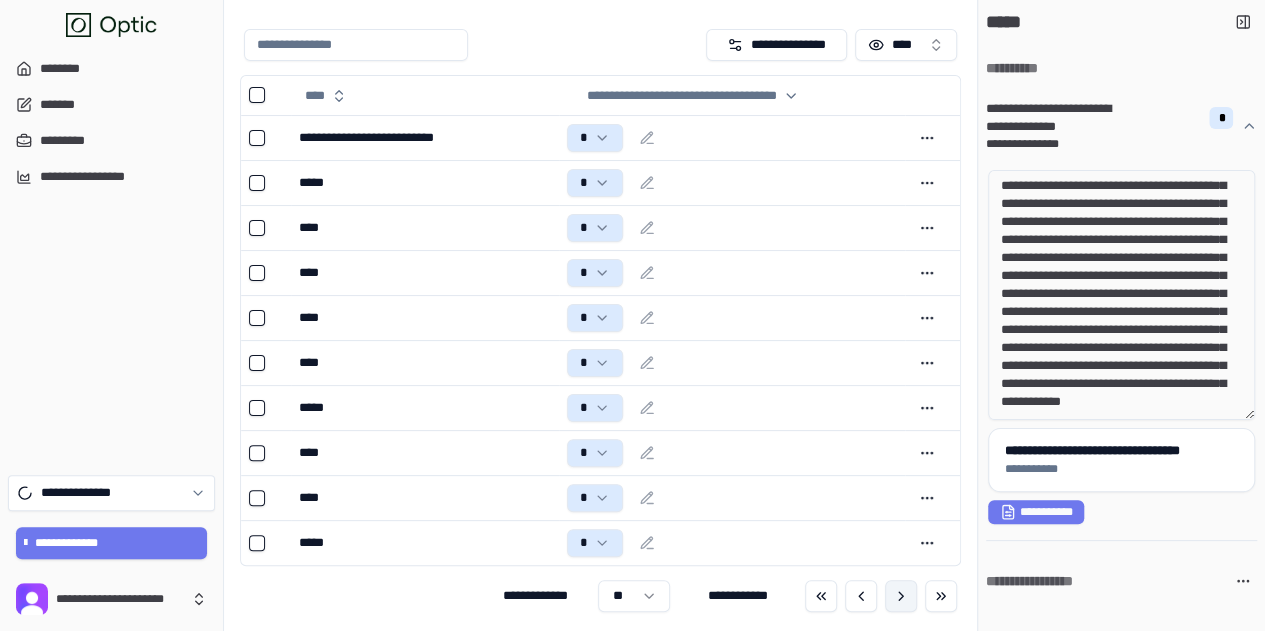 click at bounding box center [901, 596] 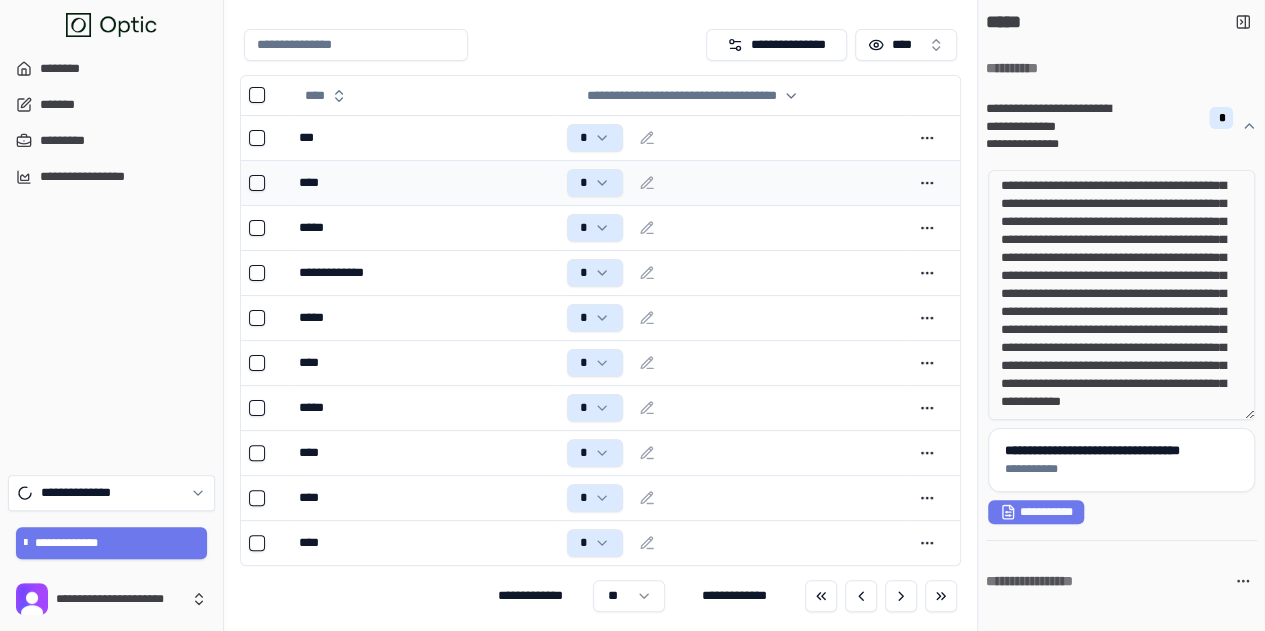 click on "****" at bounding box center [424, 183] 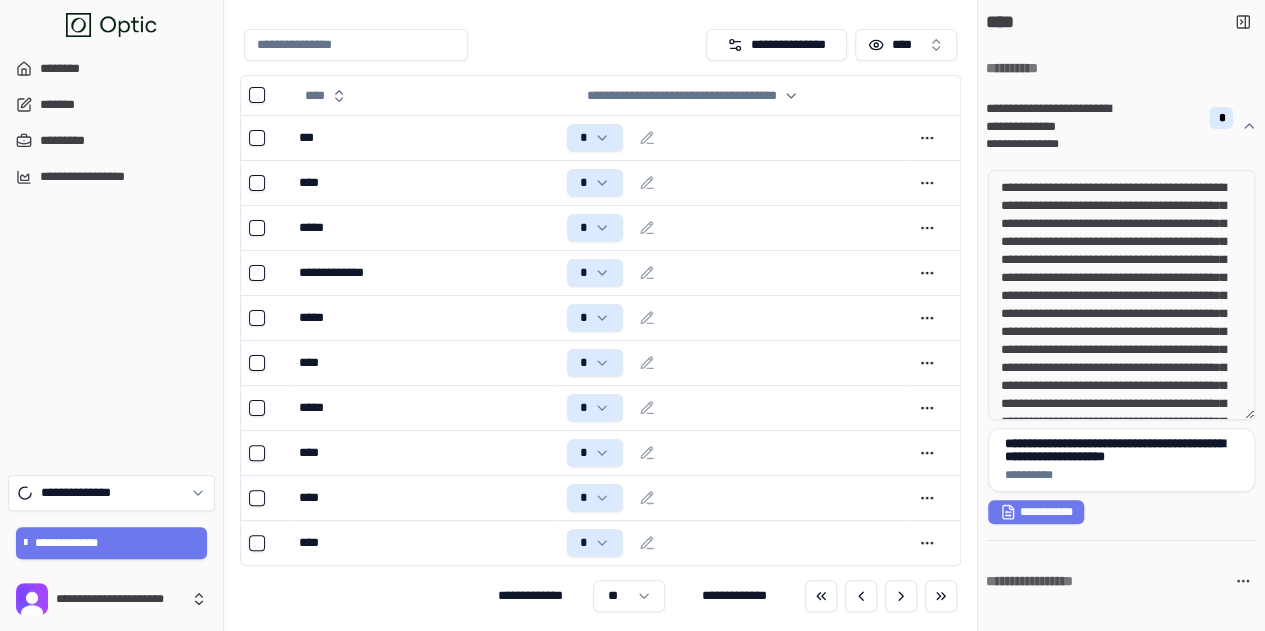 drag, startPoint x: 1089, startPoint y: 212, endPoint x: 1166, endPoint y: 228, distance: 78.64477 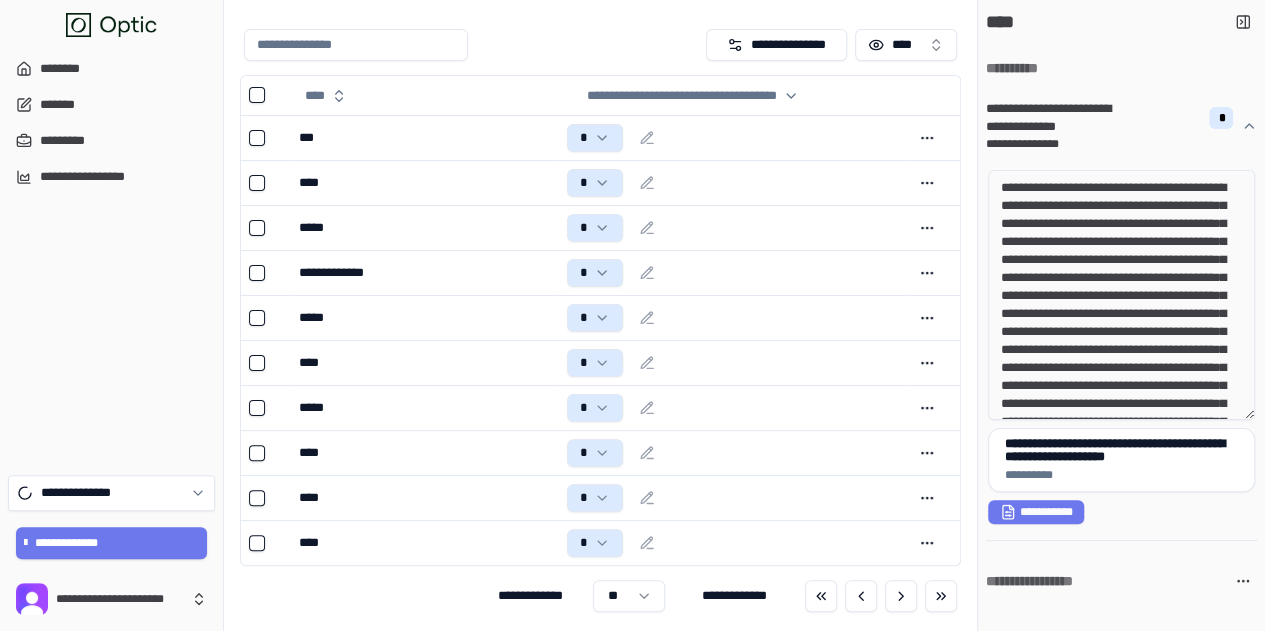 drag, startPoint x: 1030, startPoint y: 299, endPoint x: 1206, endPoint y: 318, distance: 177.0226 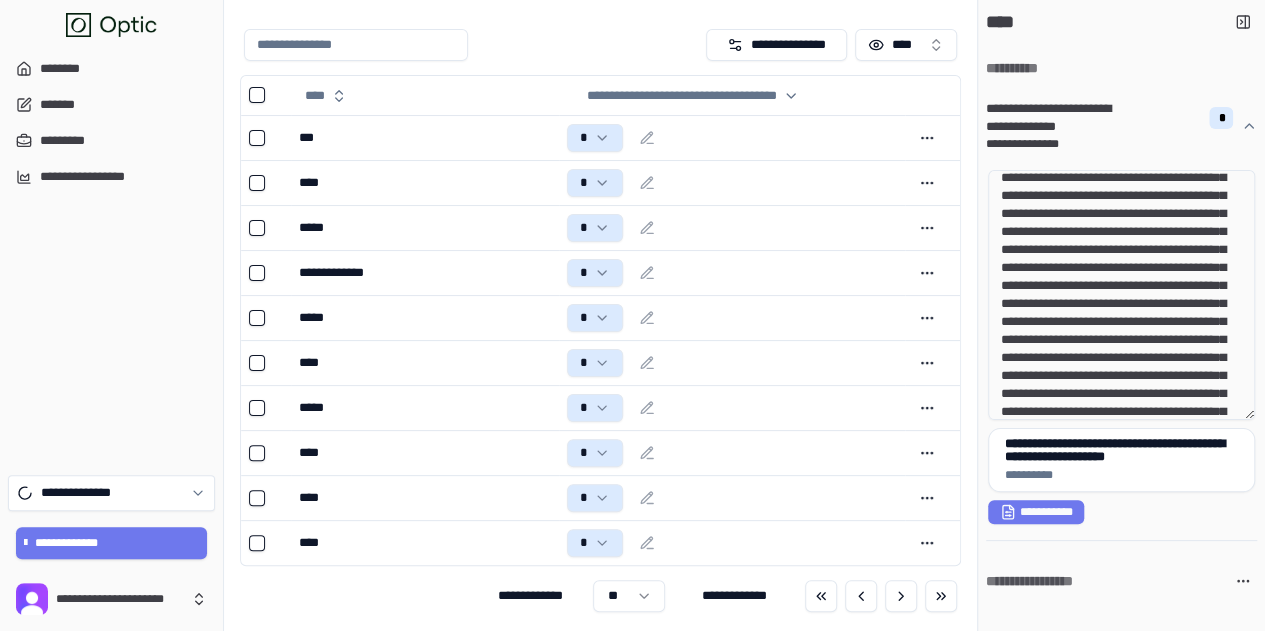 drag, startPoint x: 1119, startPoint y: 290, endPoint x: 1183, endPoint y: 323, distance: 72.00694 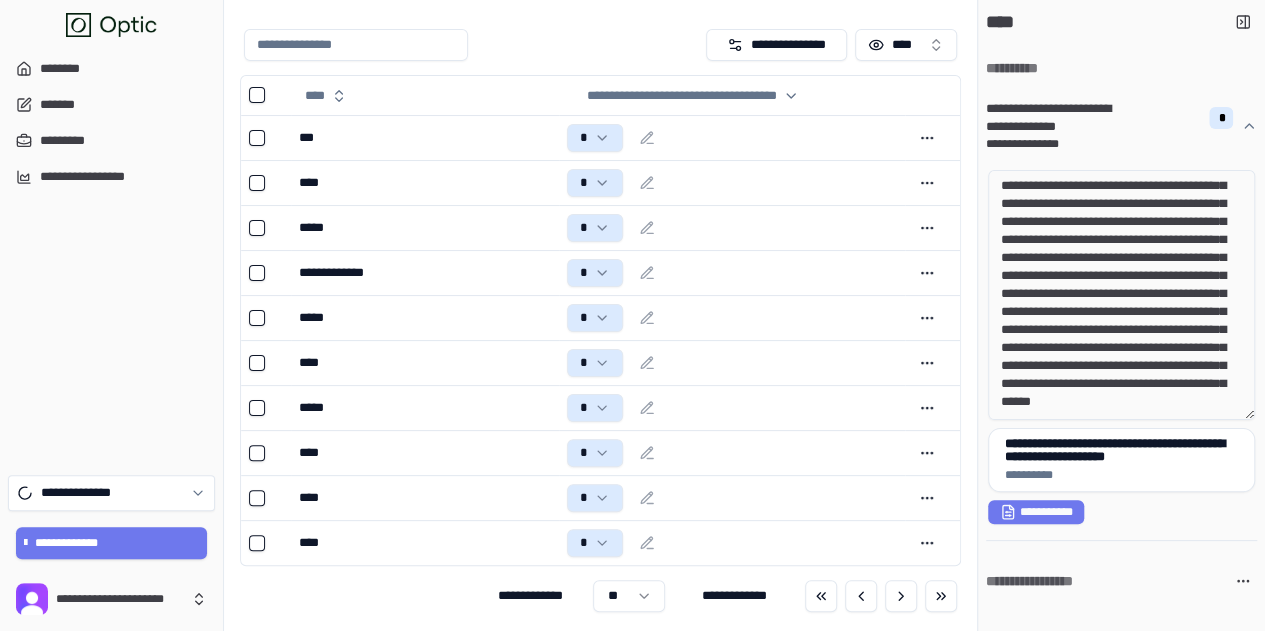 drag, startPoint x: 1118, startPoint y: 298, endPoint x: 1205, endPoint y: 328, distance: 92.02717 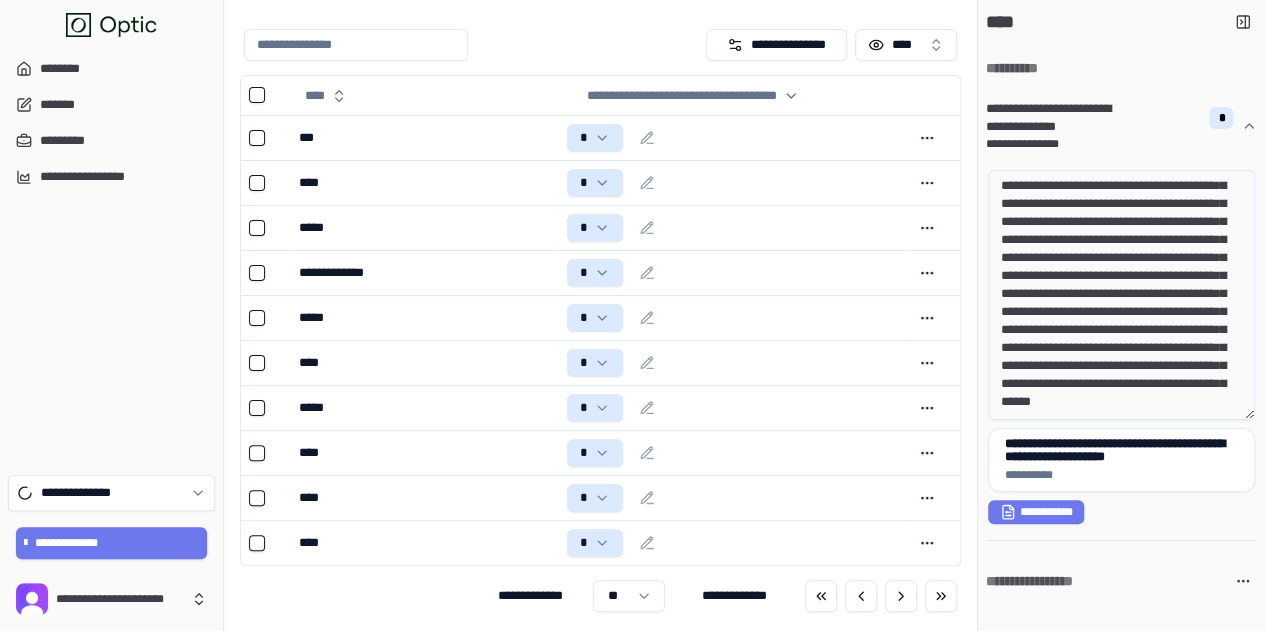 drag, startPoint x: 1092, startPoint y: 314, endPoint x: 1198, endPoint y: 367, distance: 118.511604 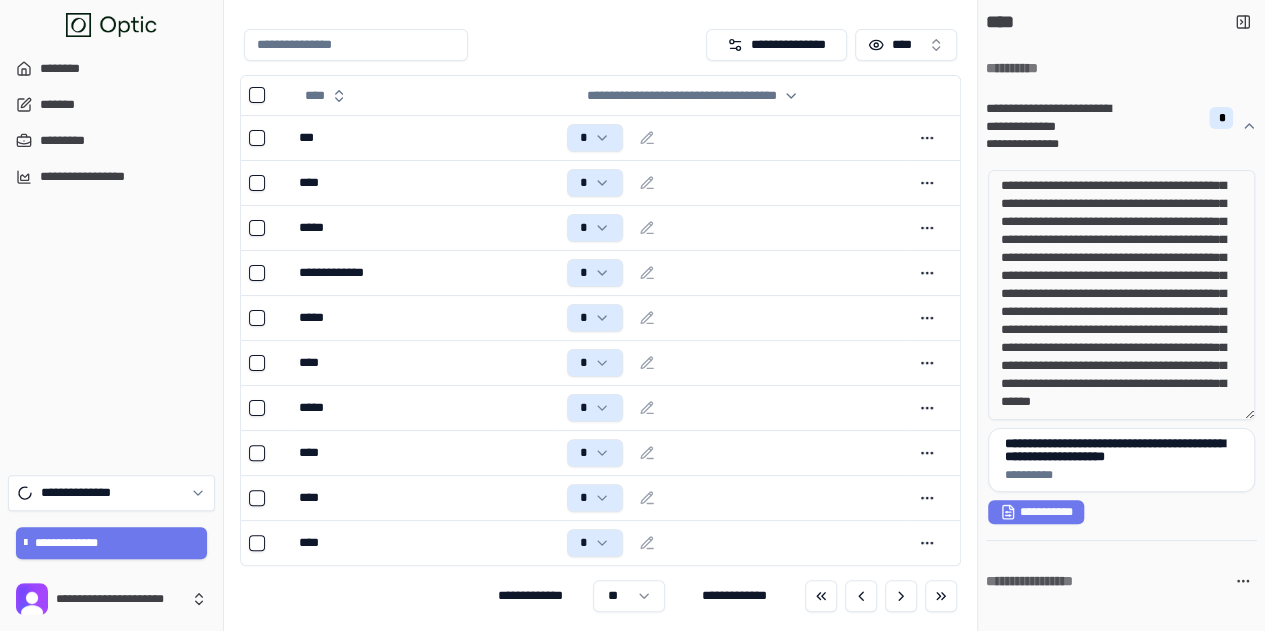 drag 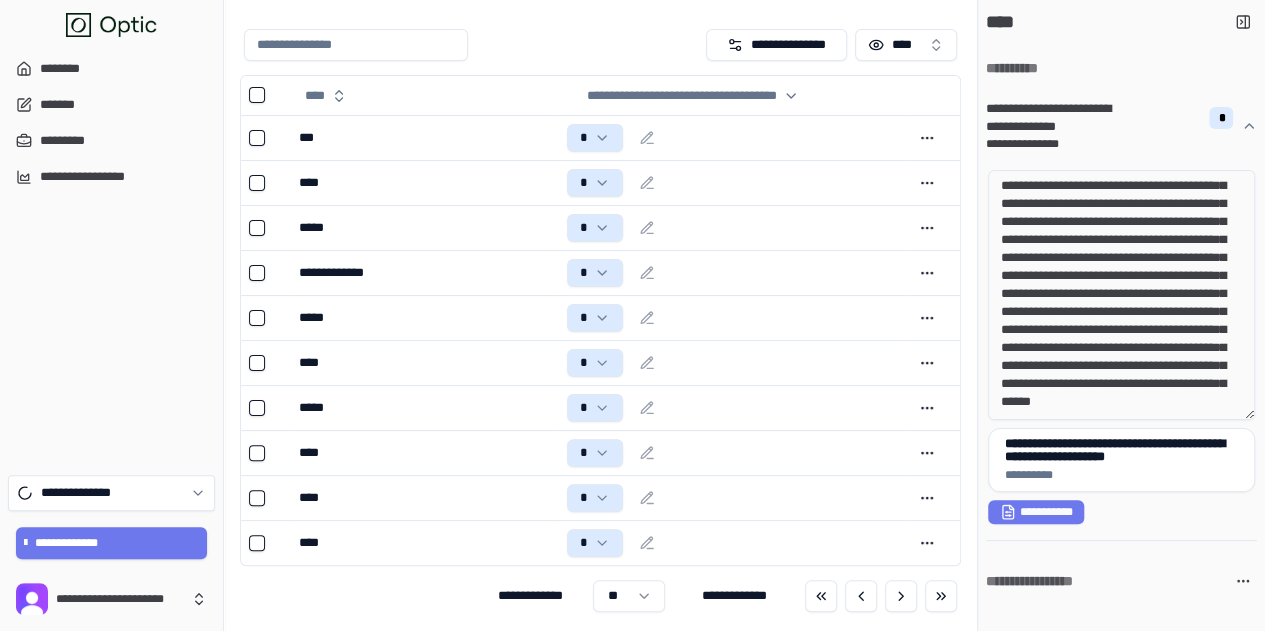 click on "**********" at bounding box center (1121, 295) 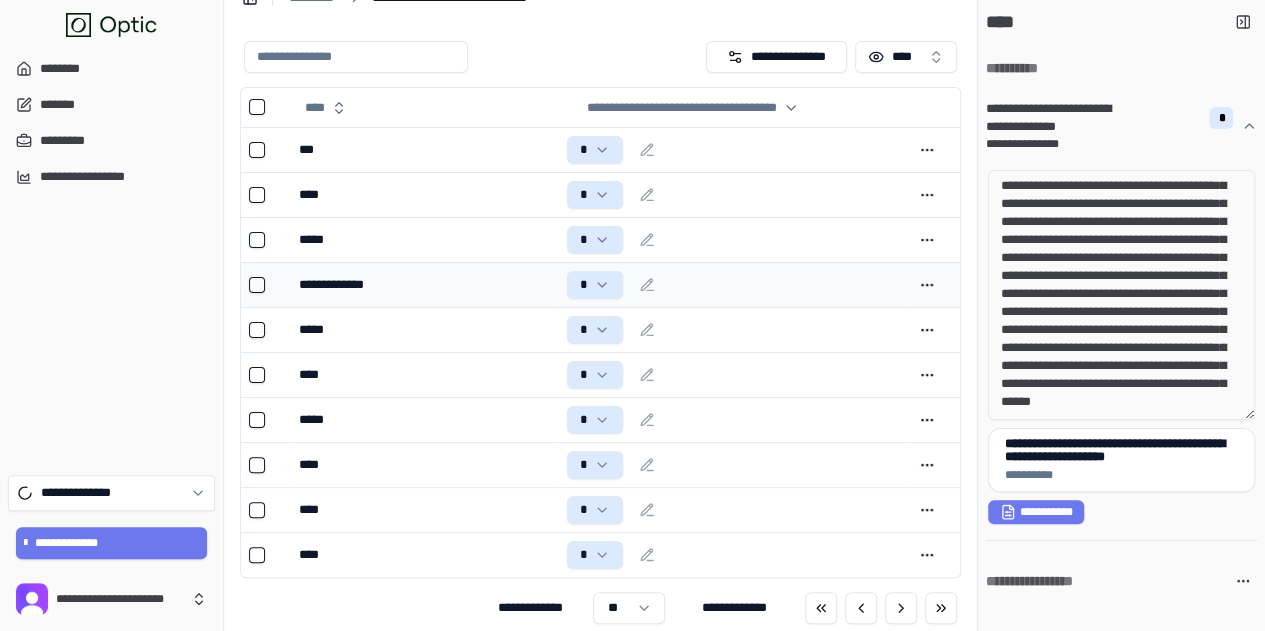 scroll, scrollTop: 36, scrollLeft: 0, axis: vertical 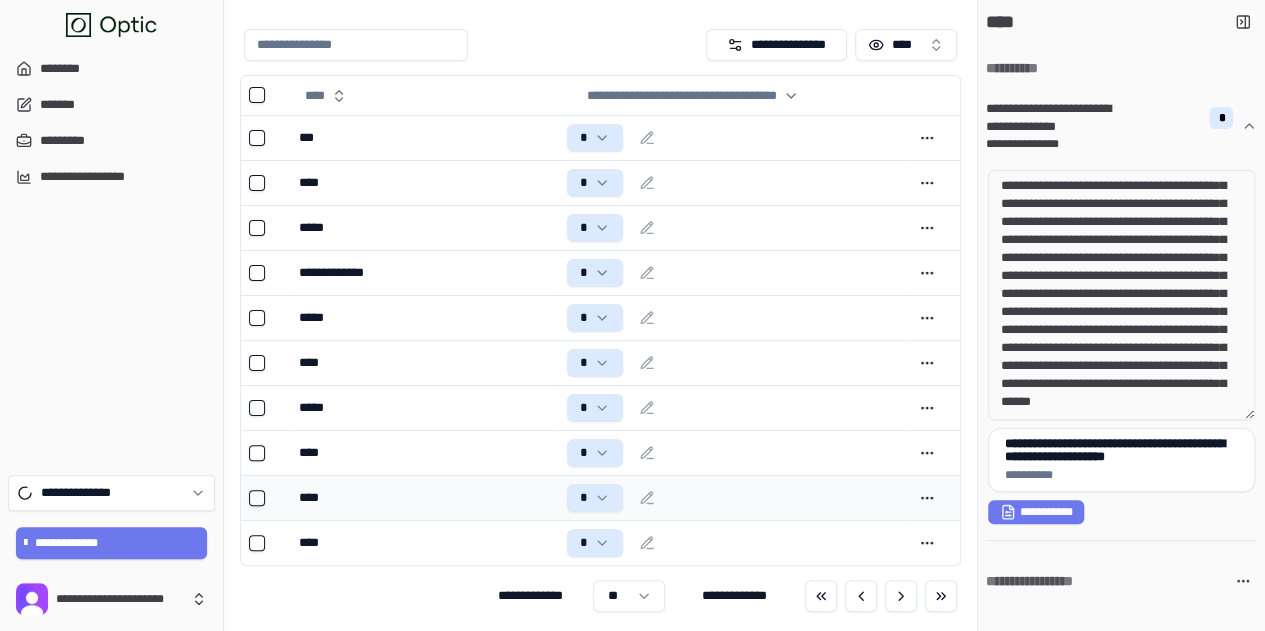 click on "****" at bounding box center [424, 498] 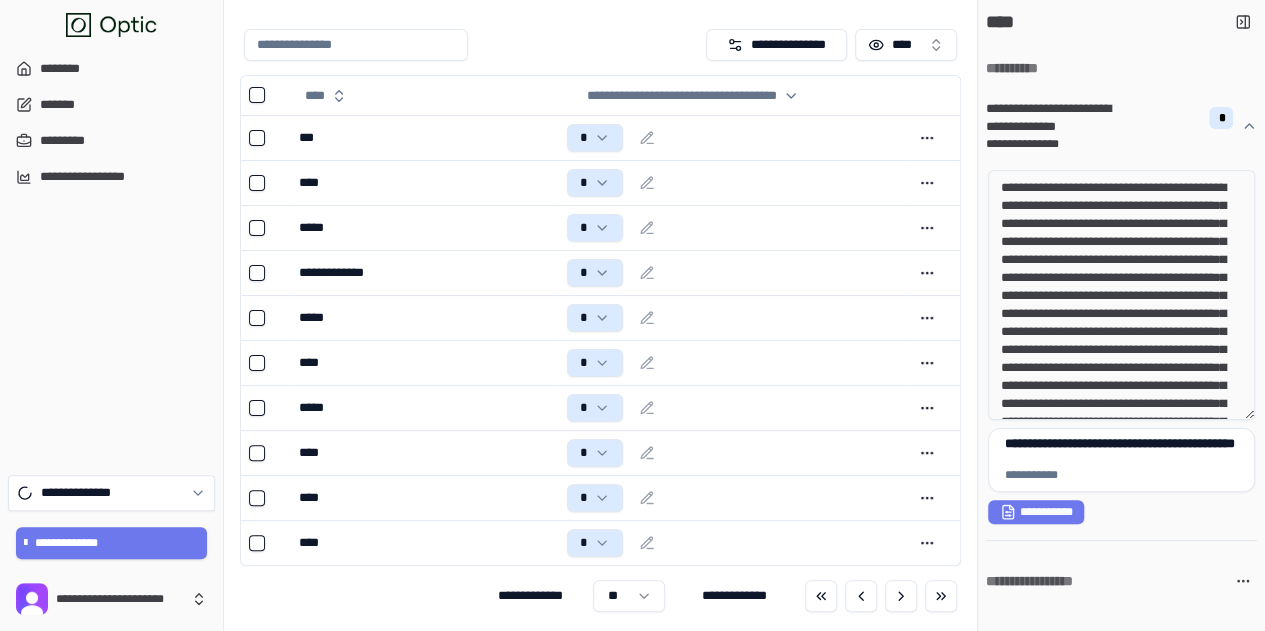 click on "**********" at bounding box center (1121, 295) 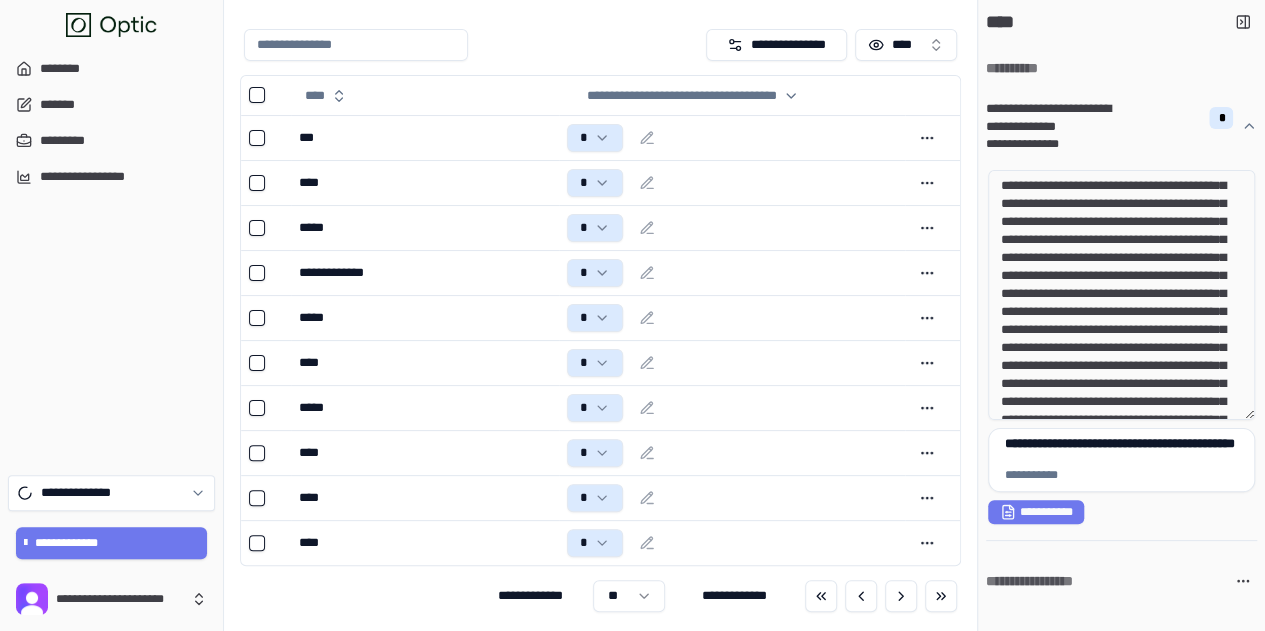 scroll, scrollTop: 100, scrollLeft: 0, axis: vertical 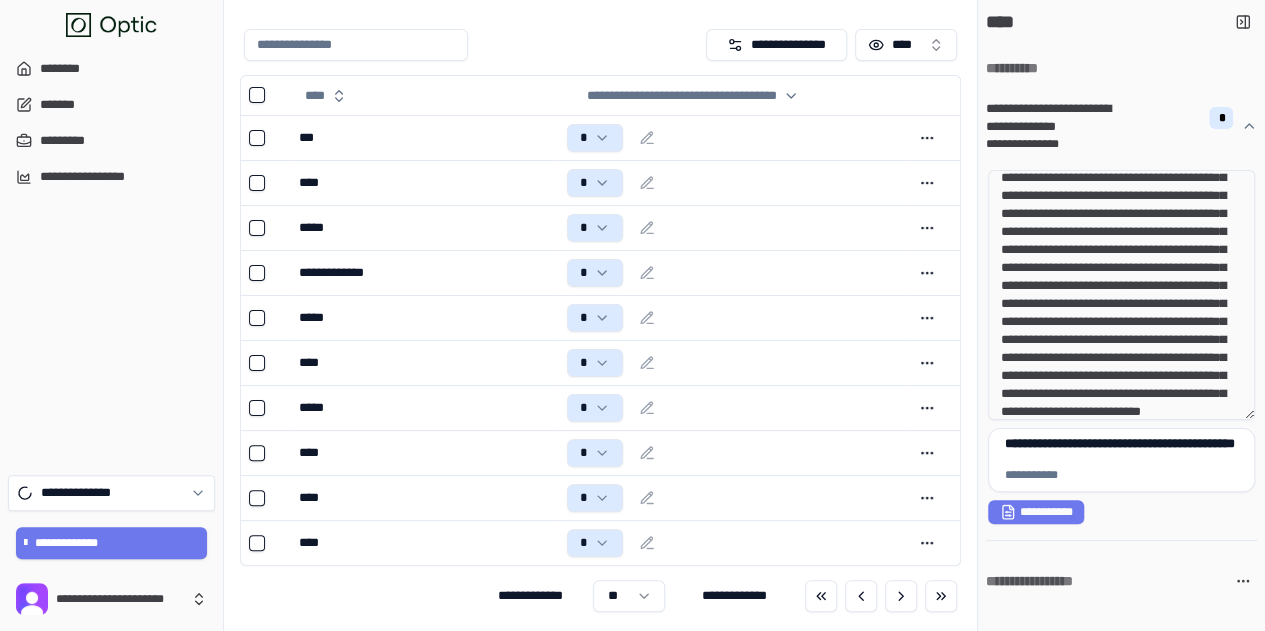 click on "**********" at bounding box center [1121, 295] 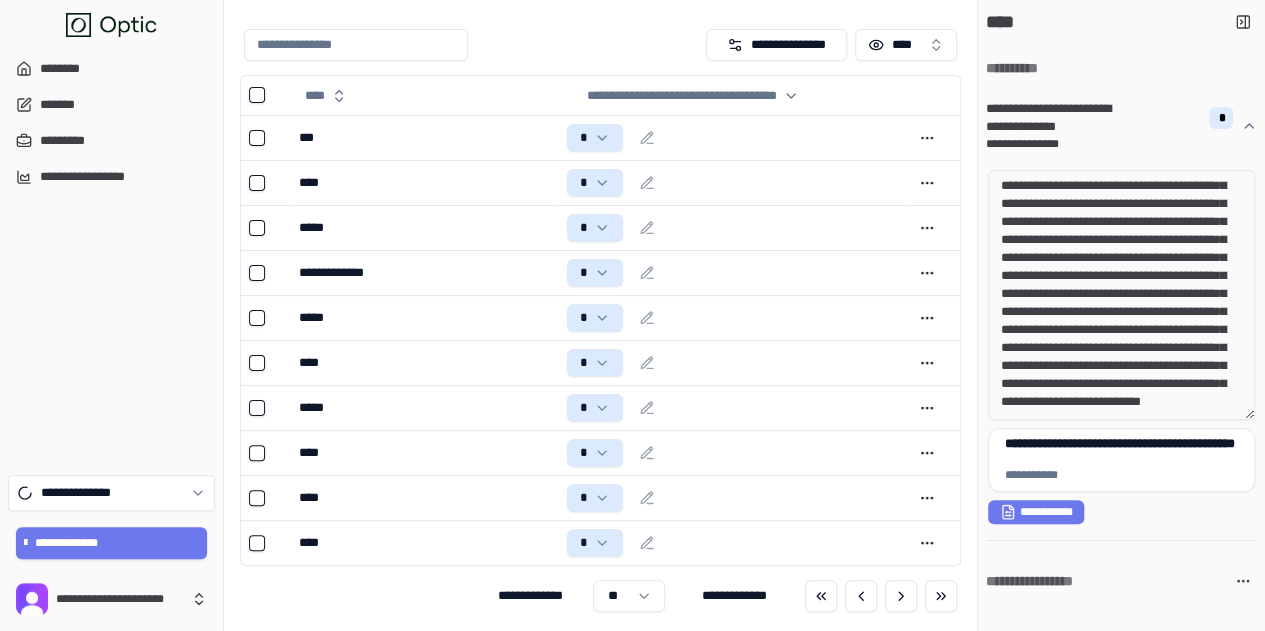 click on "**********" at bounding box center [1121, 295] 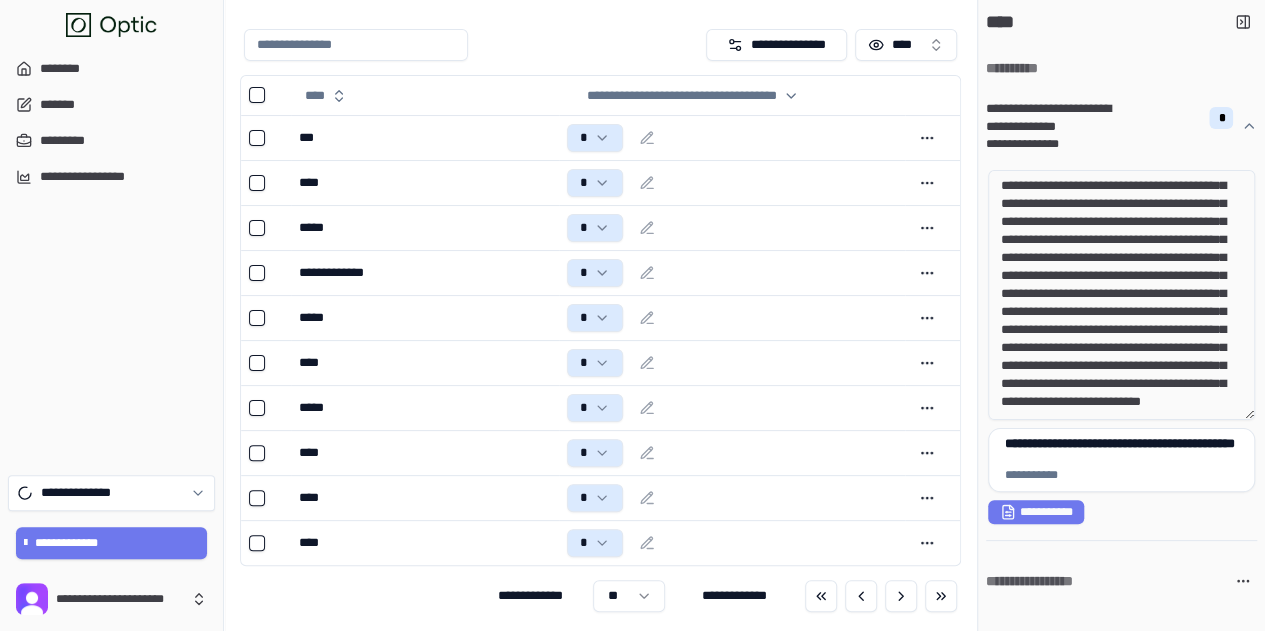 scroll, scrollTop: 181, scrollLeft: 0, axis: vertical 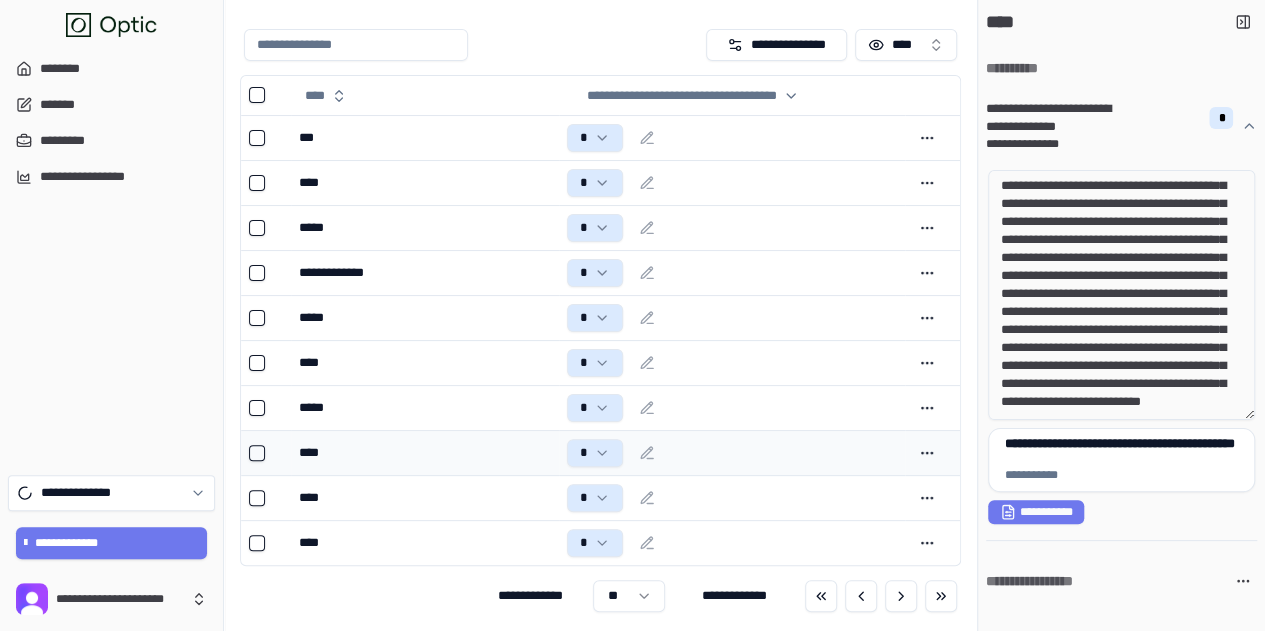 click on "****" at bounding box center [424, 453] 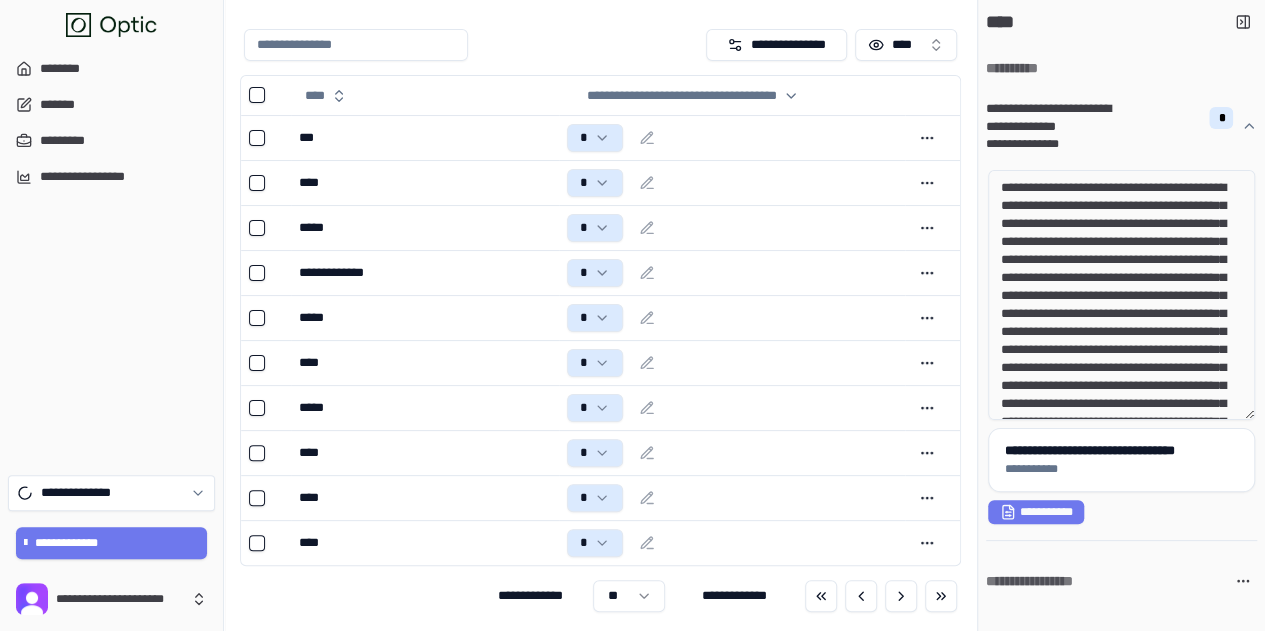 click on "**********" at bounding box center [1121, 295] 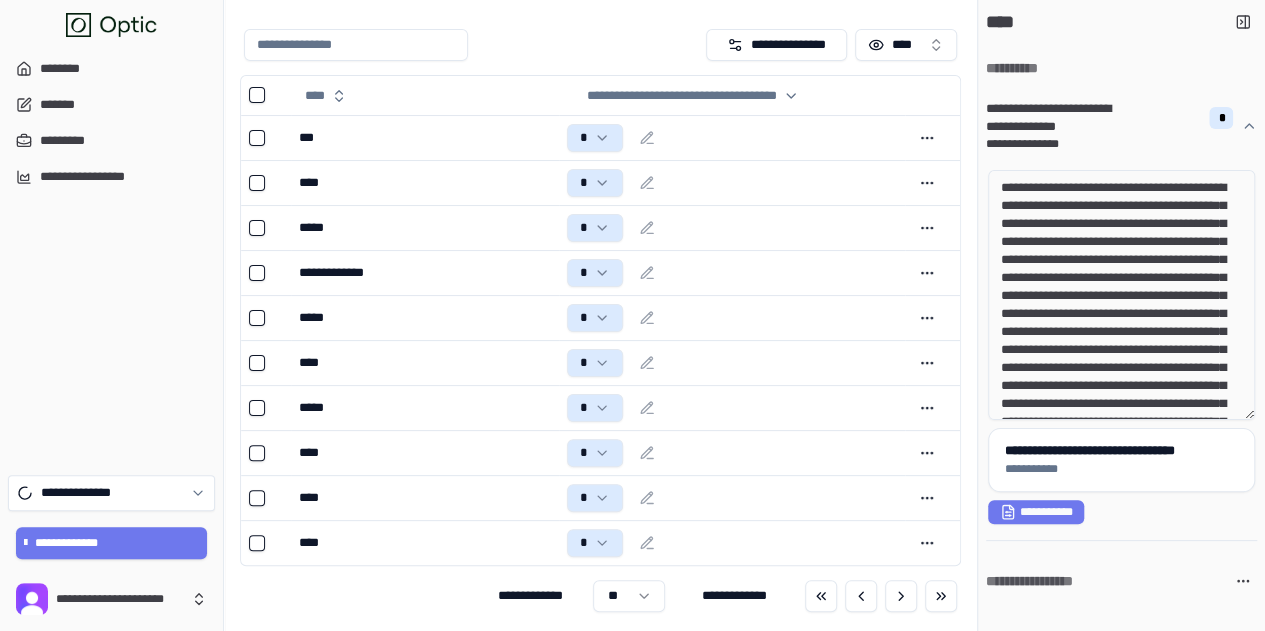 click on "**********" at bounding box center (1121, 295) 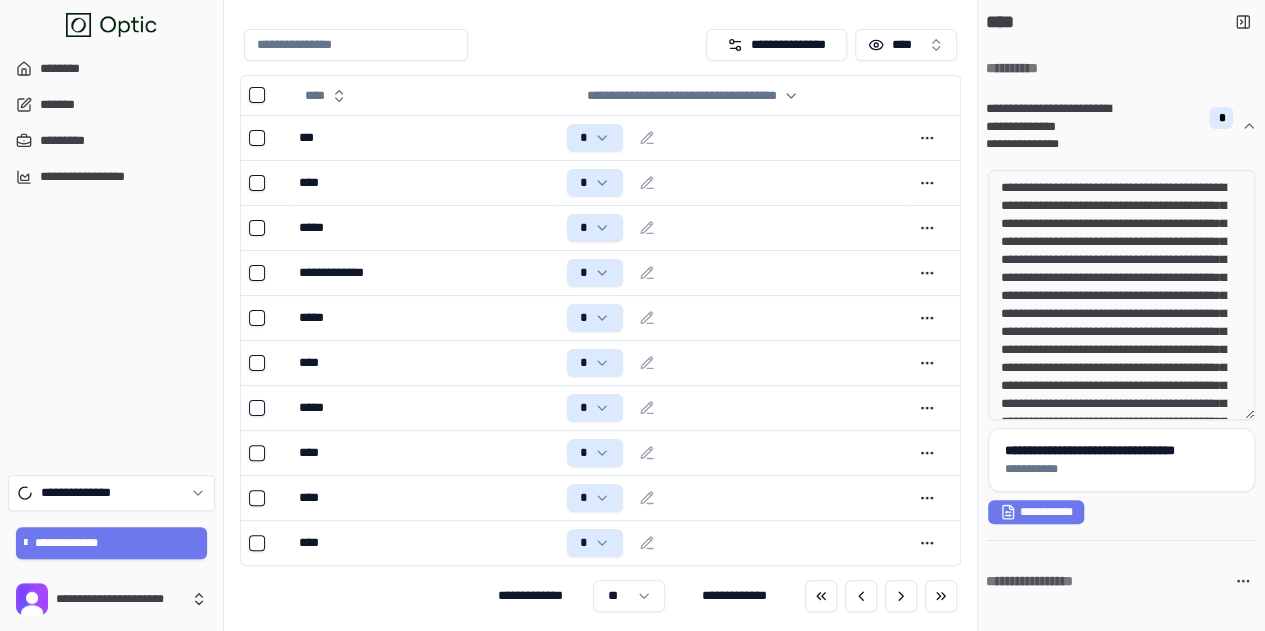click on "**********" at bounding box center (1121, 295) 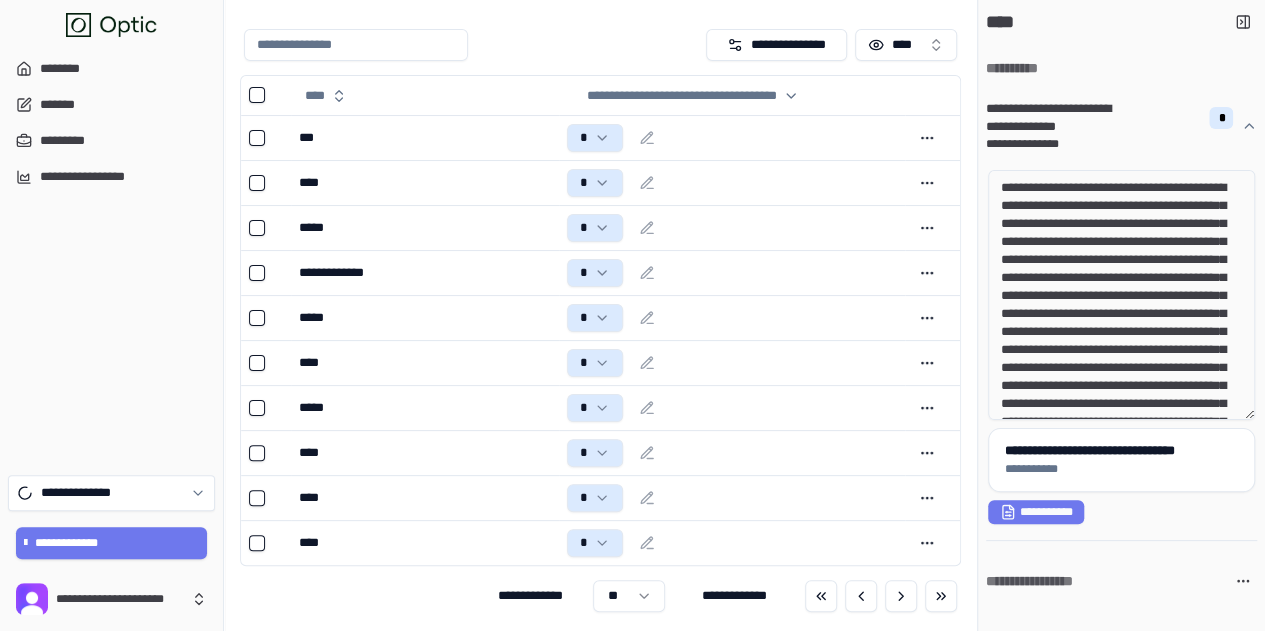 click on "**********" at bounding box center (1121, 295) 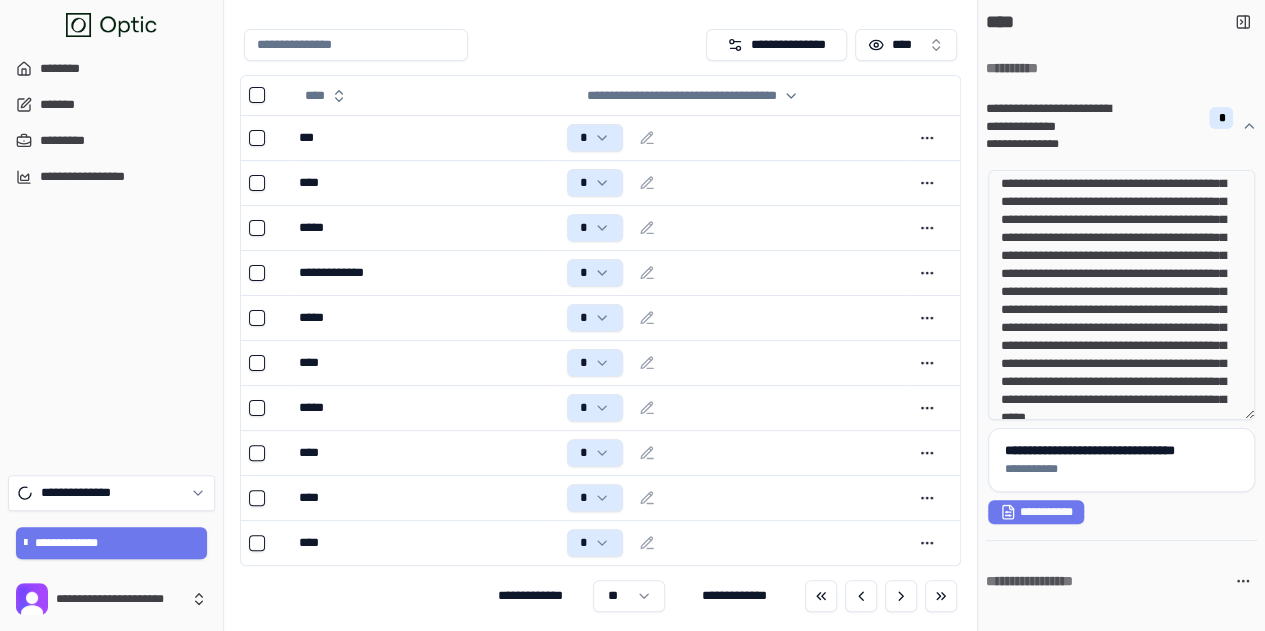 click on "**********" at bounding box center (1121, 295) 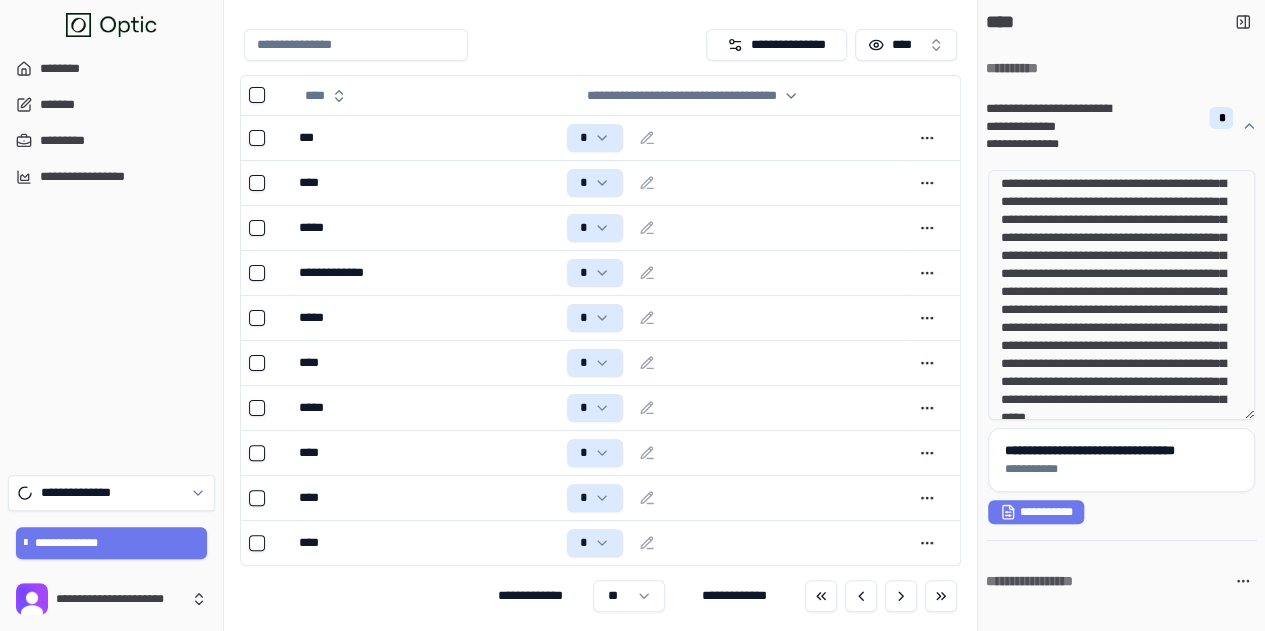 click on "**********" at bounding box center [1121, 295] 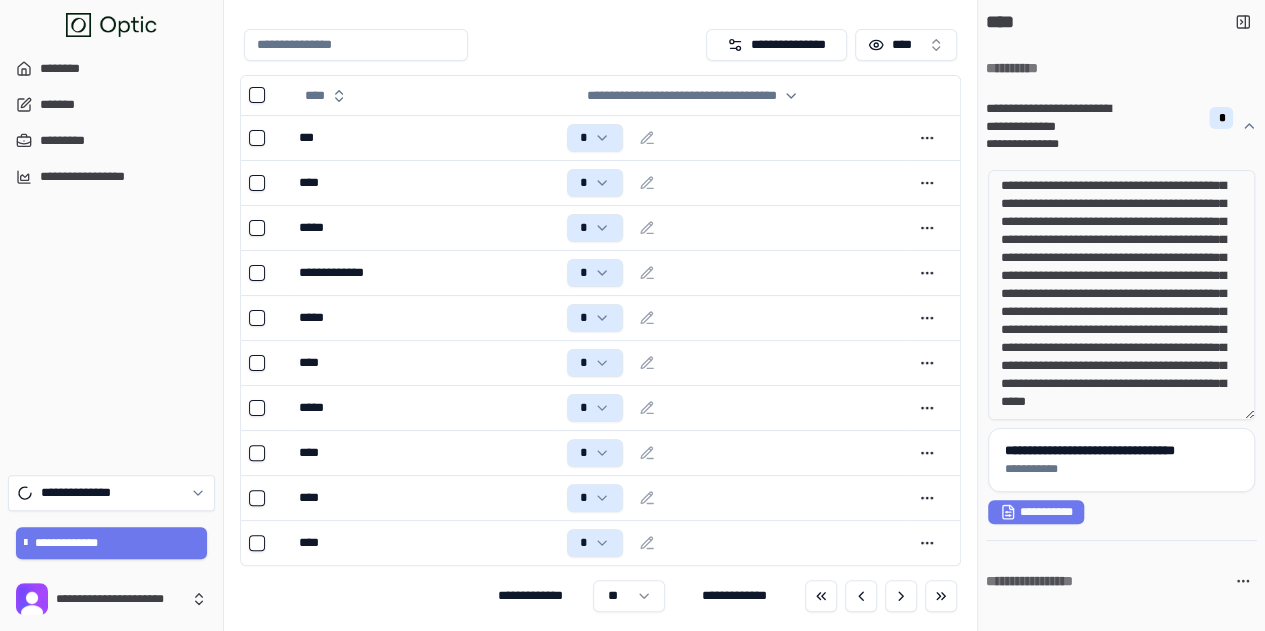 scroll, scrollTop: 163, scrollLeft: 0, axis: vertical 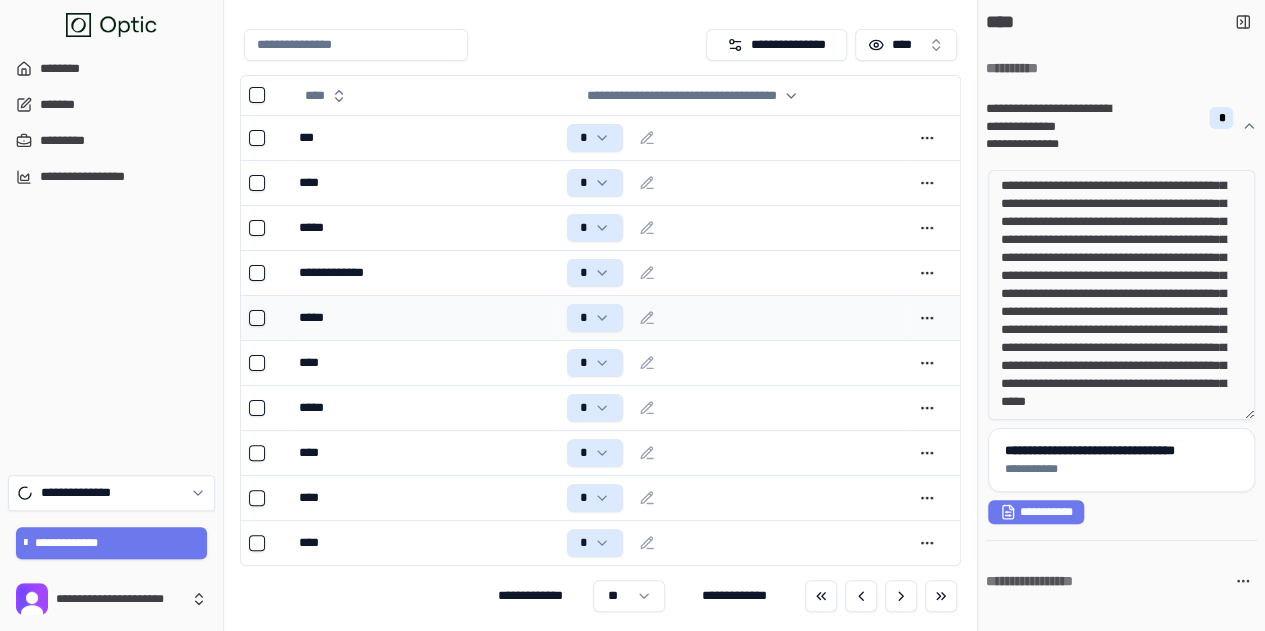 click on "*****" at bounding box center (424, 318) 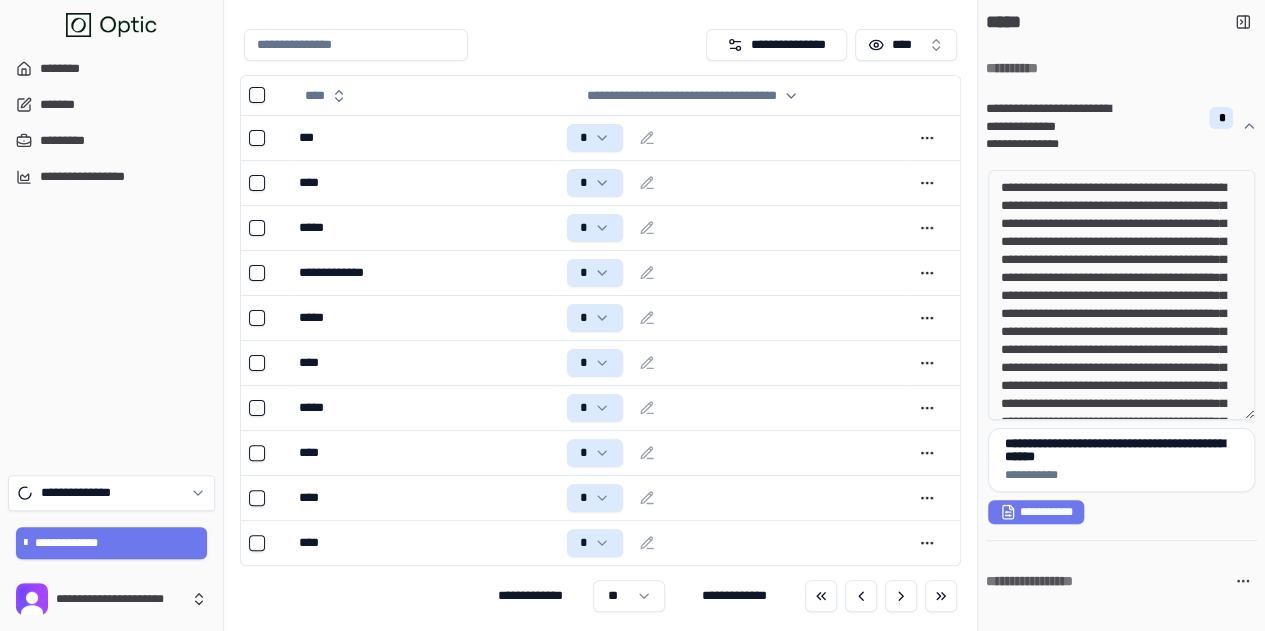 click on "**********" at bounding box center (1121, 295) 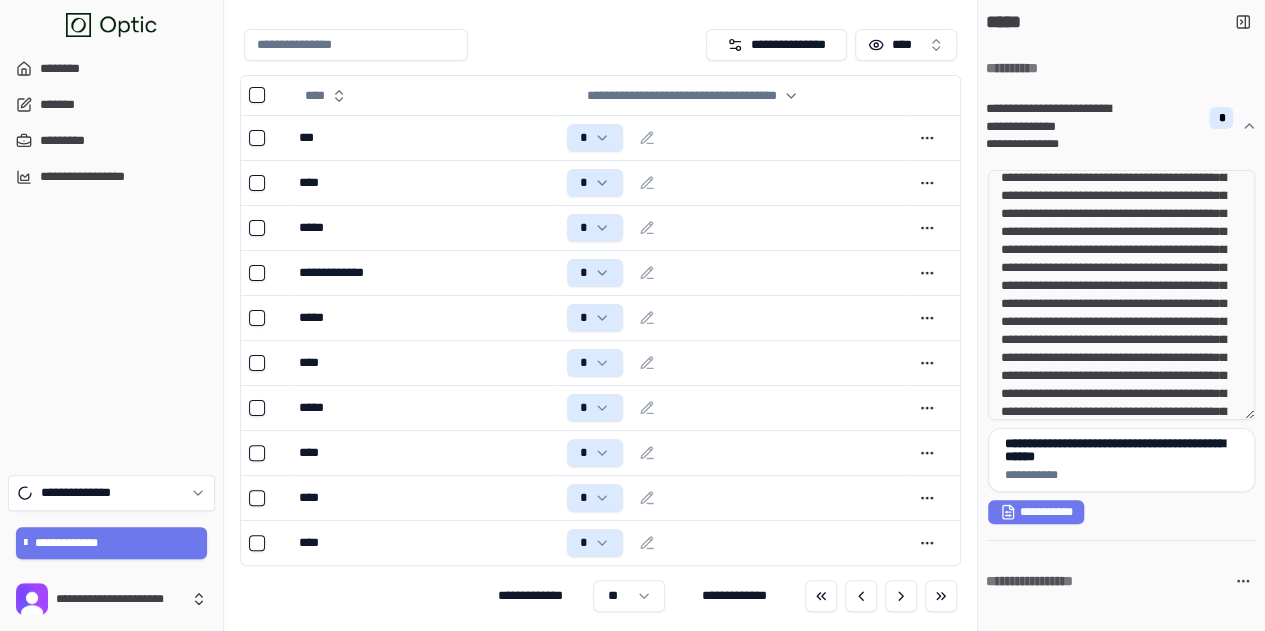 click on "**********" at bounding box center [1121, 295] 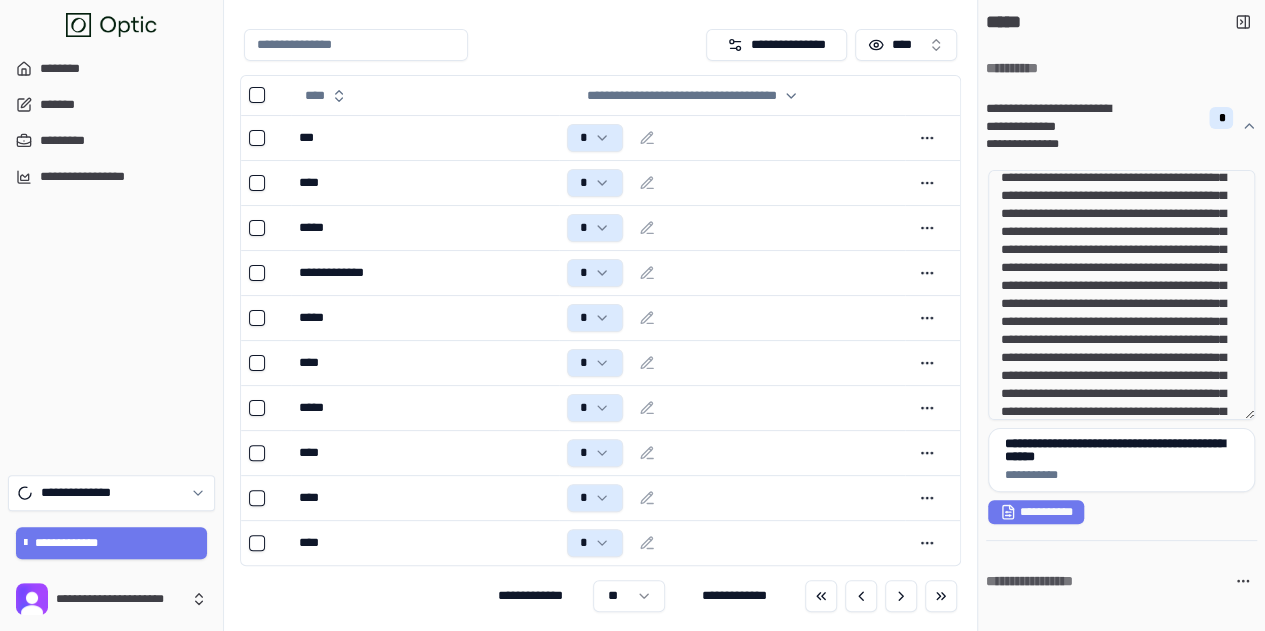 click on "**********" at bounding box center [1121, 295] 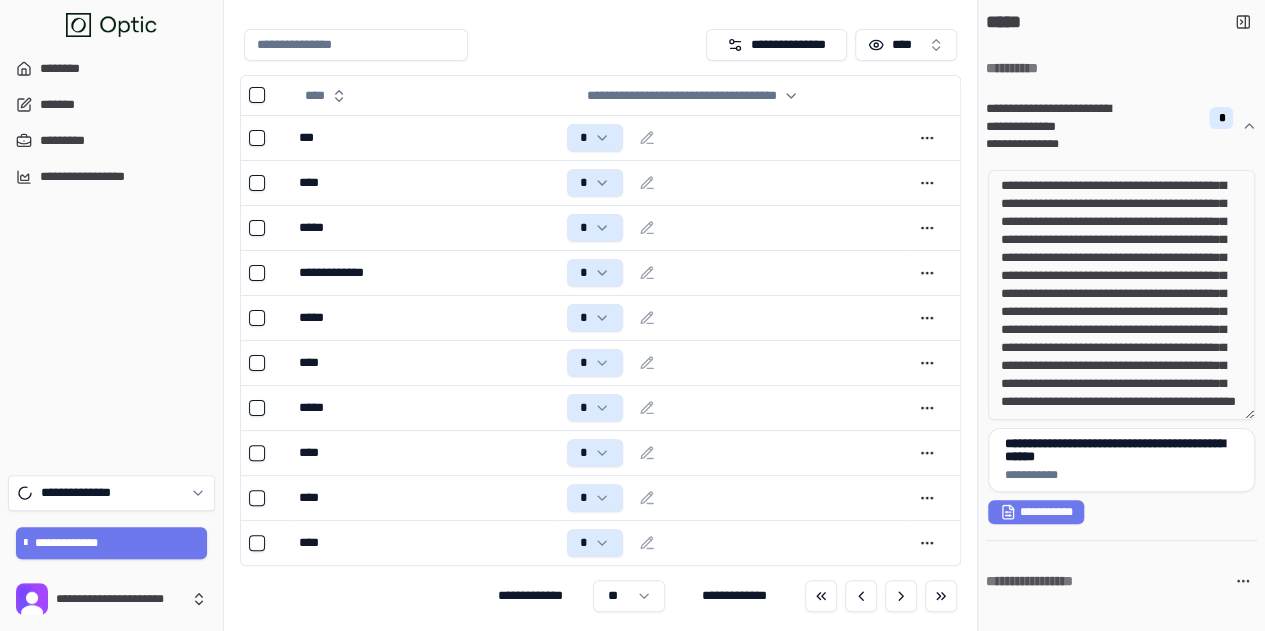 scroll, scrollTop: 235, scrollLeft: 0, axis: vertical 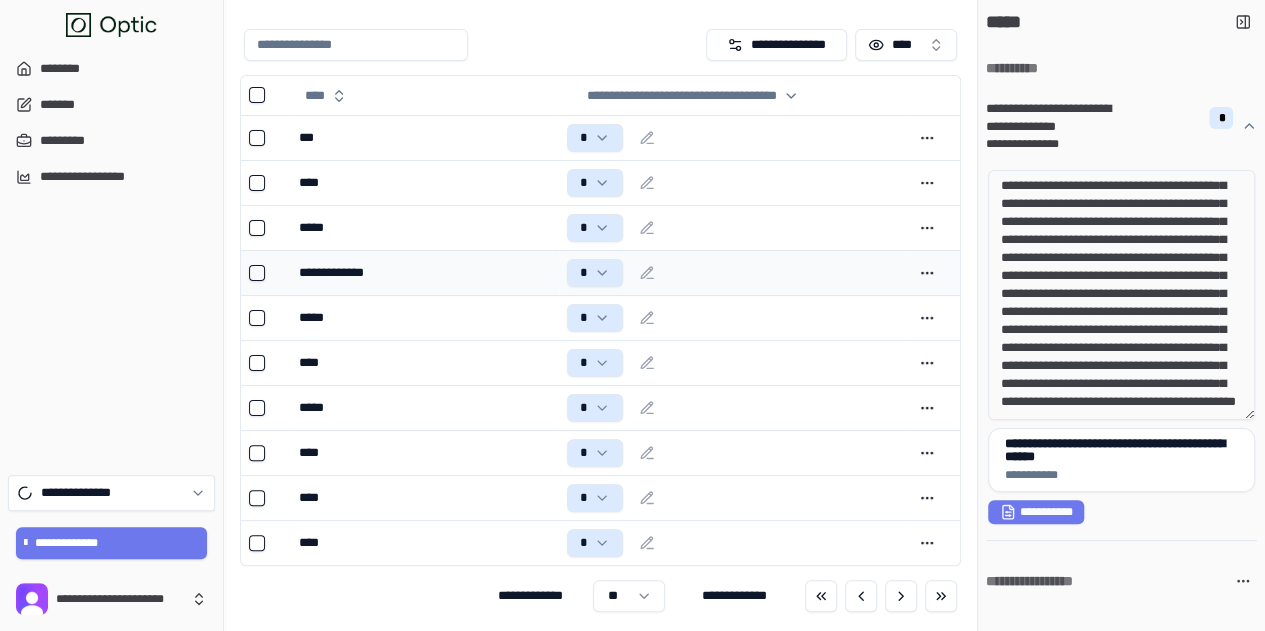 click on "**********" at bounding box center (424, 273) 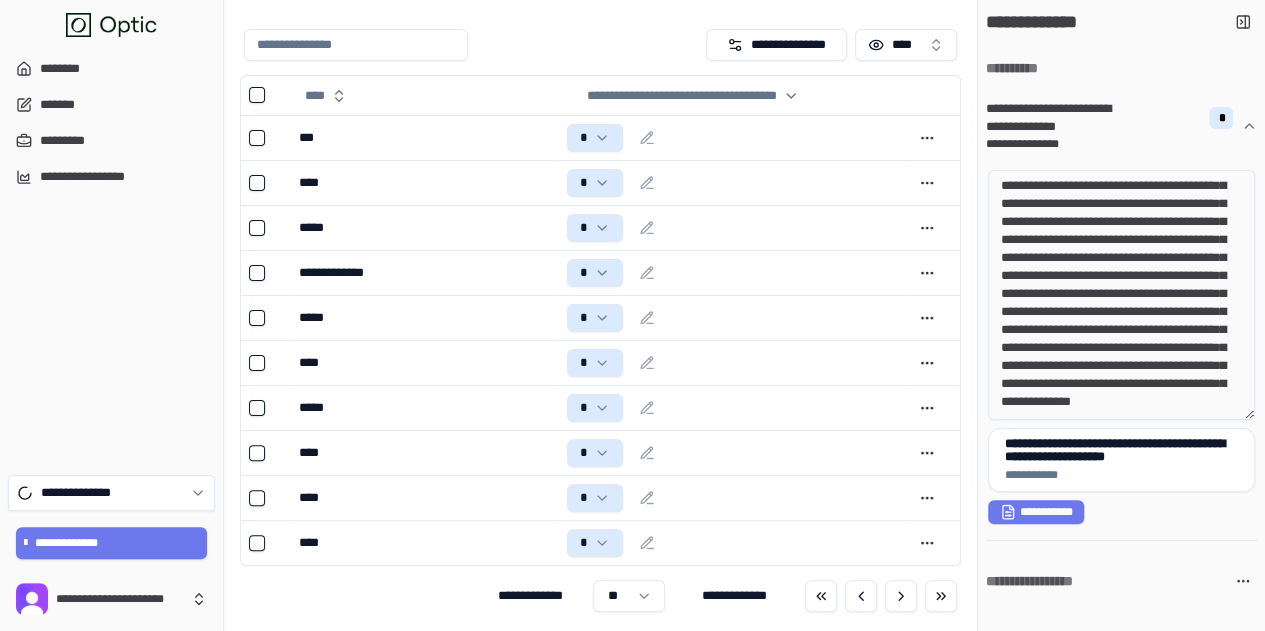 scroll, scrollTop: 271, scrollLeft: 0, axis: vertical 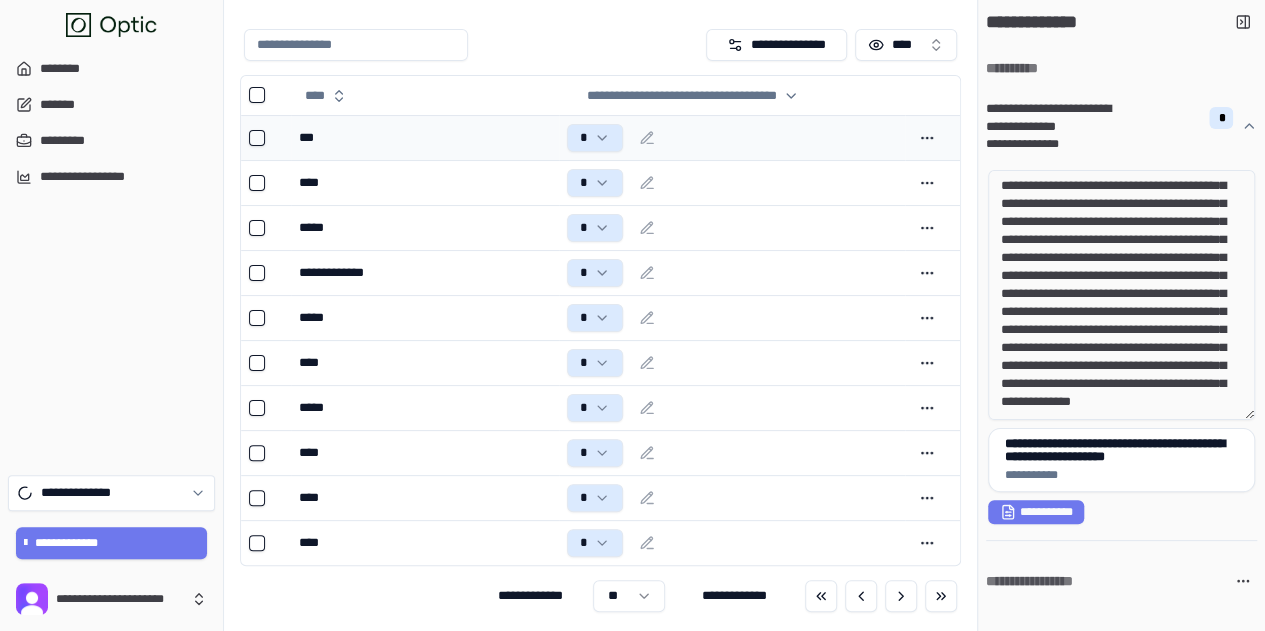 click on "***" at bounding box center [424, 138] 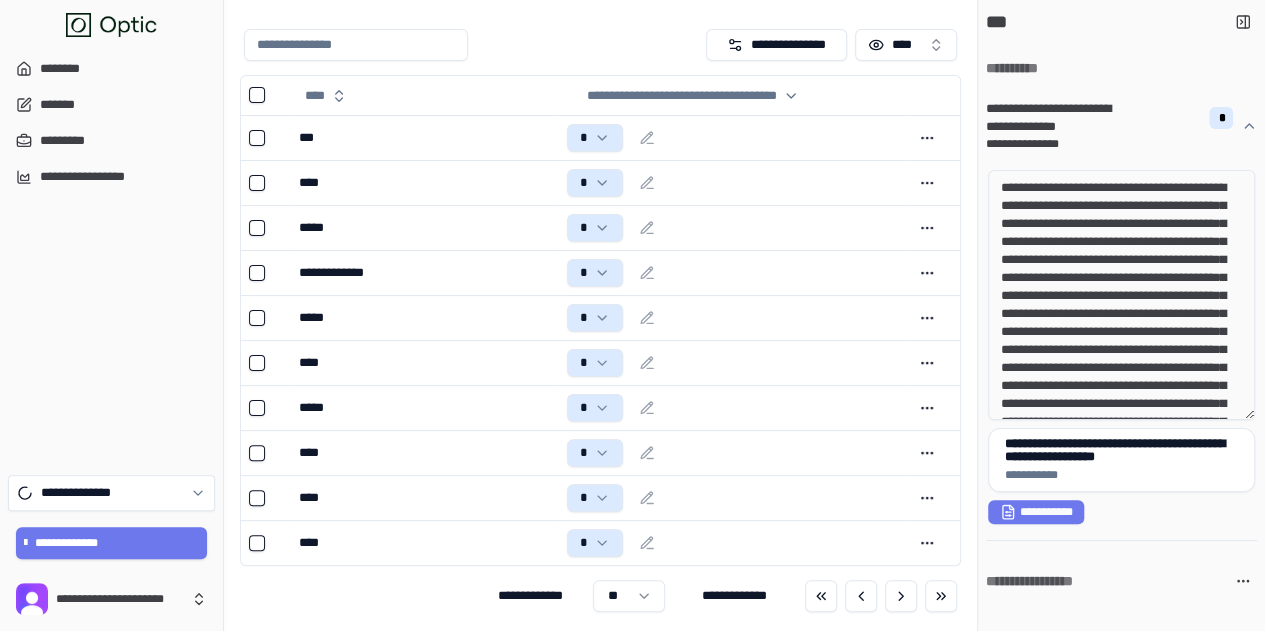 drag, startPoint x: 1106, startPoint y: 329, endPoint x: 1145, endPoint y: 357, distance: 48.010414 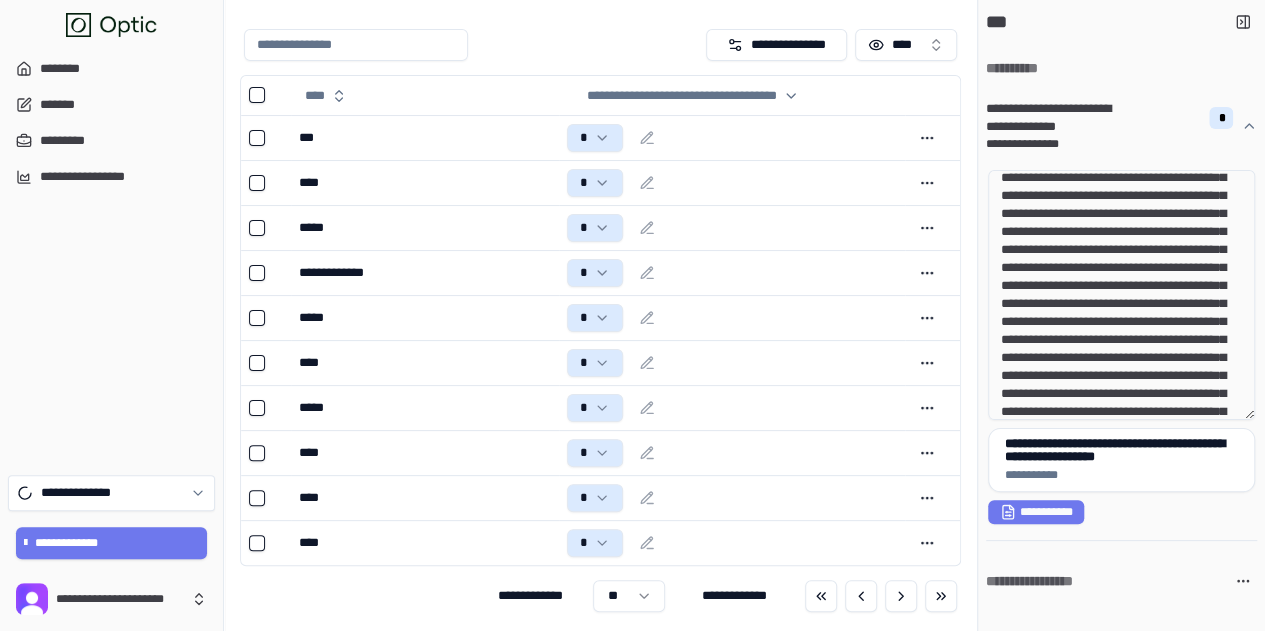 drag, startPoint x: 1026, startPoint y: 312, endPoint x: 1131, endPoint y: 325, distance: 105.801704 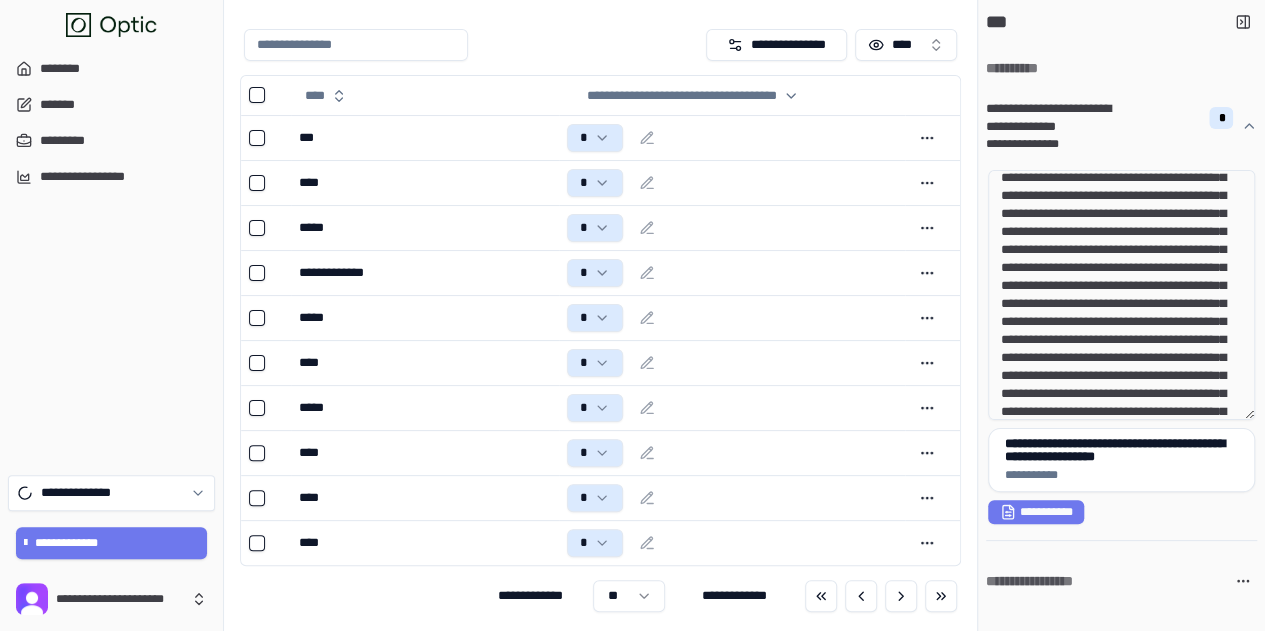 drag, startPoint x: 1037, startPoint y: 370, endPoint x: 1220, endPoint y: 387, distance: 183.78792 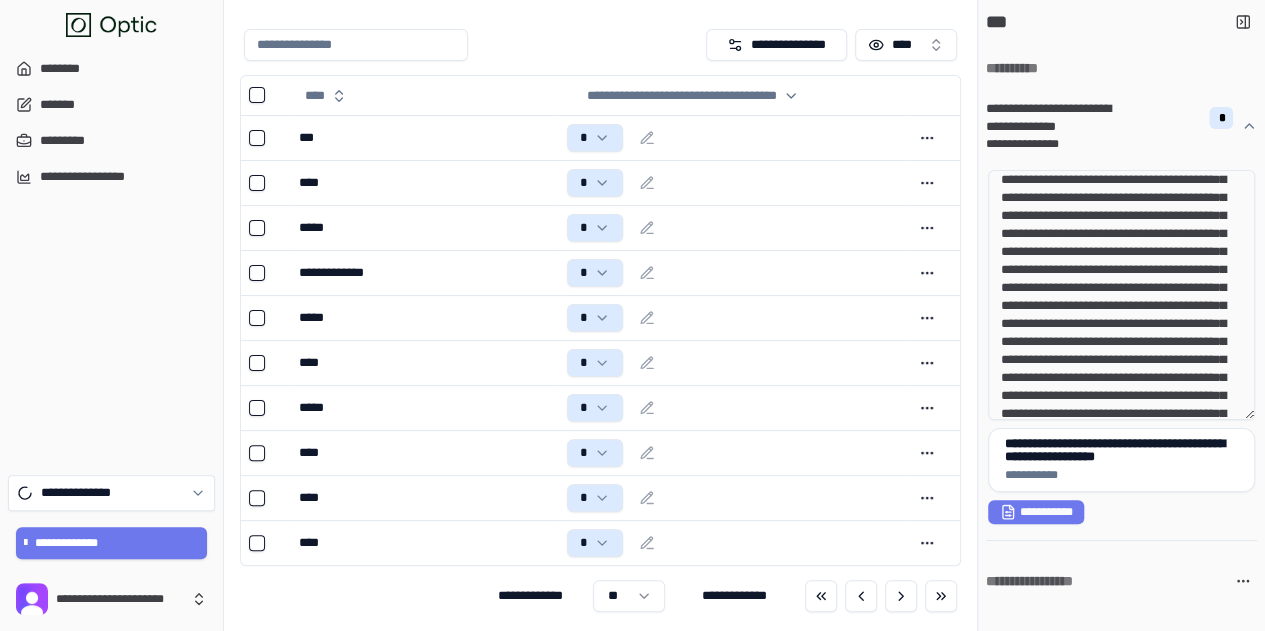 scroll, scrollTop: 200, scrollLeft: 0, axis: vertical 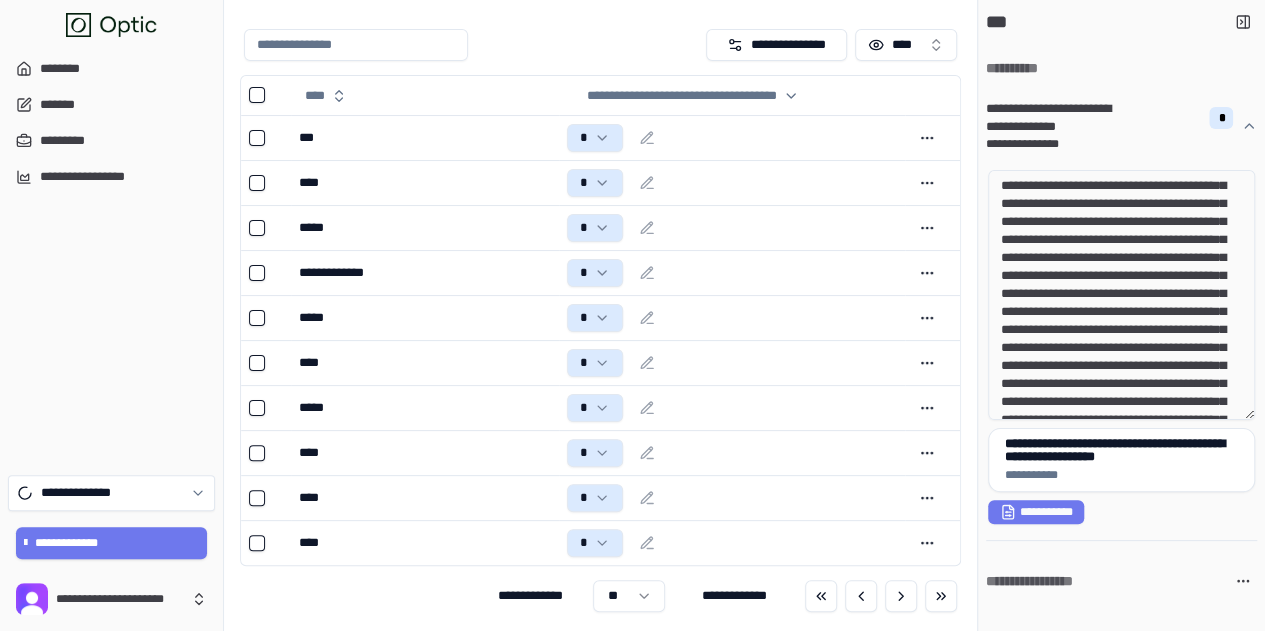 drag, startPoint x: 1101, startPoint y: 287, endPoint x: 1187, endPoint y: 324, distance: 93.62158 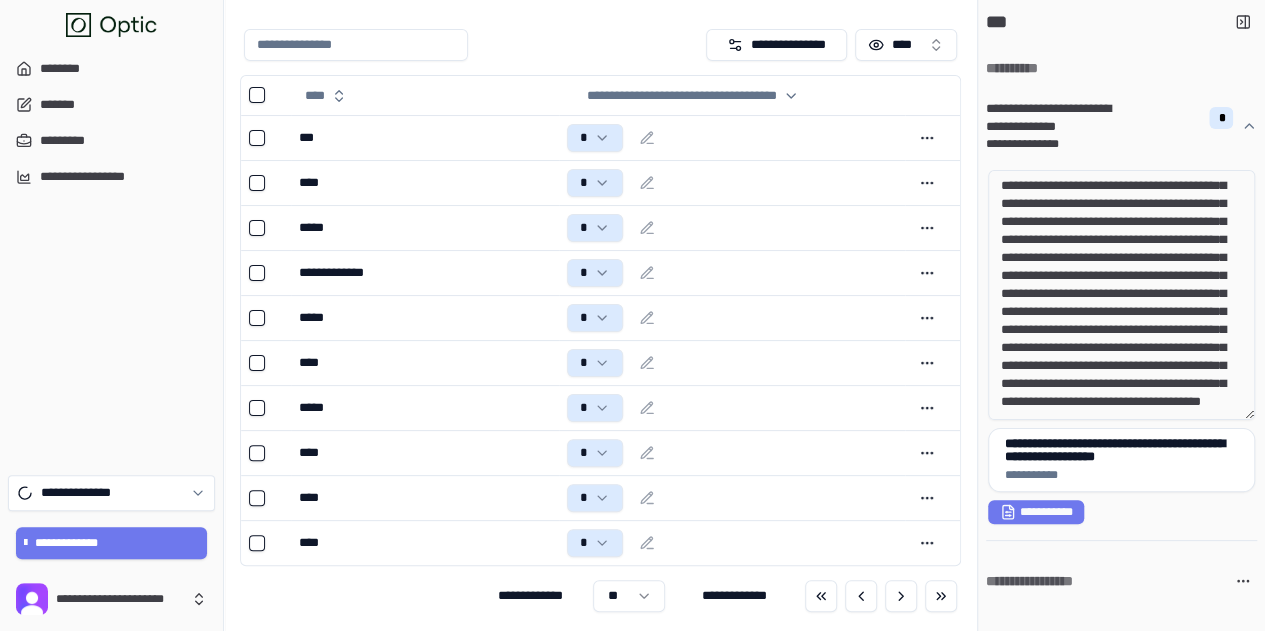 scroll, scrollTop: 379, scrollLeft: 0, axis: vertical 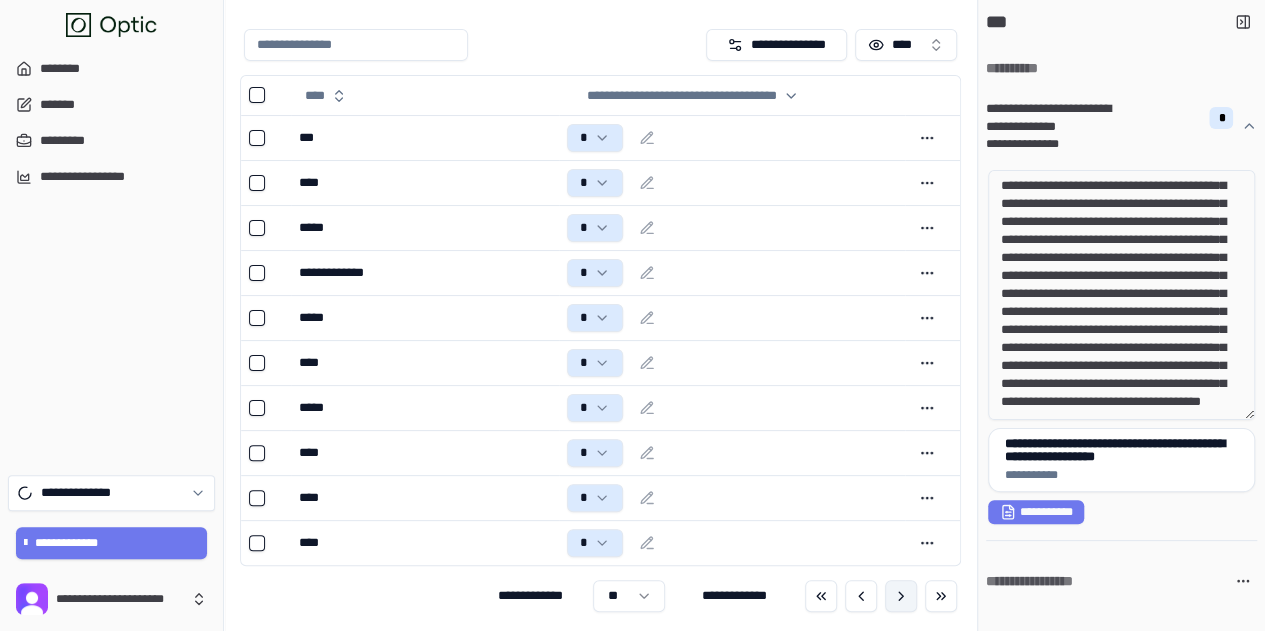 click at bounding box center (901, 596) 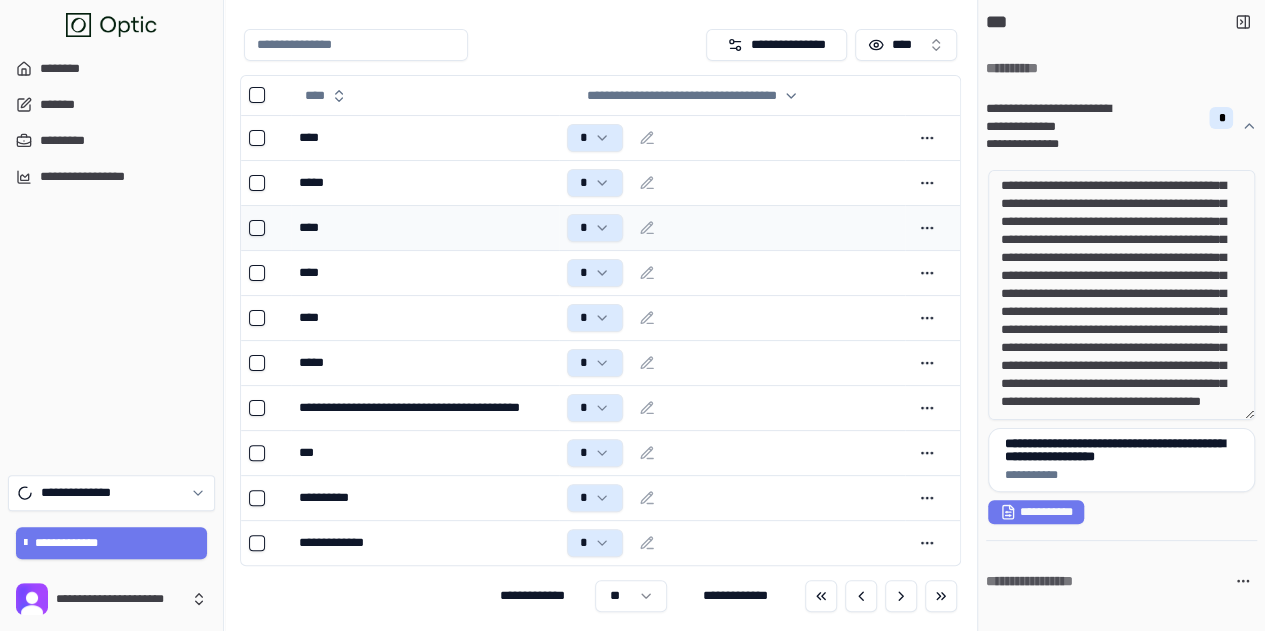 click on "****" at bounding box center [424, 228] 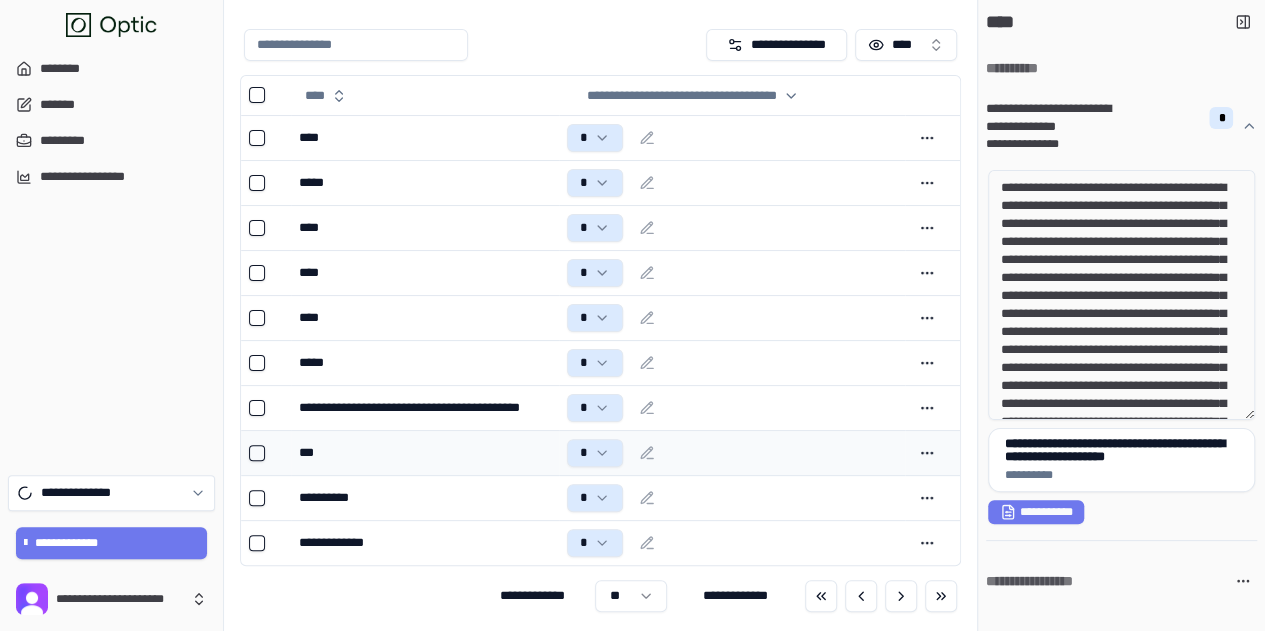click on "***" at bounding box center [424, 453] 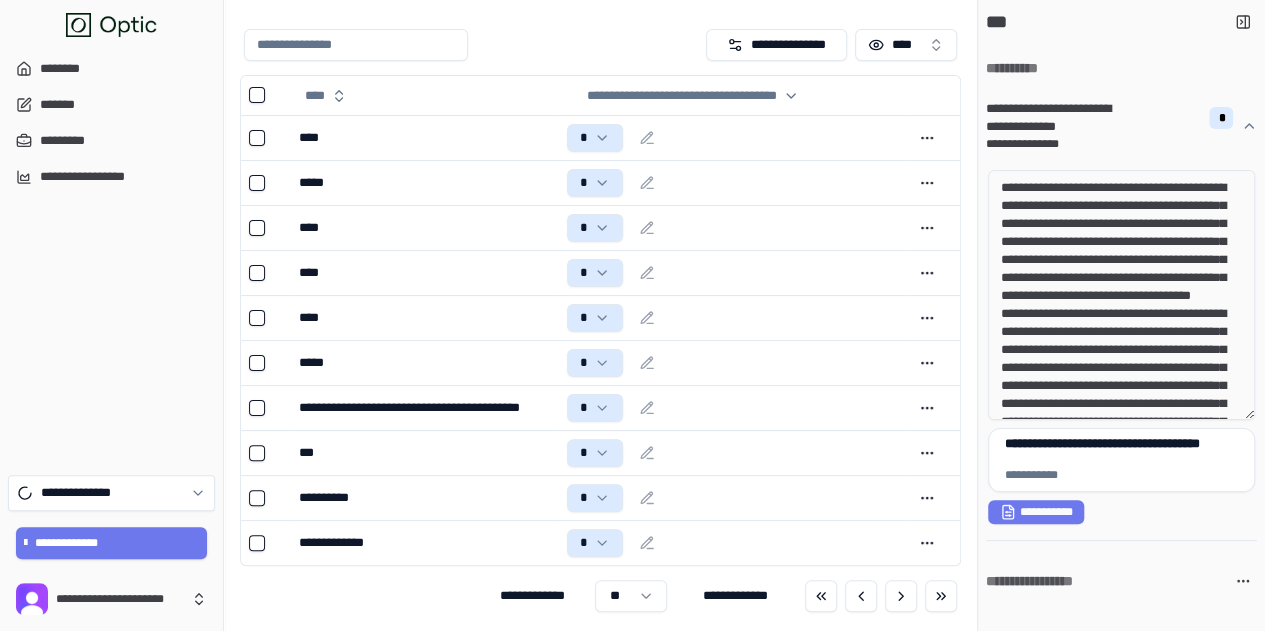 drag, startPoint x: 1064, startPoint y: 207, endPoint x: 1196, endPoint y: 285, distance: 153.32318 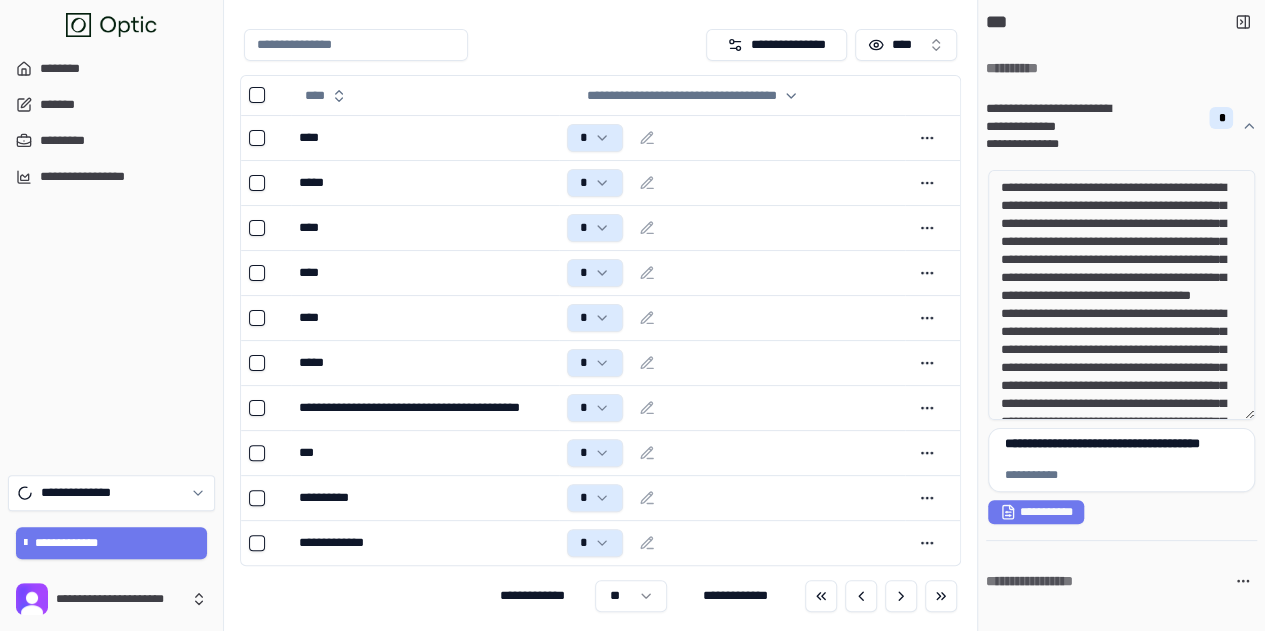 drag, startPoint x: 1058, startPoint y: 299, endPoint x: 1150, endPoint y: 339, distance: 100.31949 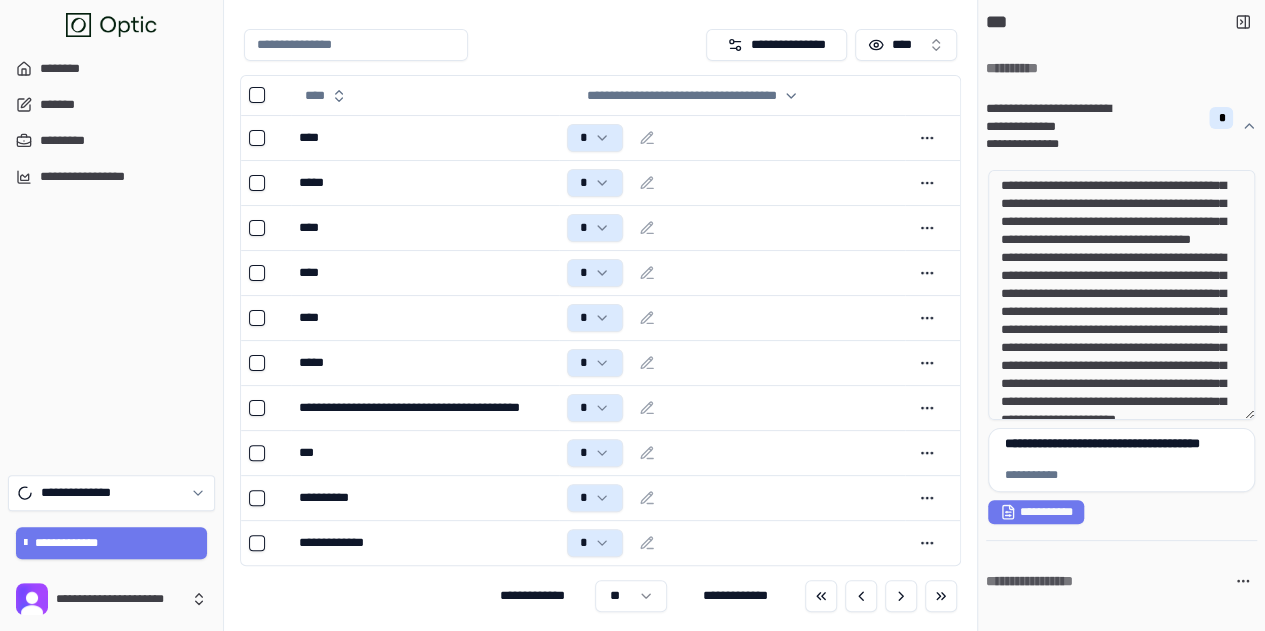 scroll, scrollTop: 100, scrollLeft: 0, axis: vertical 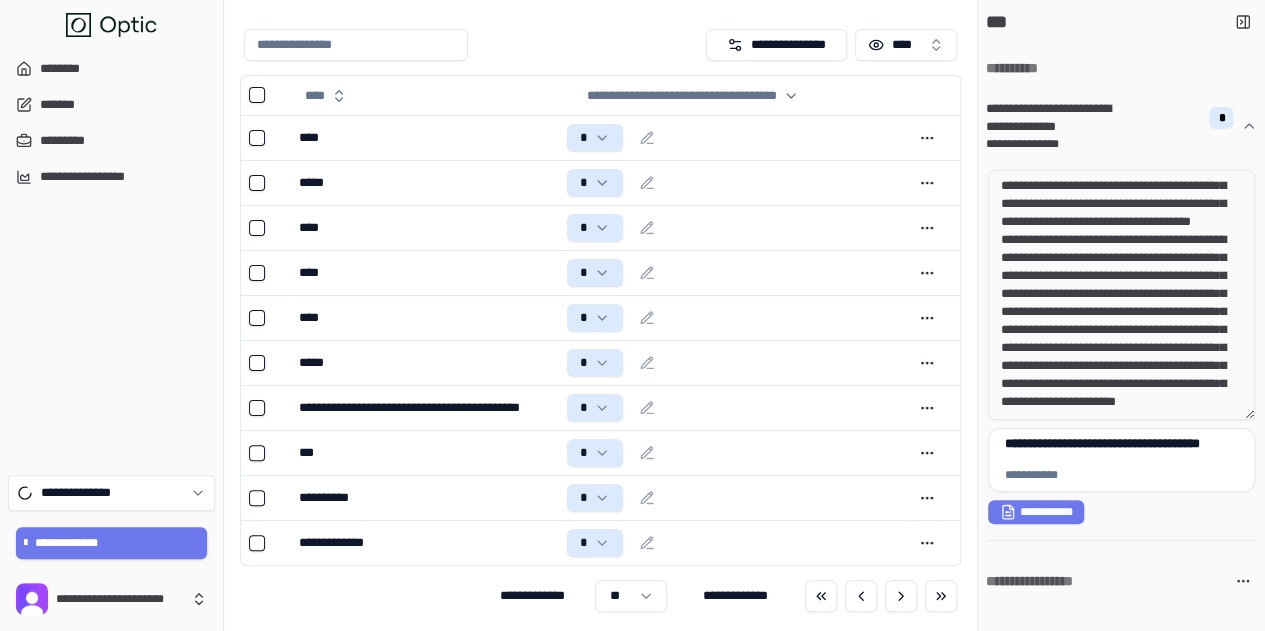 drag, startPoint x: 1139, startPoint y: 297, endPoint x: 1200, endPoint y: 328, distance: 68.42514 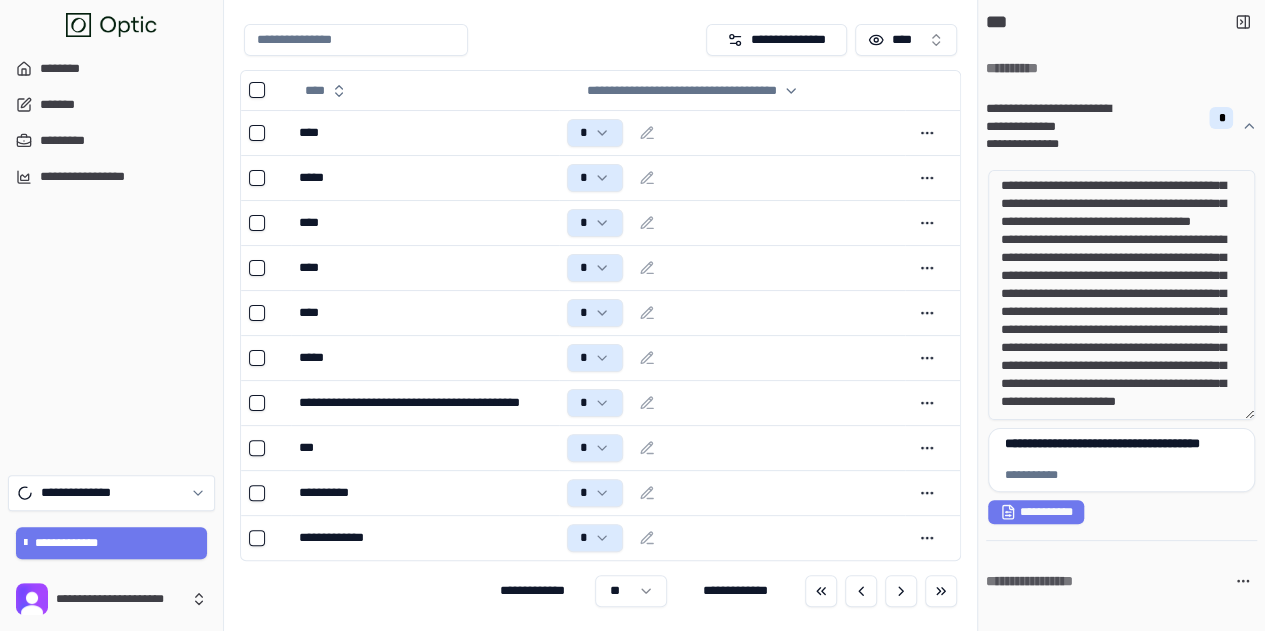scroll, scrollTop: 44, scrollLeft: 0, axis: vertical 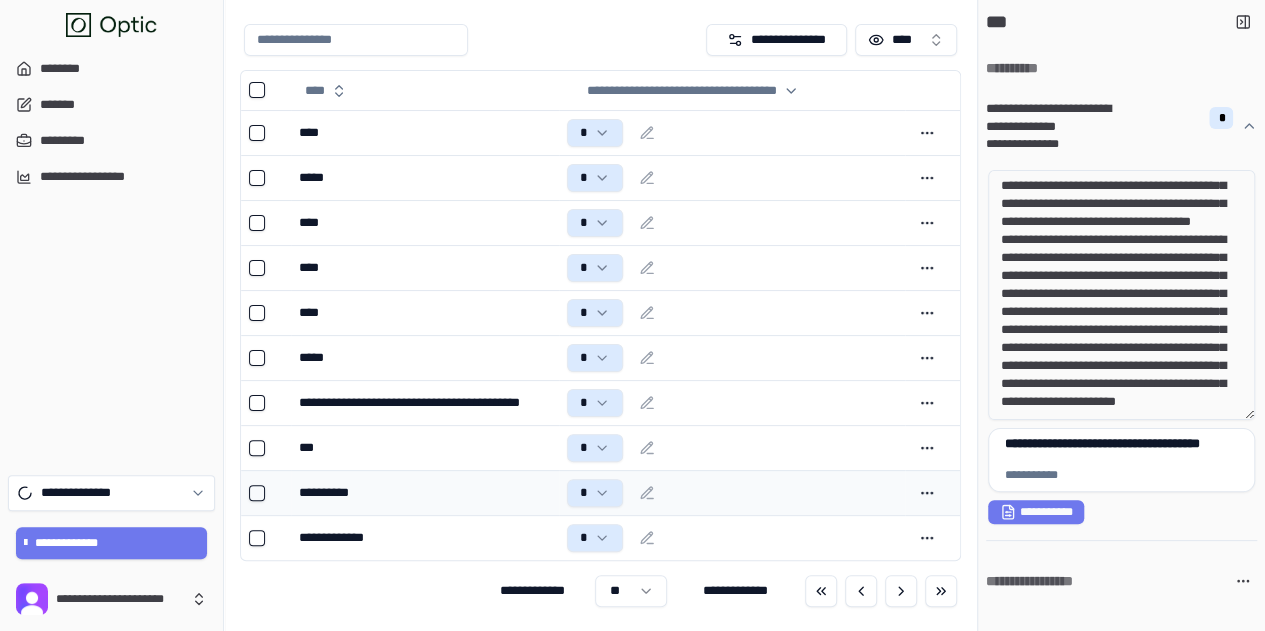 click on "**********" at bounding box center [424, 493] 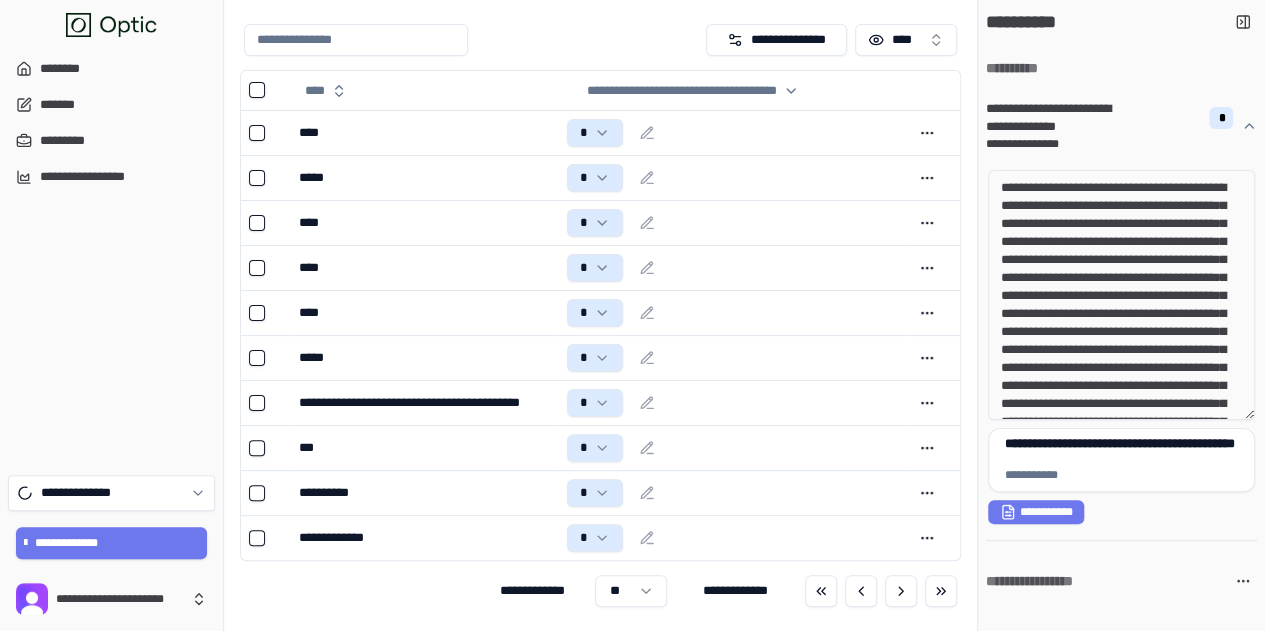 drag, startPoint x: 1114, startPoint y: 177, endPoint x: 1205, endPoint y: 219, distance: 100.22475 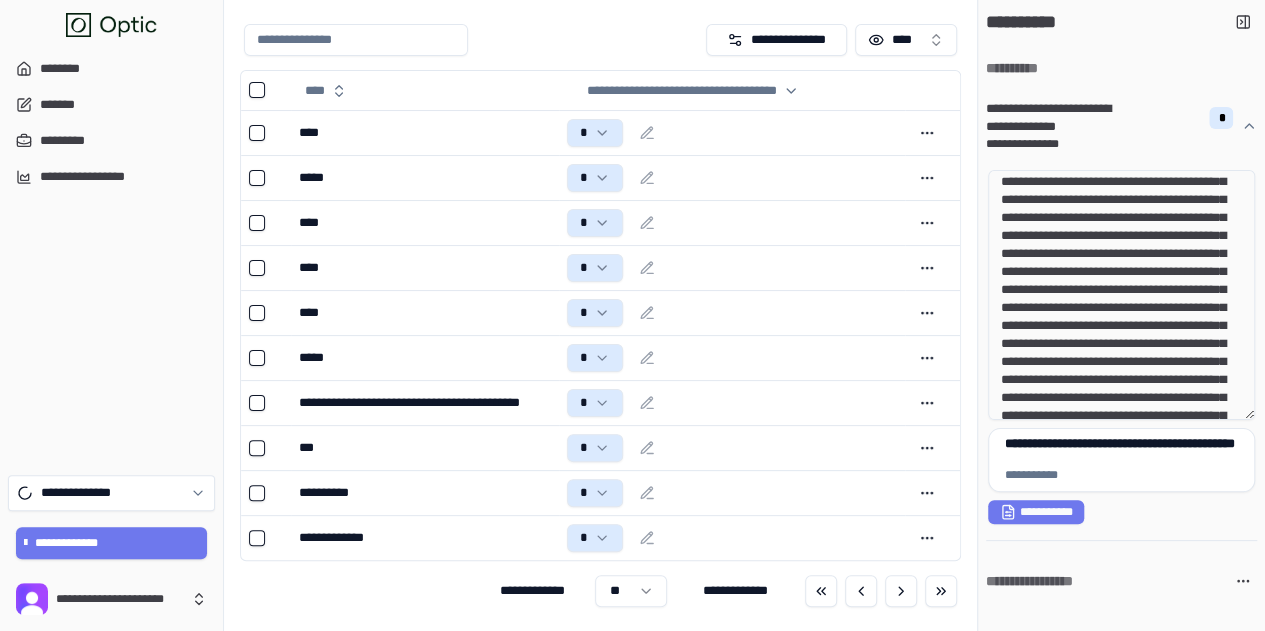 drag, startPoint x: 1056, startPoint y: 395, endPoint x: 1200, endPoint y: 409, distance: 144.67896 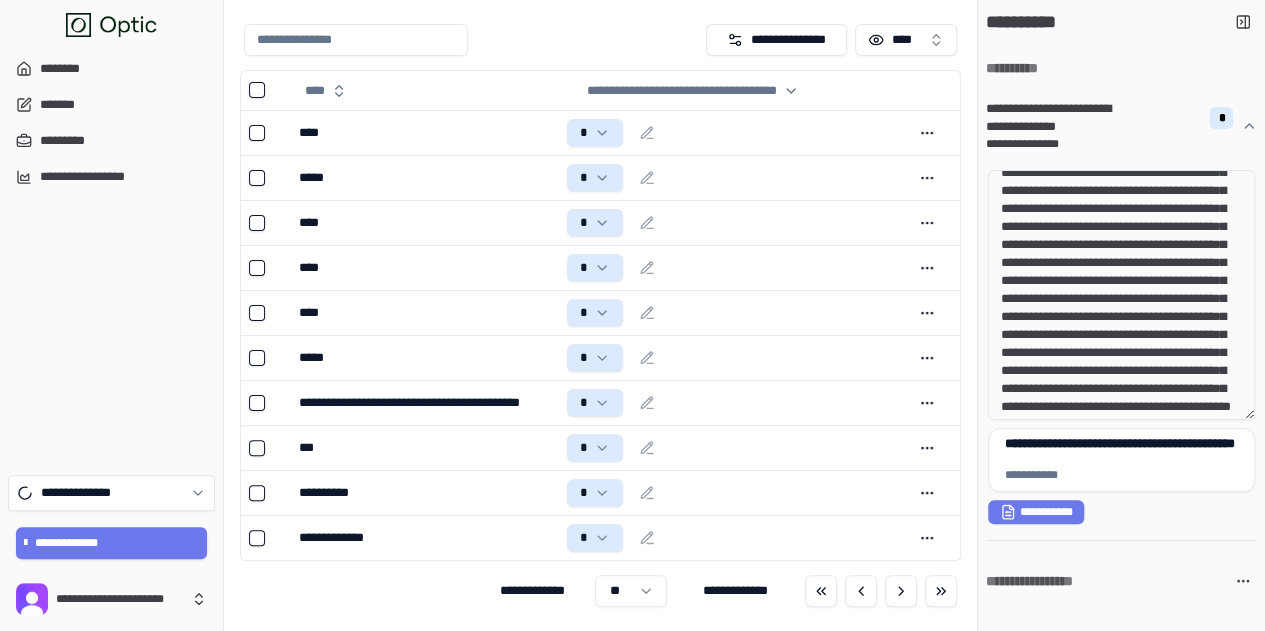 scroll, scrollTop: 148, scrollLeft: 0, axis: vertical 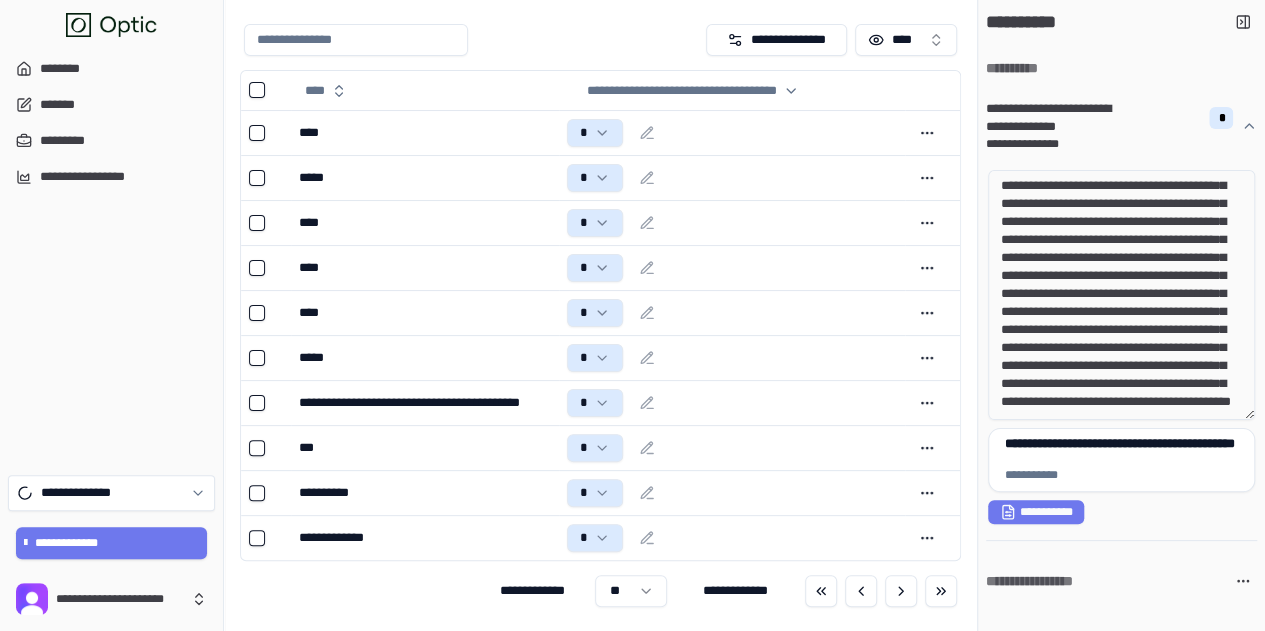 click on "**********" at bounding box center [1121, 295] 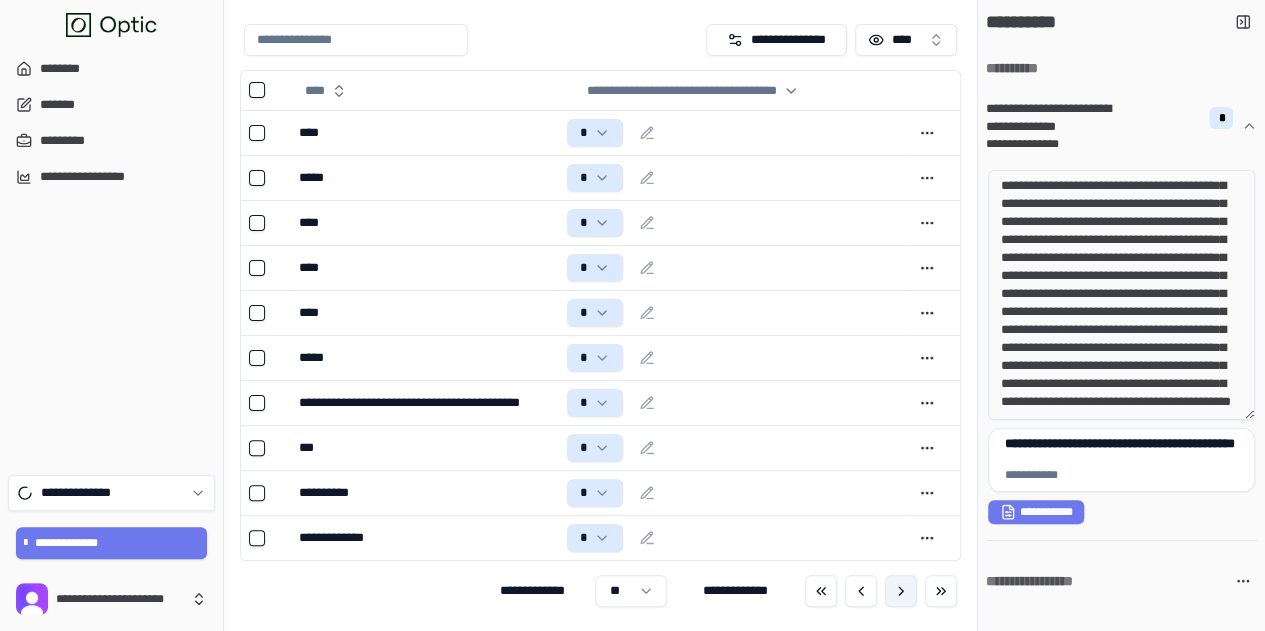 click at bounding box center (901, 591) 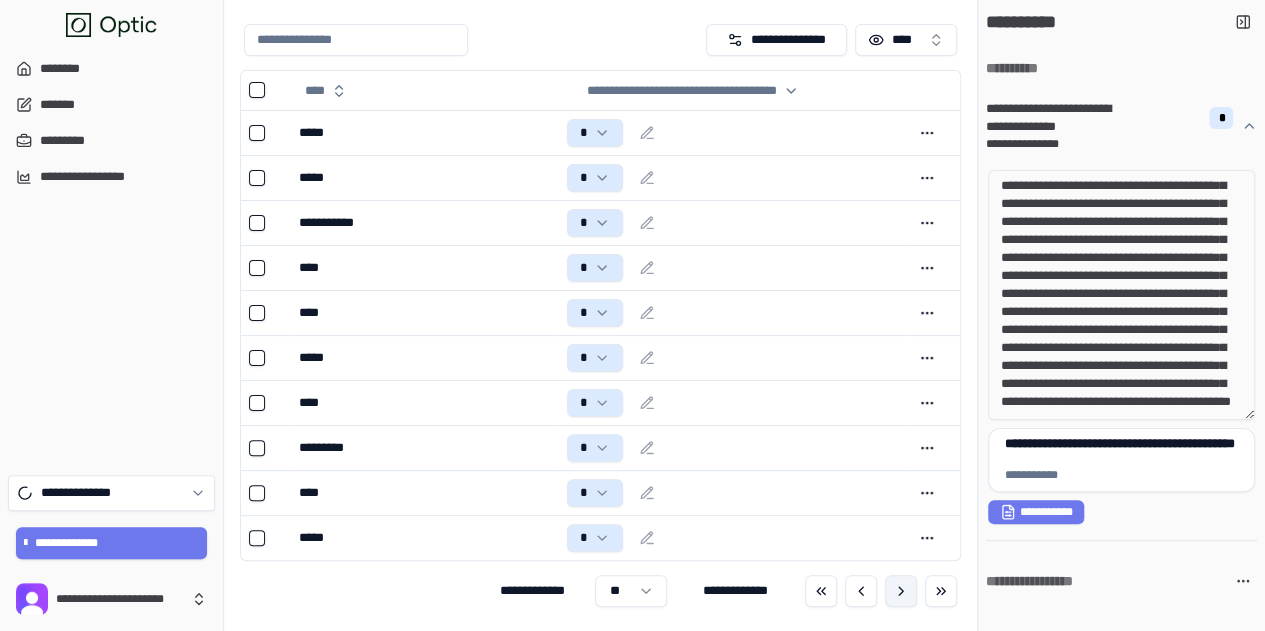 scroll, scrollTop: 36, scrollLeft: 0, axis: vertical 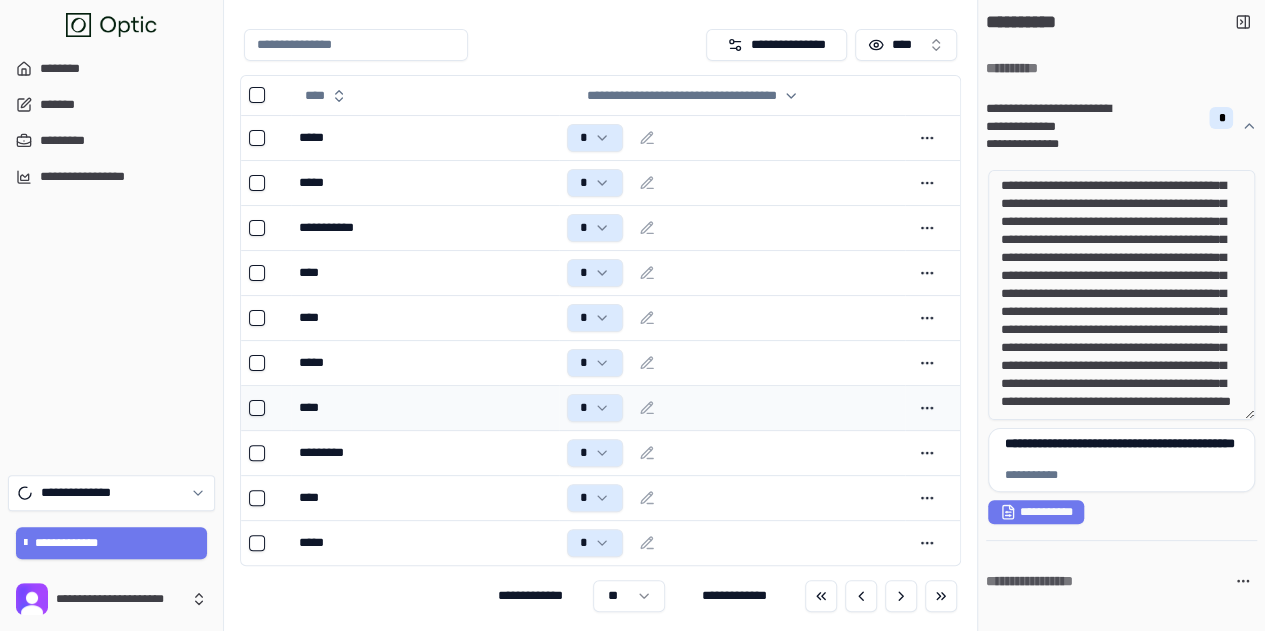 click on "****" at bounding box center (424, 408) 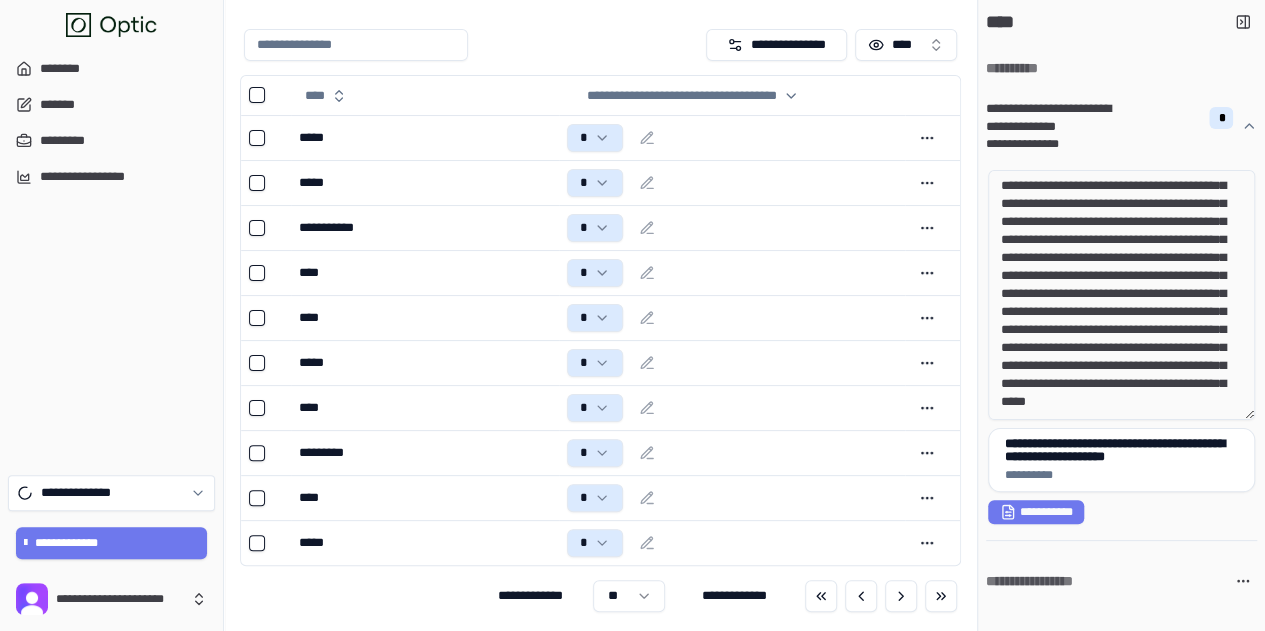 scroll, scrollTop: 73, scrollLeft: 0, axis: vertical 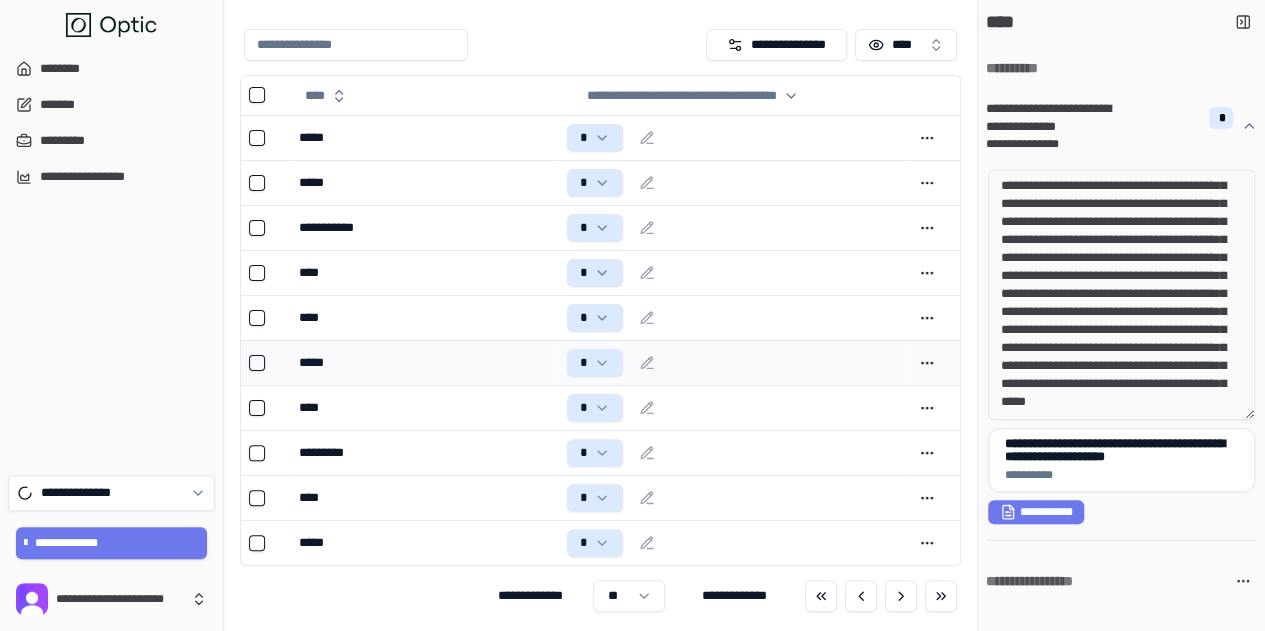 click on "*****" at bounding box center [424, 363] 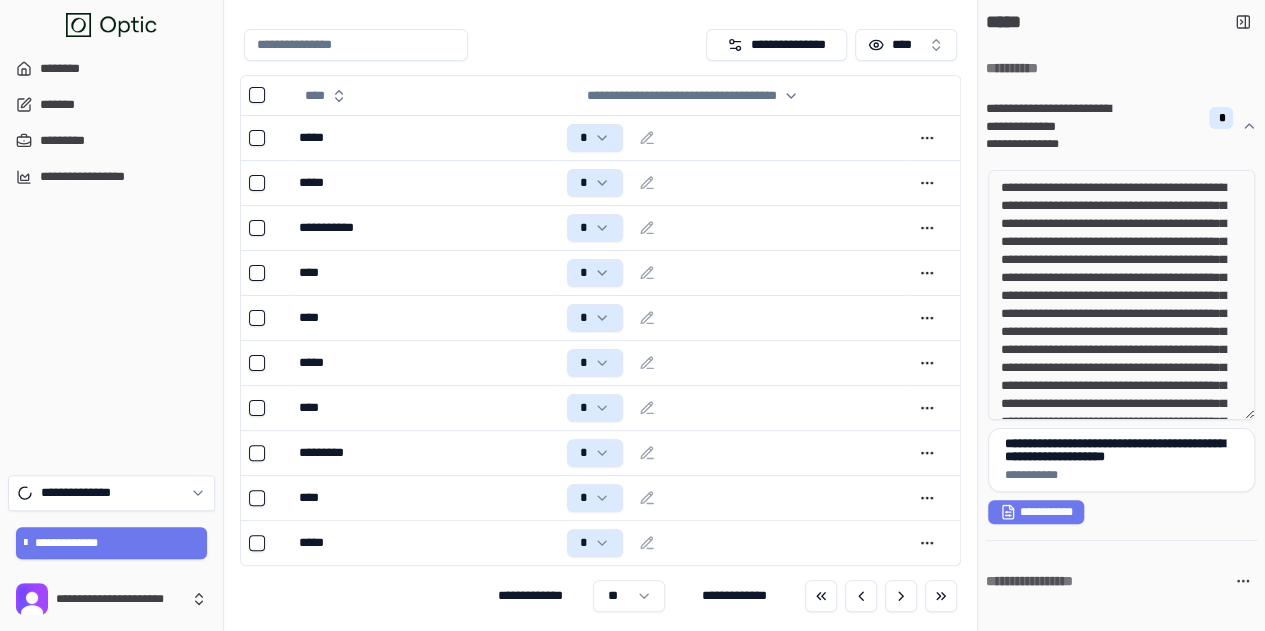drag, startPoint x: 1084, startPoint y: 307, endPoint x: 1219, endPoint y: 333, distance: 137.48091 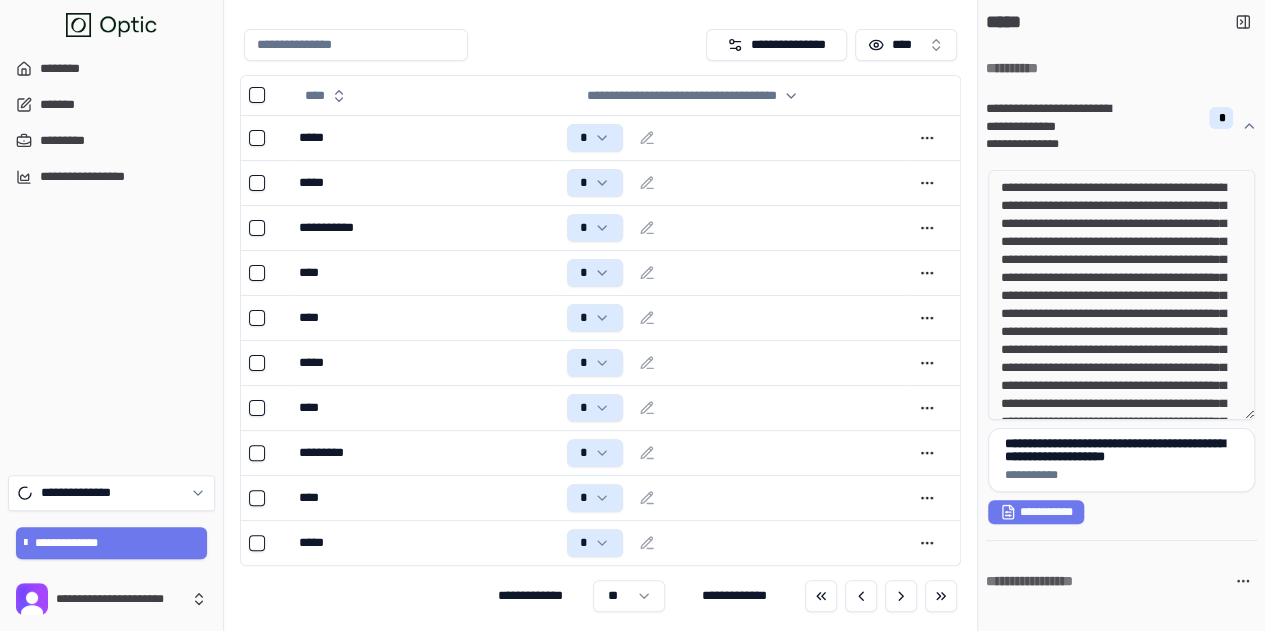 drag, startPoint x: 1124, startPoint y: 331, endPoint x: 1234, endPoint y: 362, distance: 114.28473 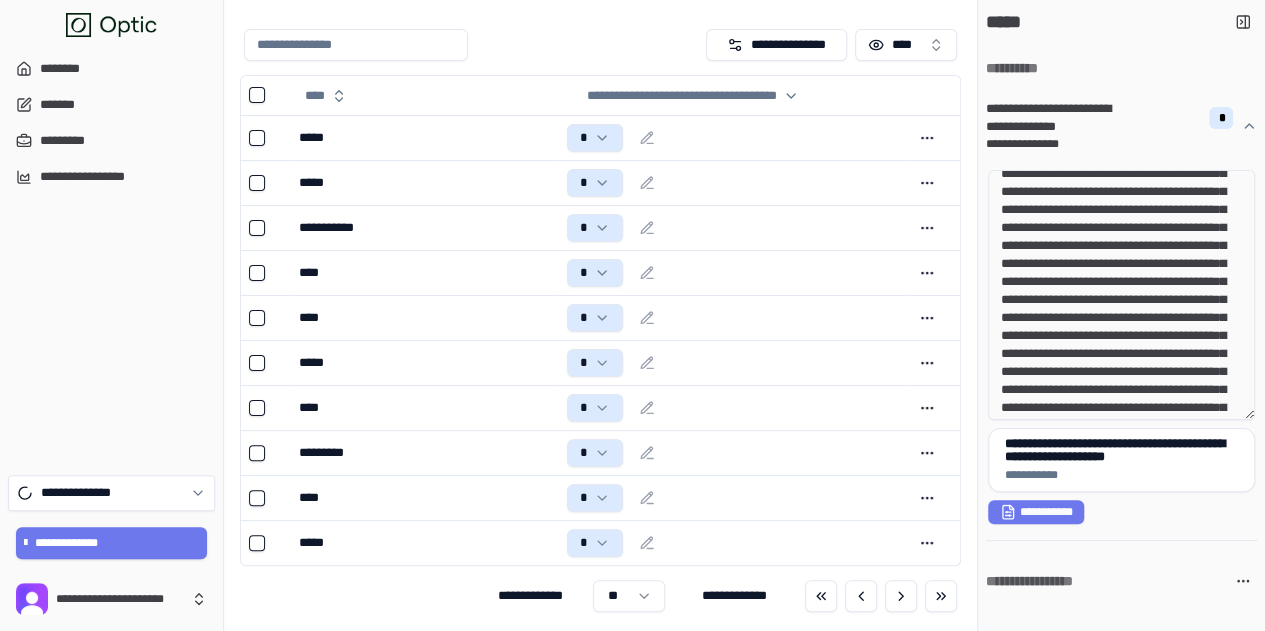 scroll, scrollTop: 200, scrollLeft: 0, axis: vertical 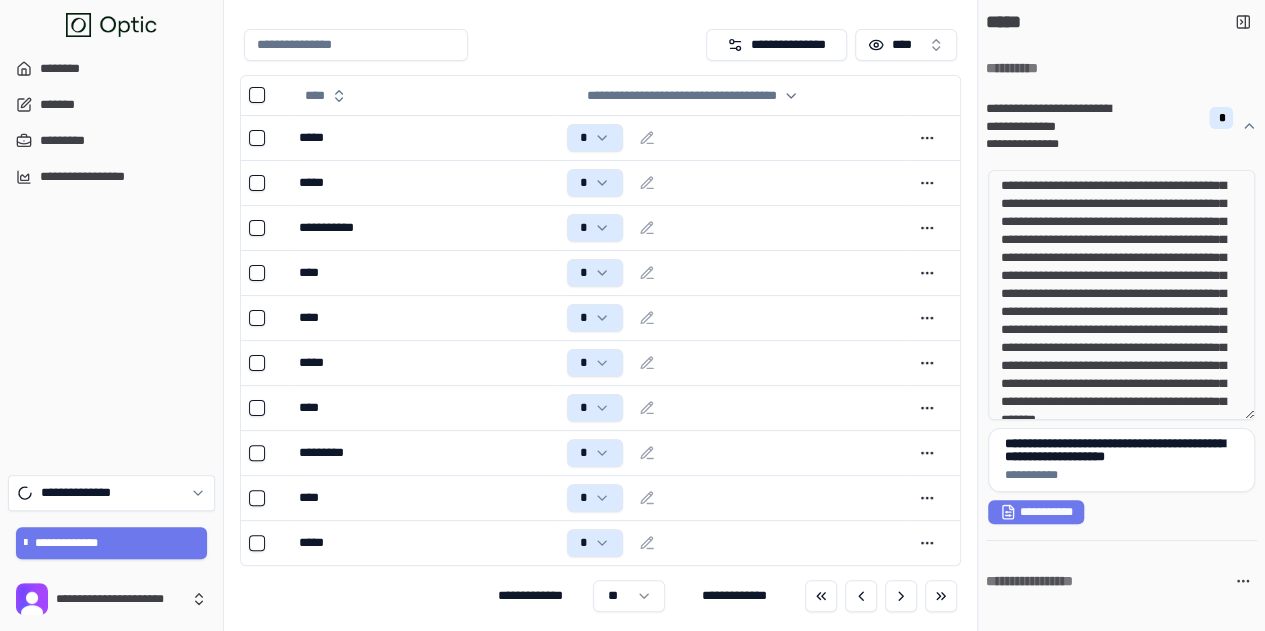 drag, startPoint x: 1098, startPoint y: 259, endPoint x: 1162, endPoint y: 287, distance: 69.856995 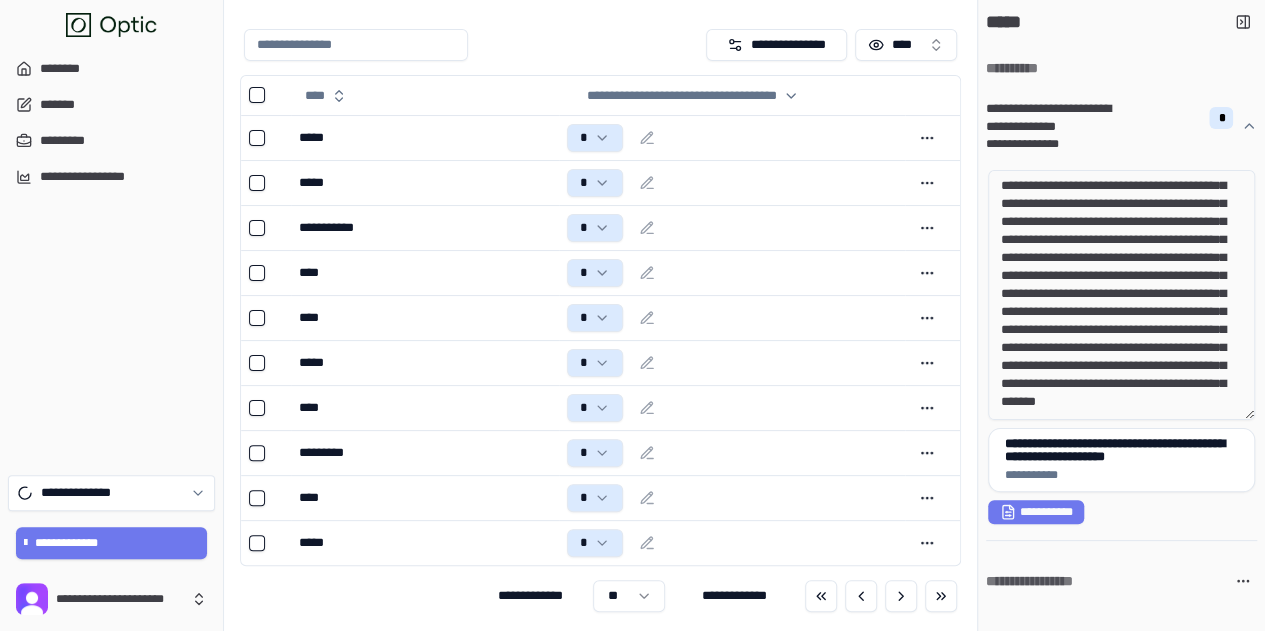 scroll, scrollTop: 307, scrollLeft: 0, axis: vertical 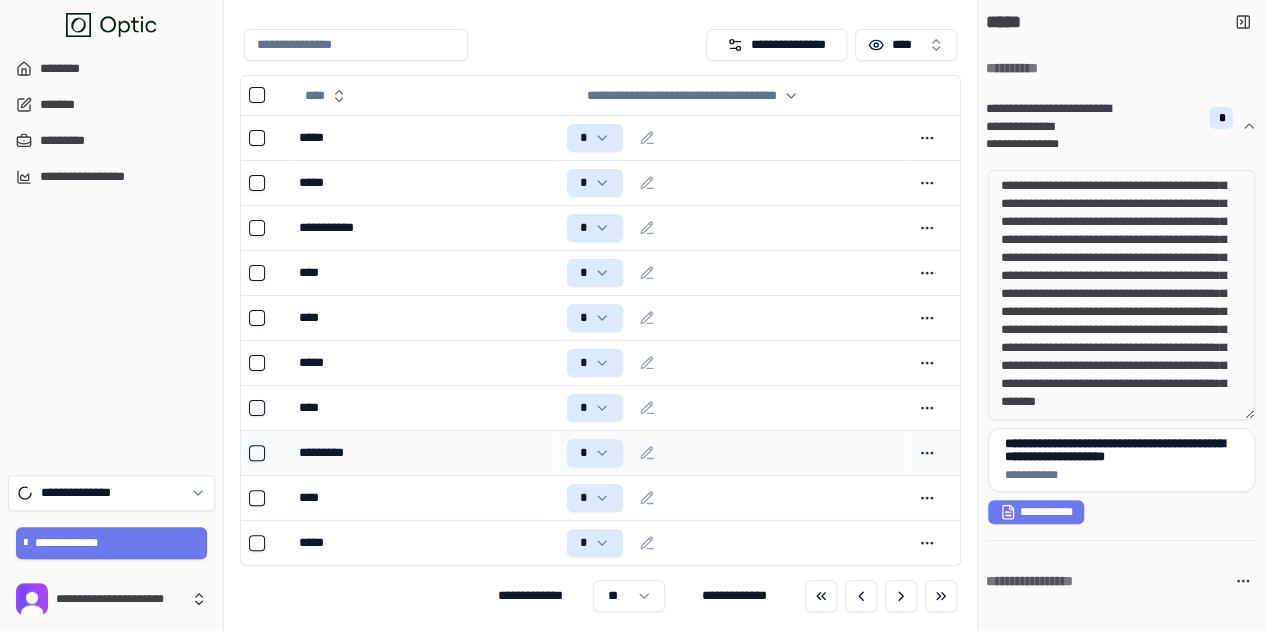 click on "*********" at bounding box center [424, 453] 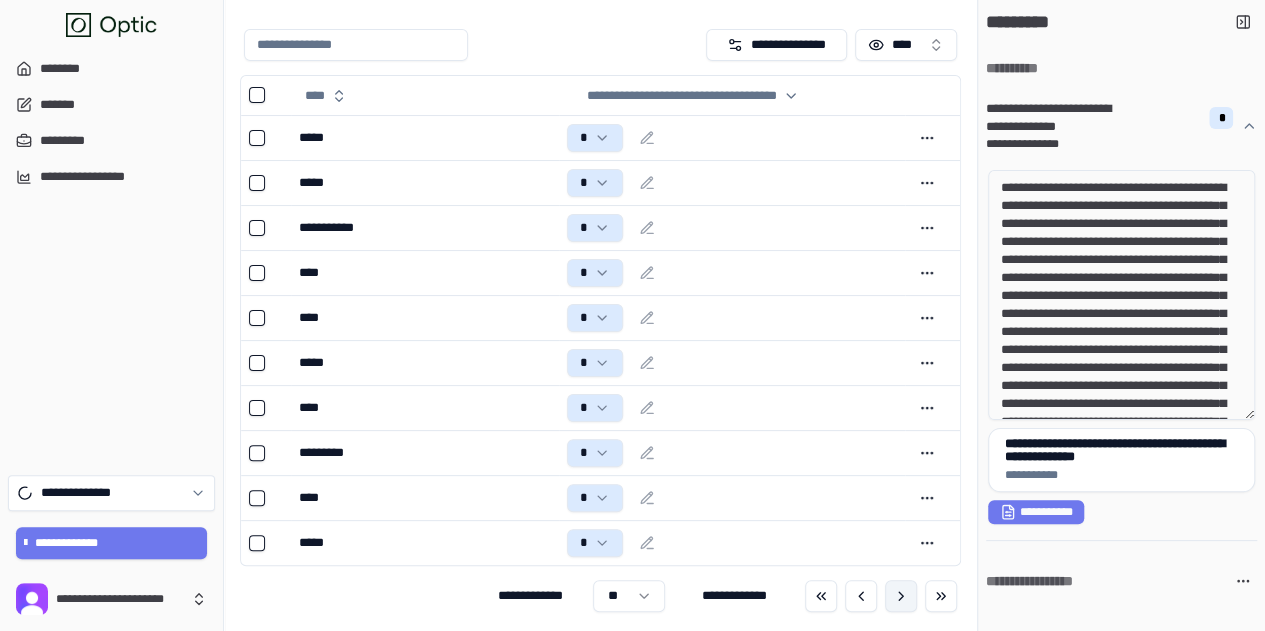 click at bounding box center (901, 596) 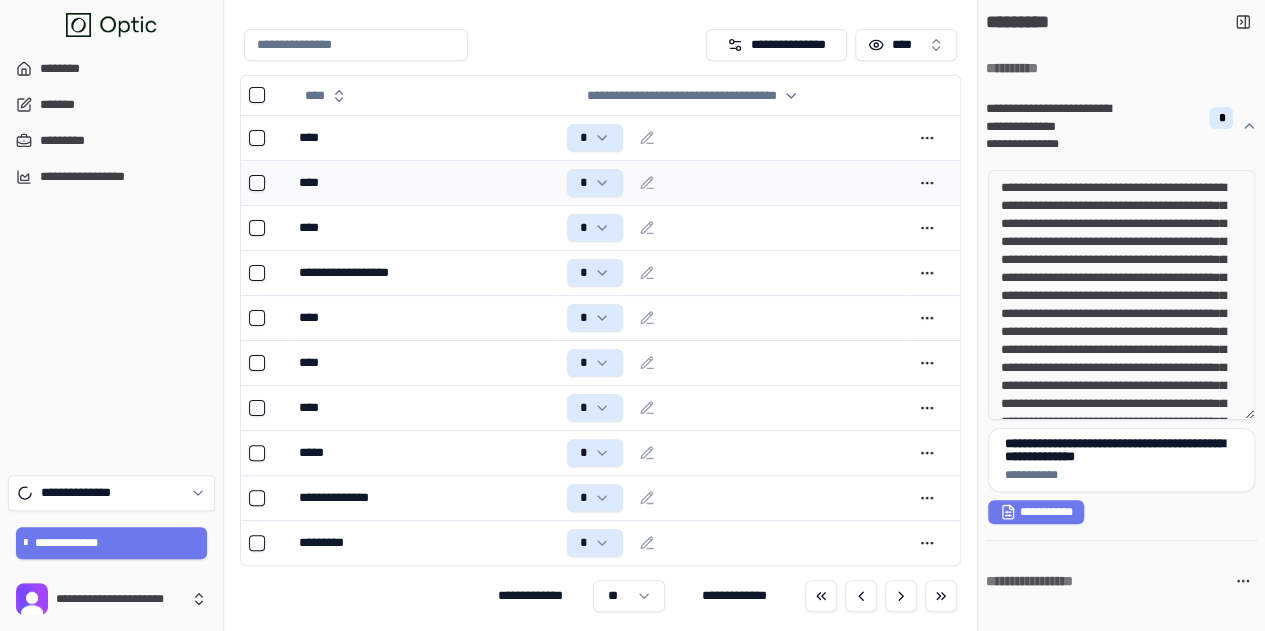 click on "****" at bounding box center [424, 183] 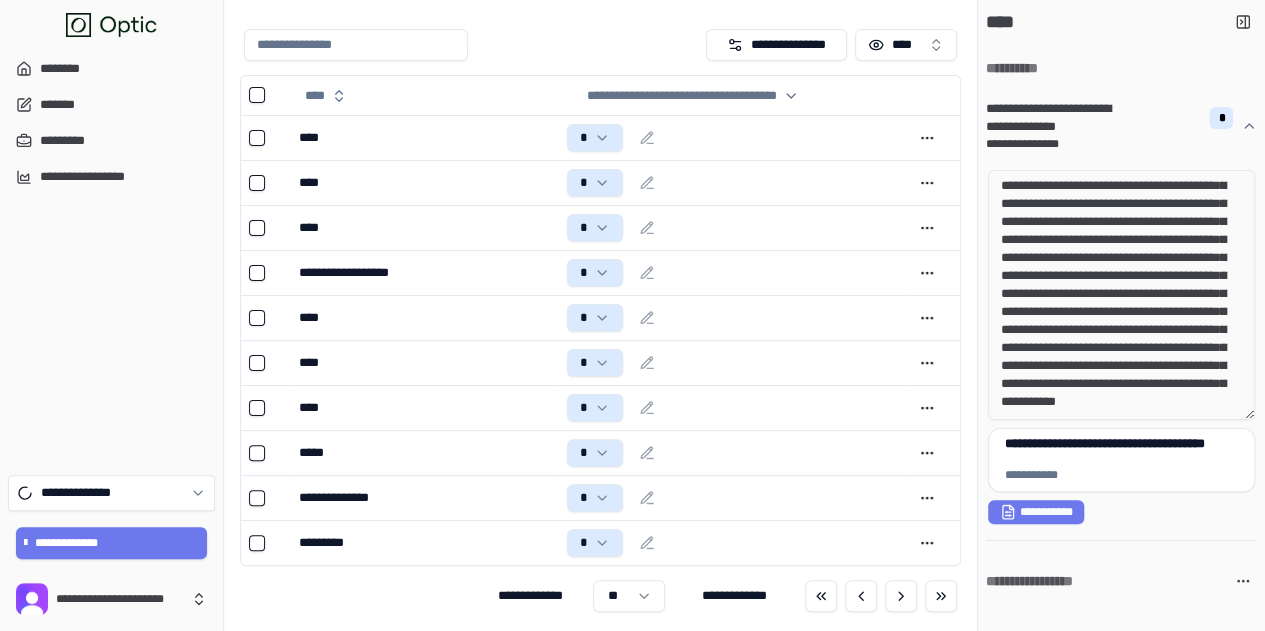 scroll, scrollTop: 325, scrollLeft: 0, axis: vertical 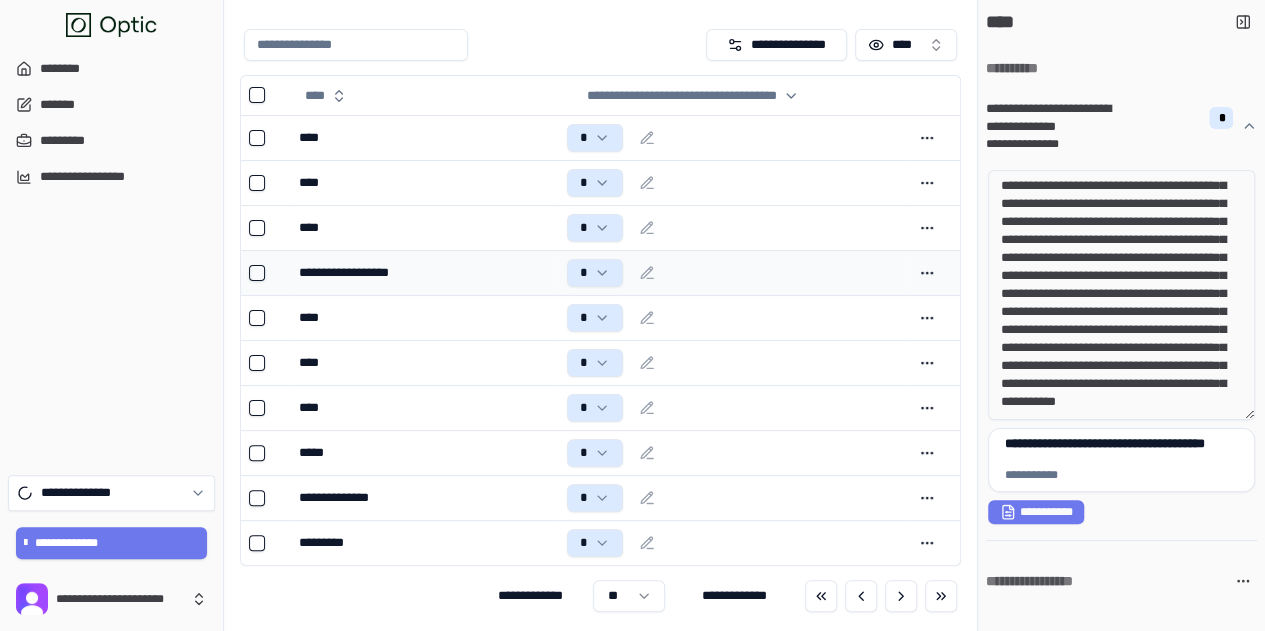 click on "**********" at bounding box center [424, 273] 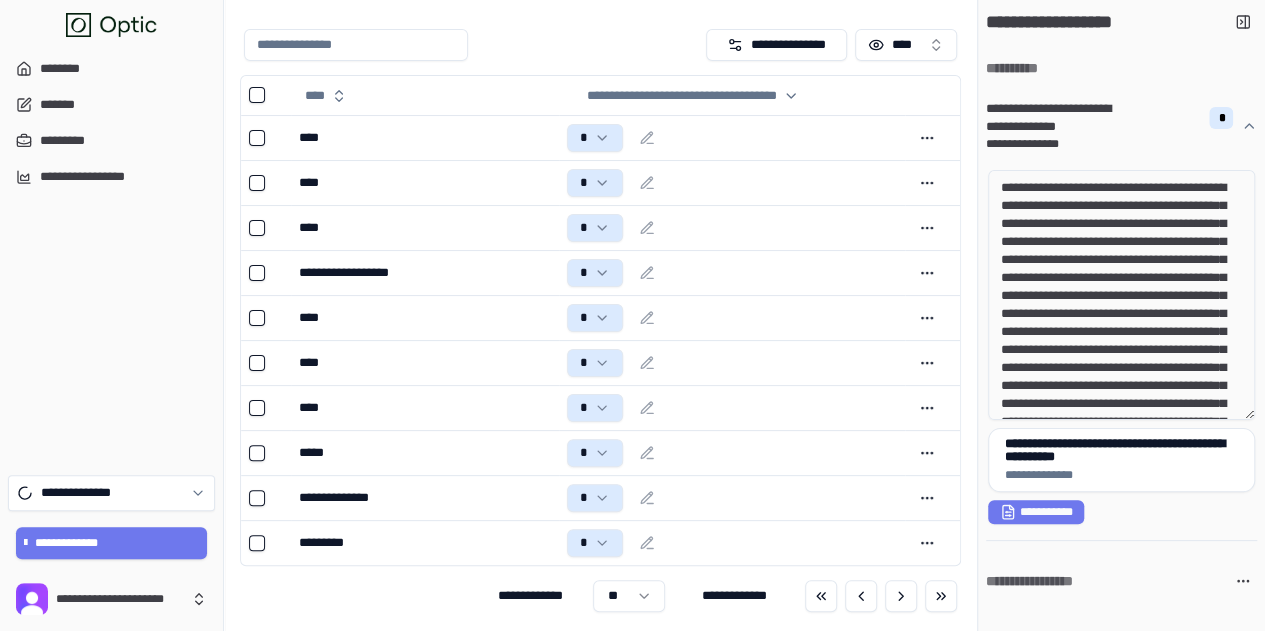 drag, startPoint x: 1054, startPoint y: 265, endPoint x: 1138, endPoint y: 321, distance: 100.95544 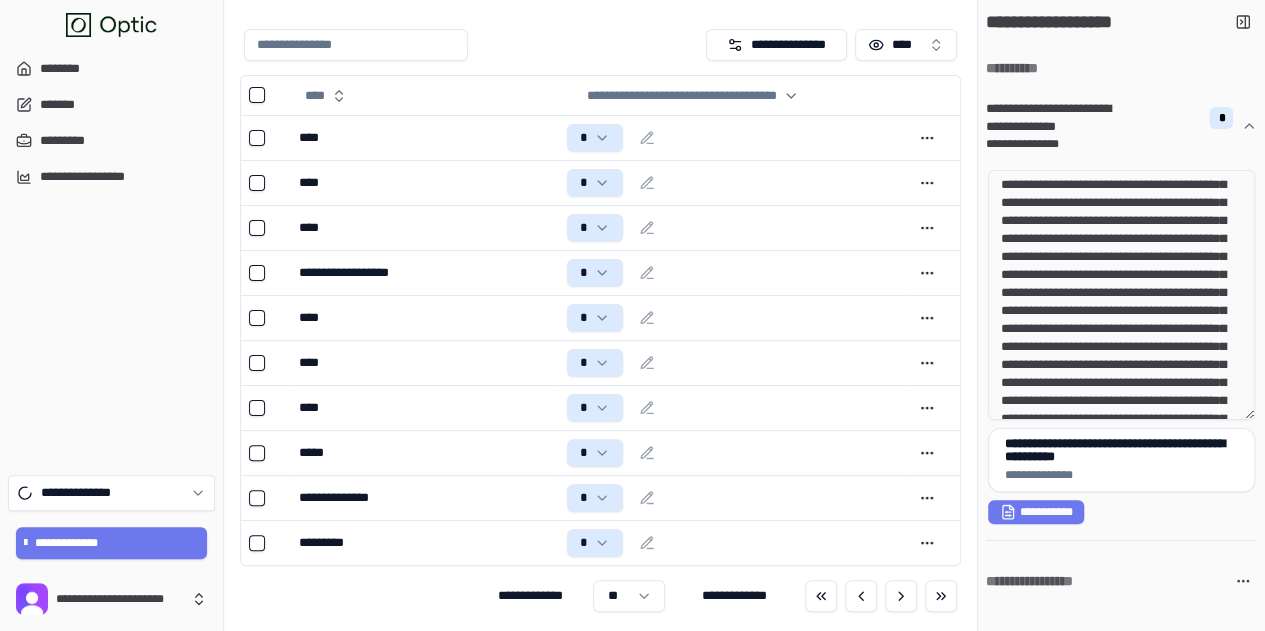 scroll, scrollTop: 100, scrollLeft: 0, axis: vertical 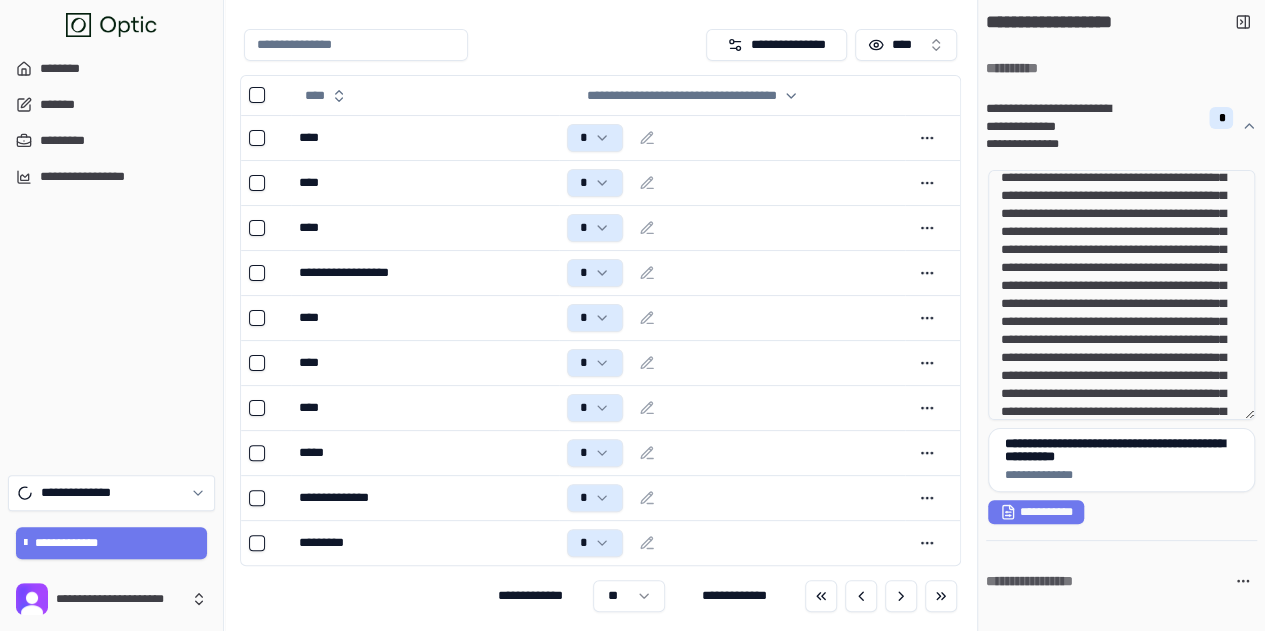 drag, startPoint x: 1070, startPoint y: 315, endPoint x: 1174, endPoint y: 355, distance: 111.42711 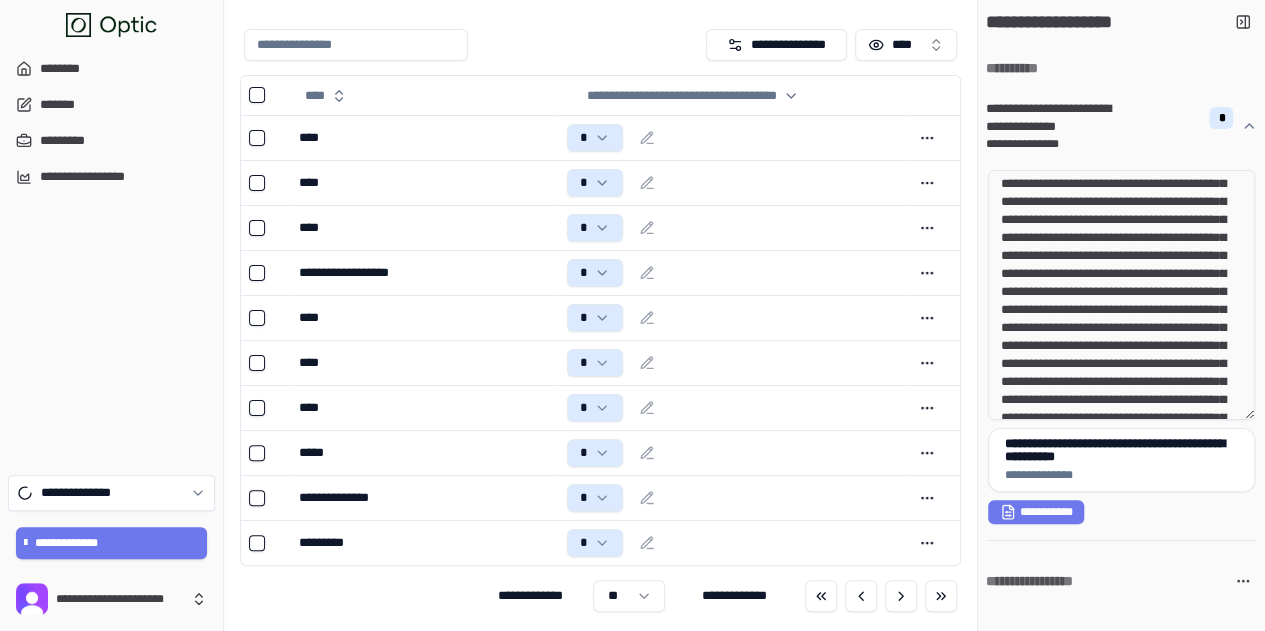 scroll, scrollTop: 0, scrollLeft: 0, axis: both 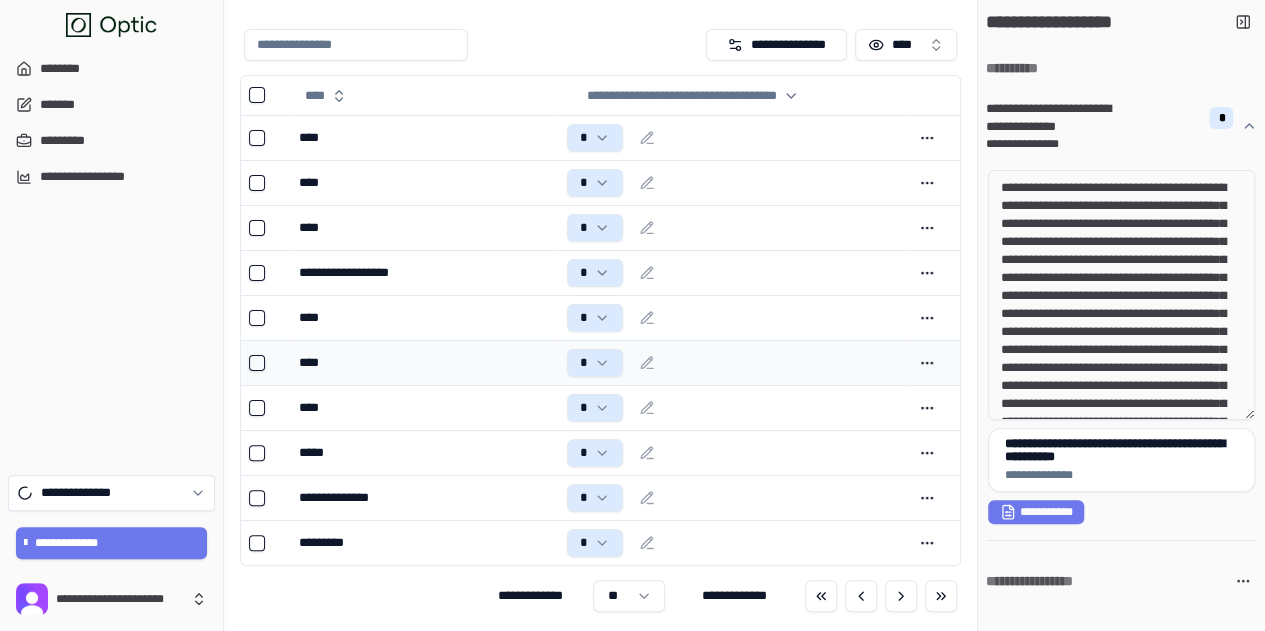 click on "****" at bounding box center [424, 363] 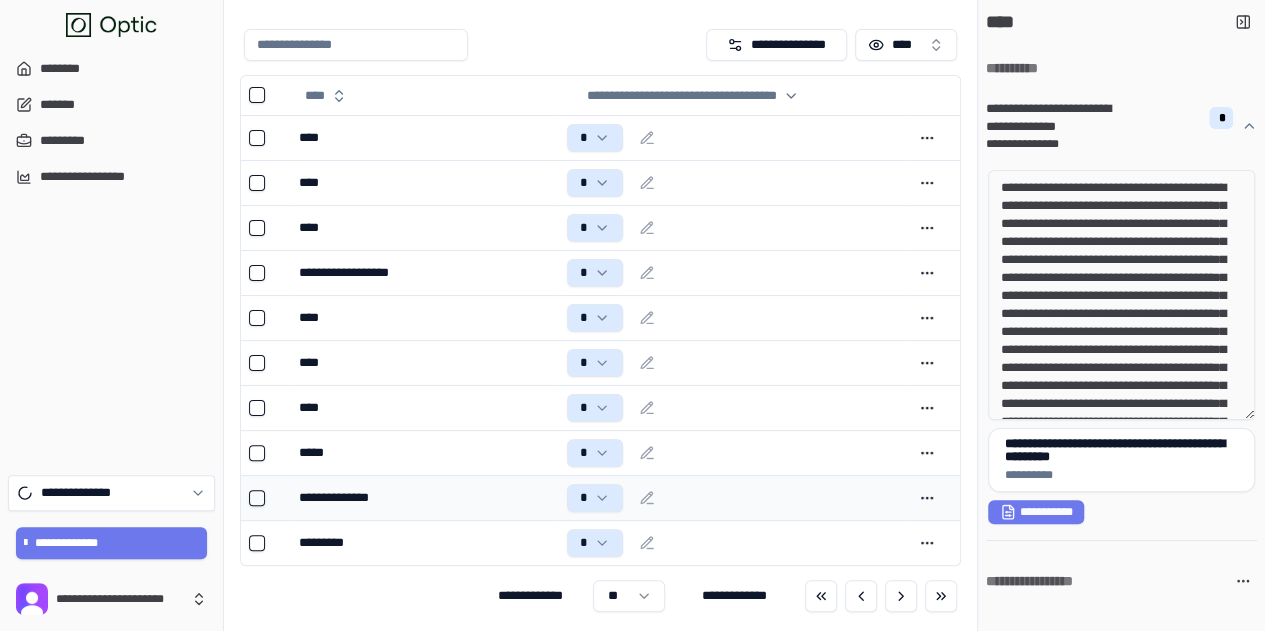click on "**********" at bounding box center [424, 498] 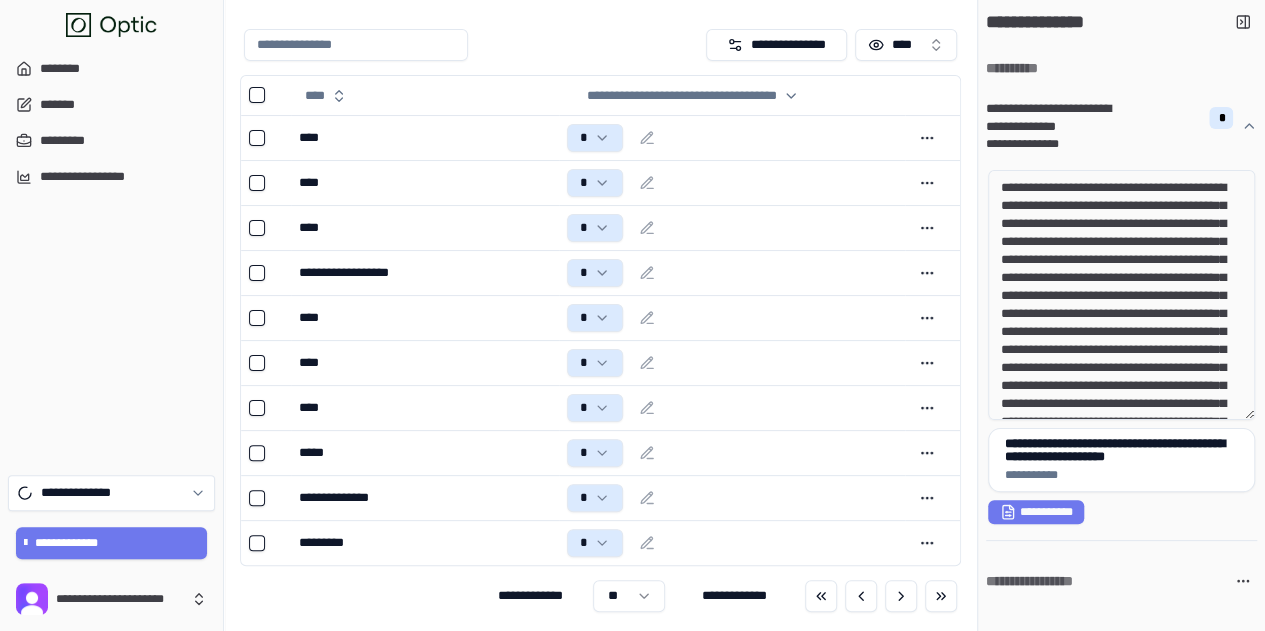 drag, startPoint x: 1076, startPoint y: 203, endPoint x: 1148, endPoint y: 249, distance: 85.44004 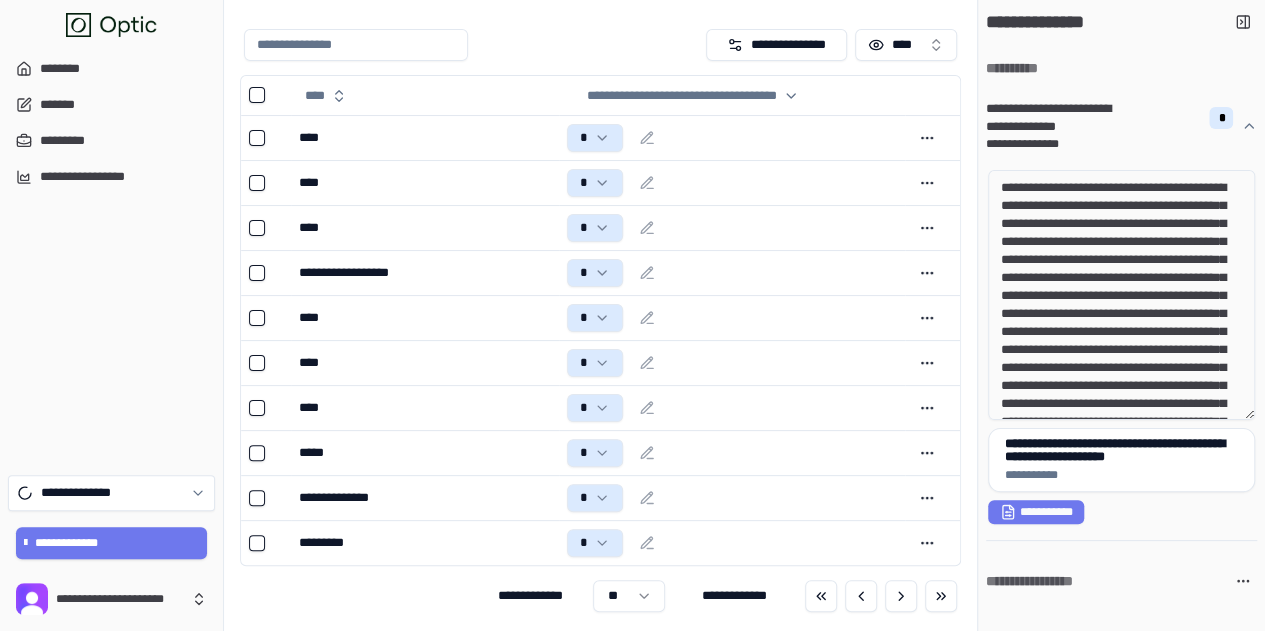 drag, startPoint x: 1062, startPoint y: 261, endPoint x: 1117, endPoint y: 282, distance: 58.872746 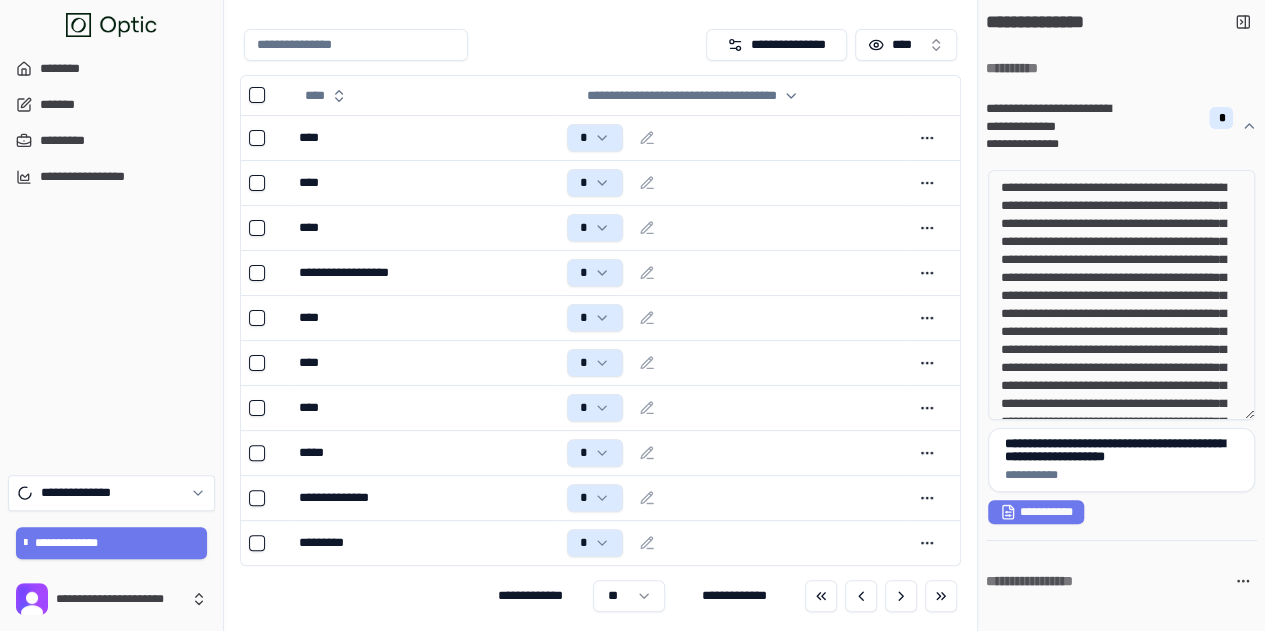 drag, startPoint x: 1012, startPoint y: 251, endPoint x: 1138, endPoint y: 276, distance: 128.45622 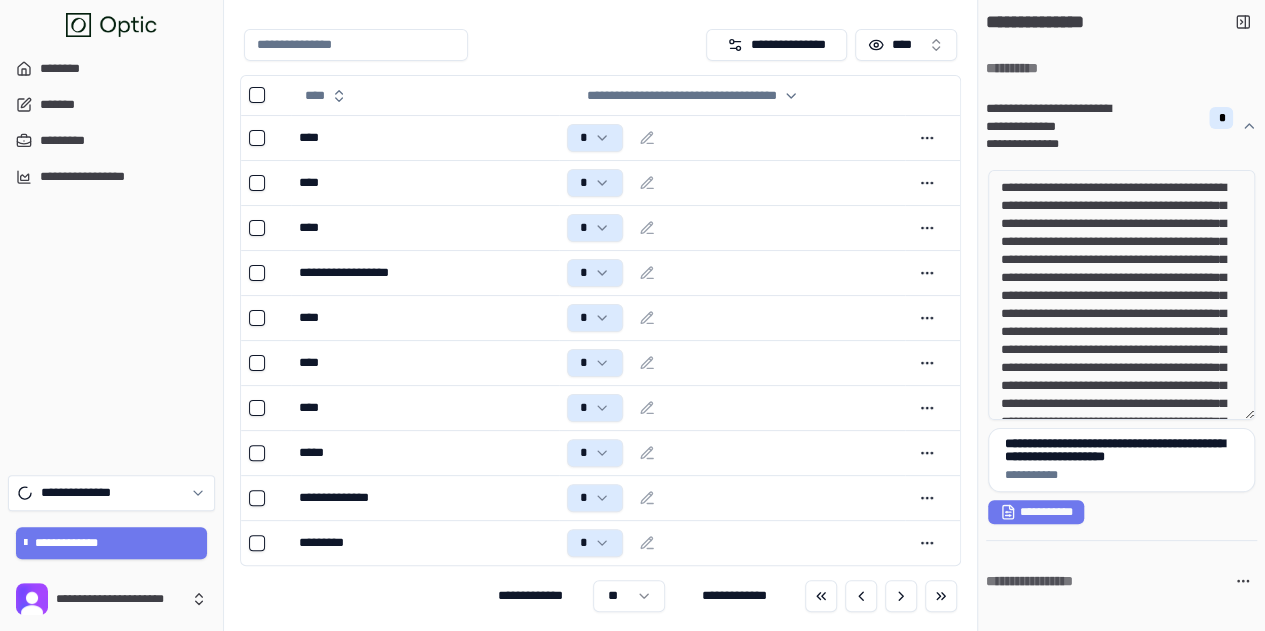 drag, startPoint x: 1042, startPoint y: 275, endPoint x: 1196, endPoint y: 329, distance: 163.19313 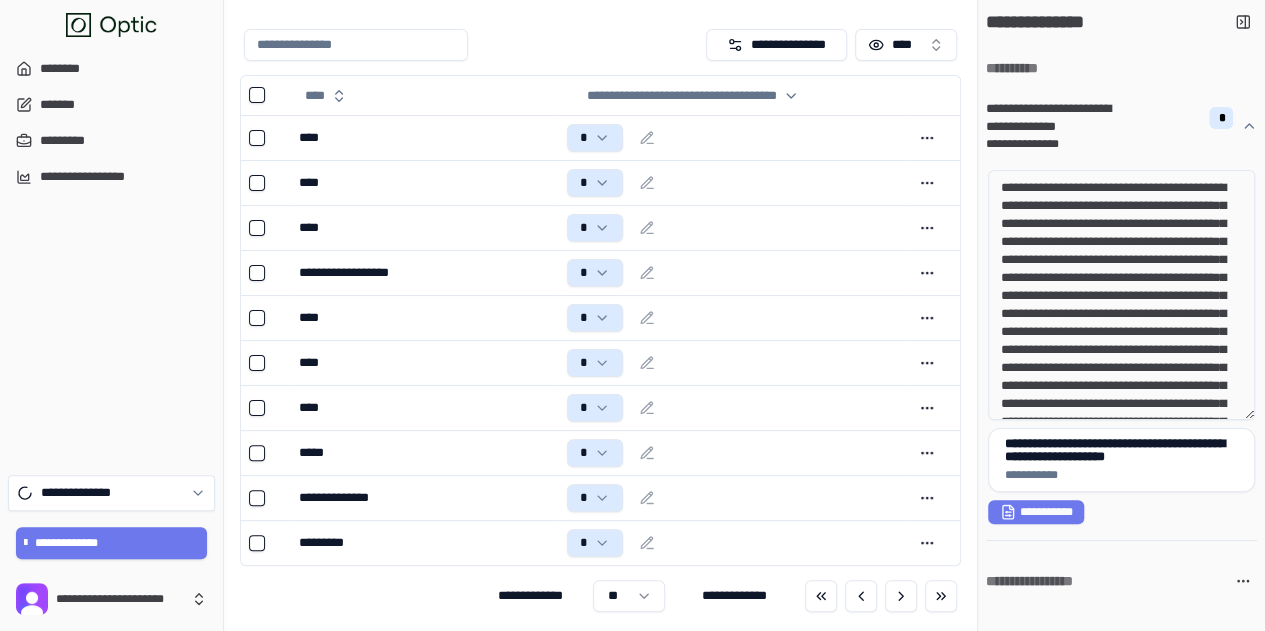 drag, startPoint x: 1212, startPoint y: 331, endPoint x: 1068, endPoint y: 332, distance: 144.00348 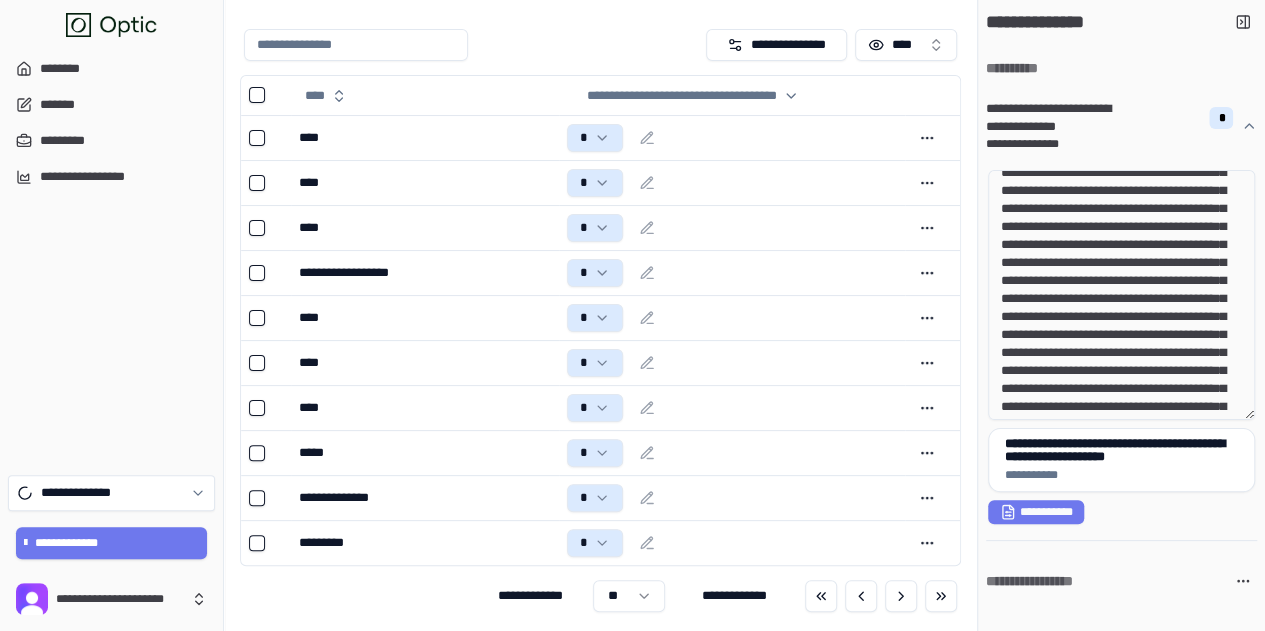 scroll, scrollTop: 100, scrollLeft: 0, axis: vertical 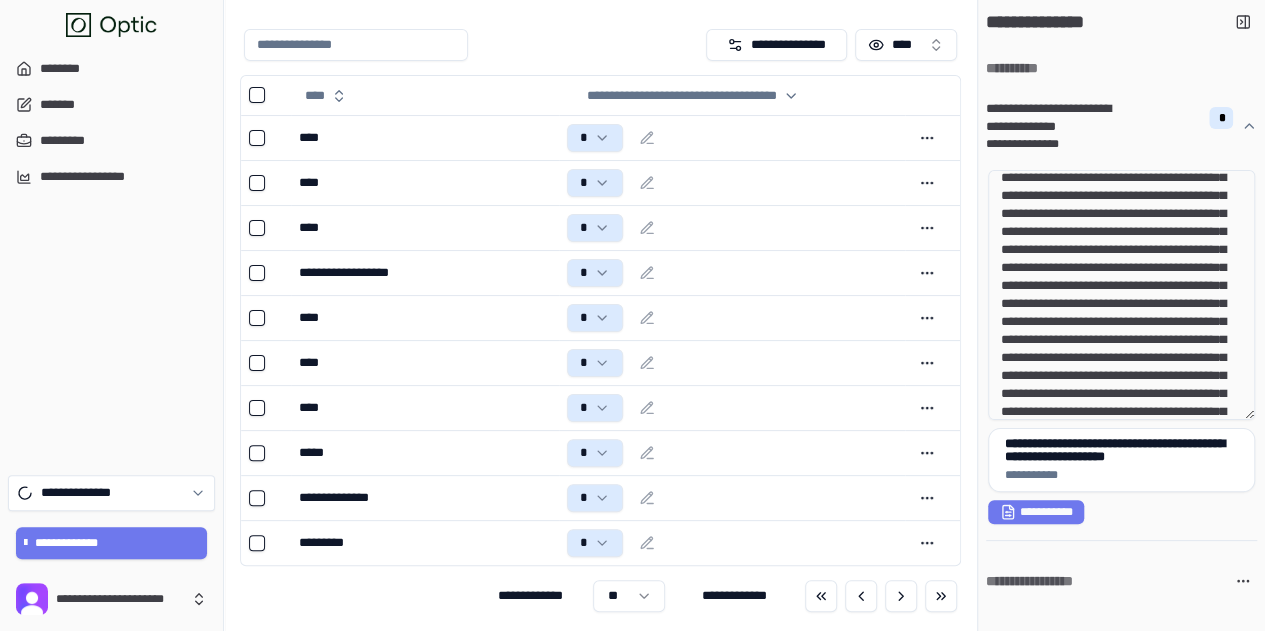 drag, startPoint x: 1062, startPoint y: 311, endPoint x: 1133, endPoint y: 328, distance: 73.00685 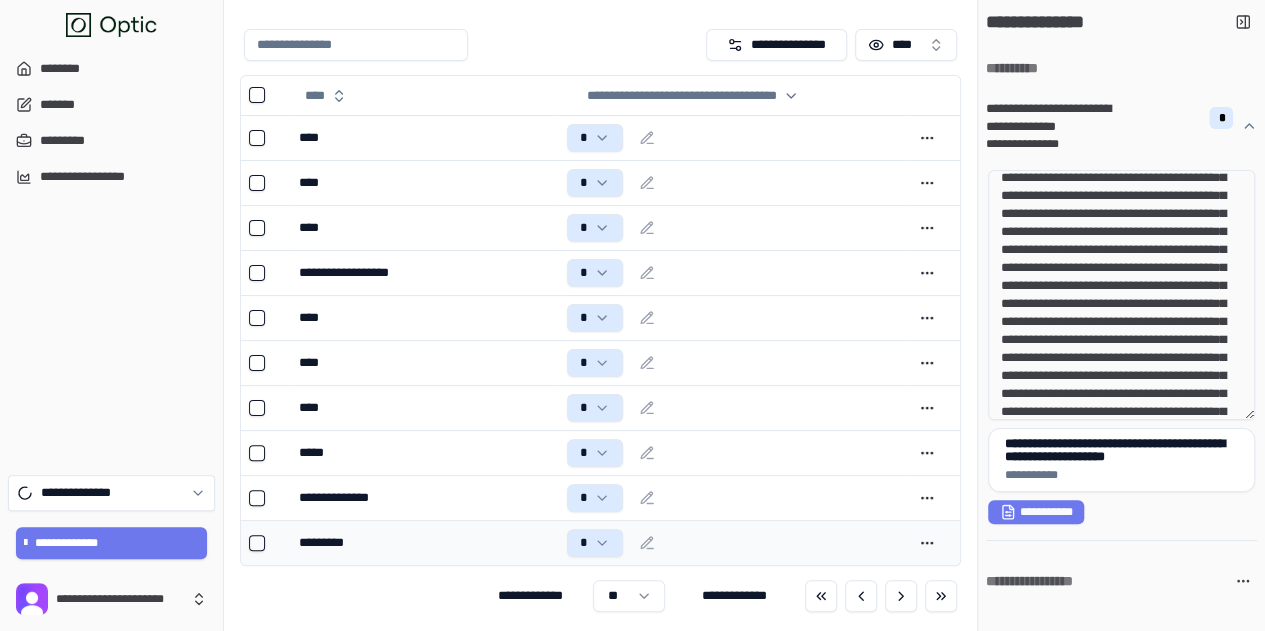 click on "*********" at bounding box center [424, 543] 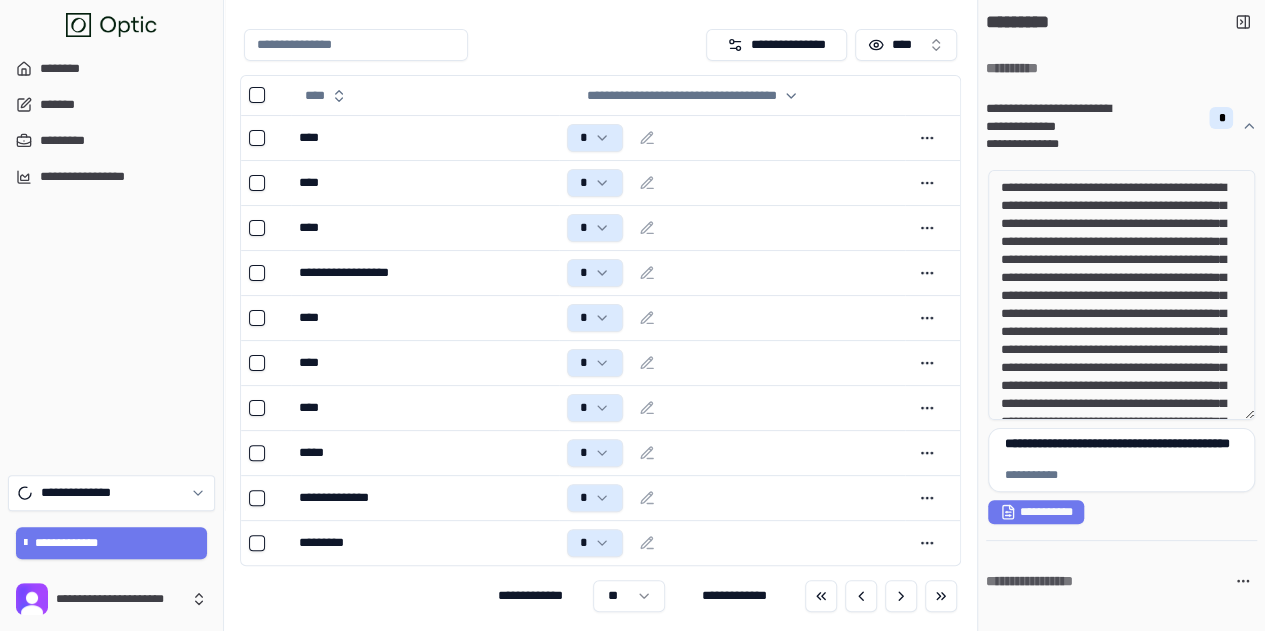 drag, startPoint x: 1156, startPoint y: 194, endPoint x: 1206, endPoint y: 223, distance: 57.801384 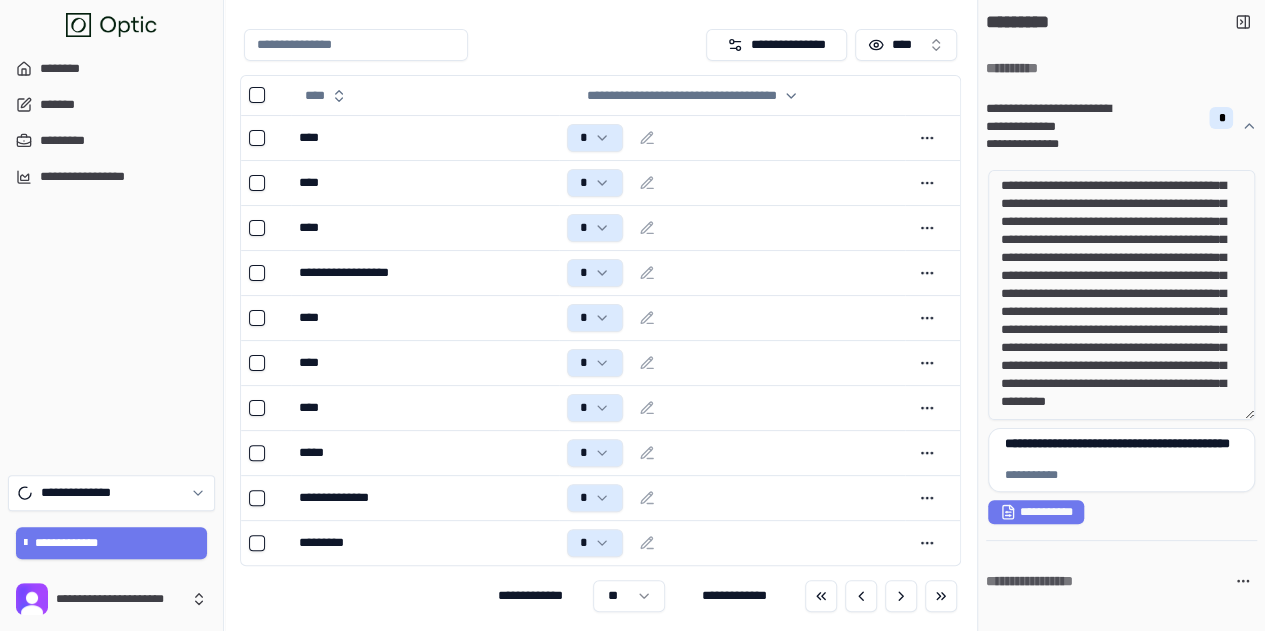 scroll, scrollTop: 163, scrollLeft: 0, axis: vertical 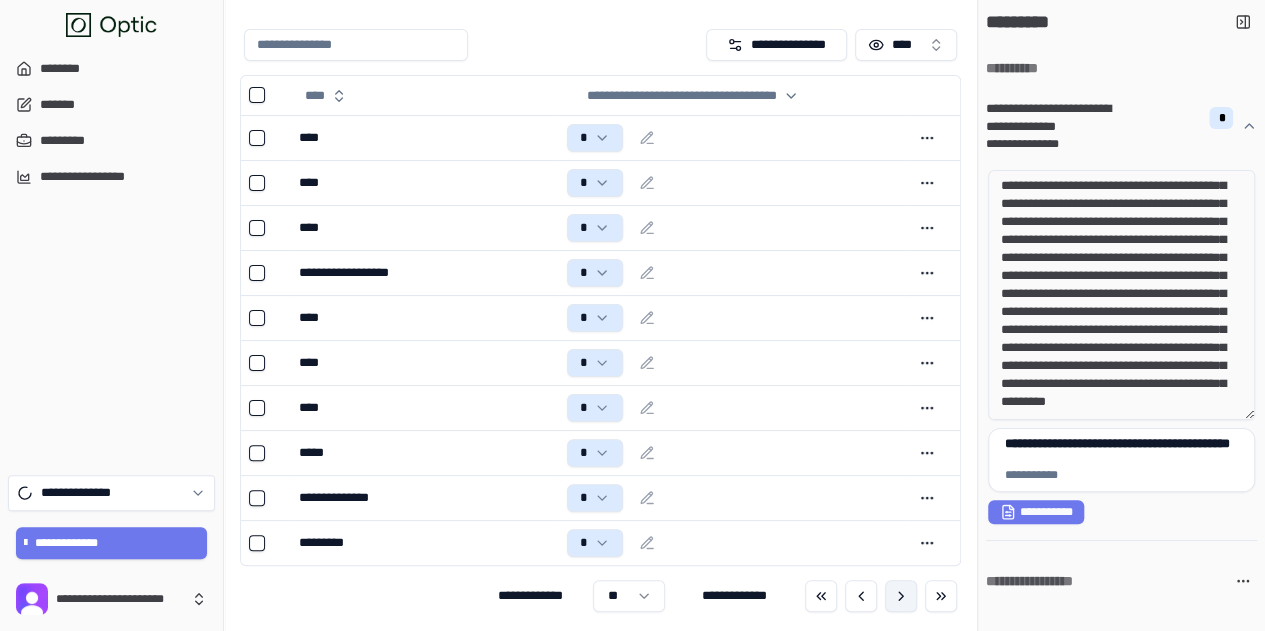 click at bounding box center [901, 596] 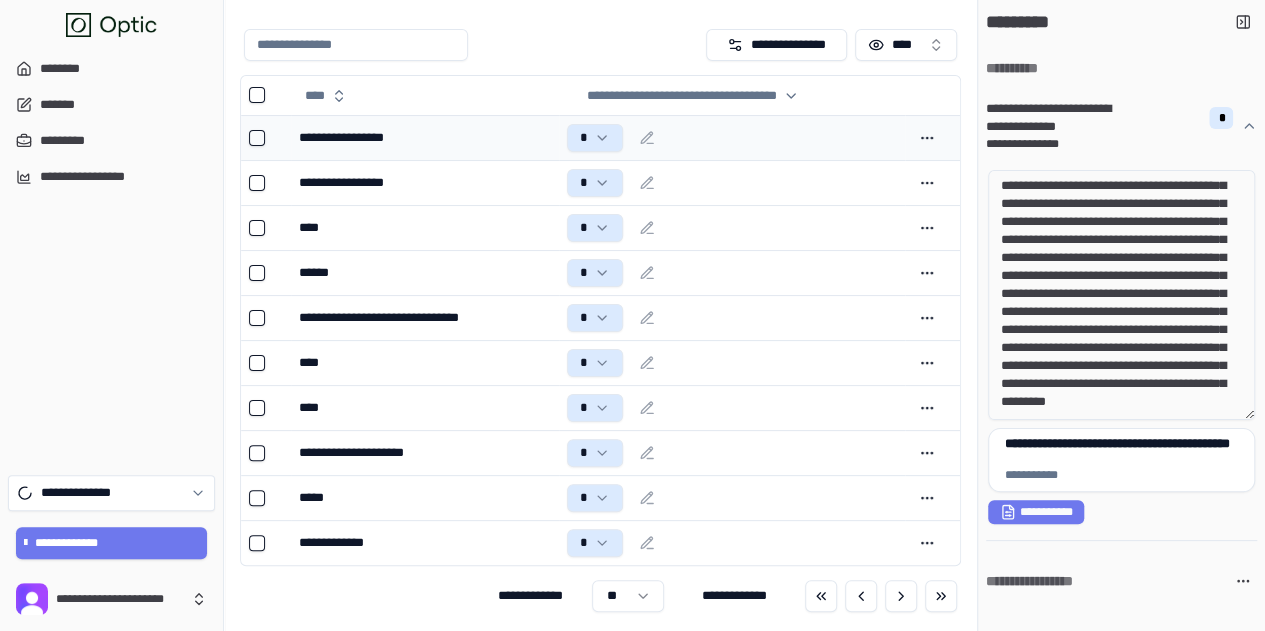 click on "**********" at bounding box center (424, 138) 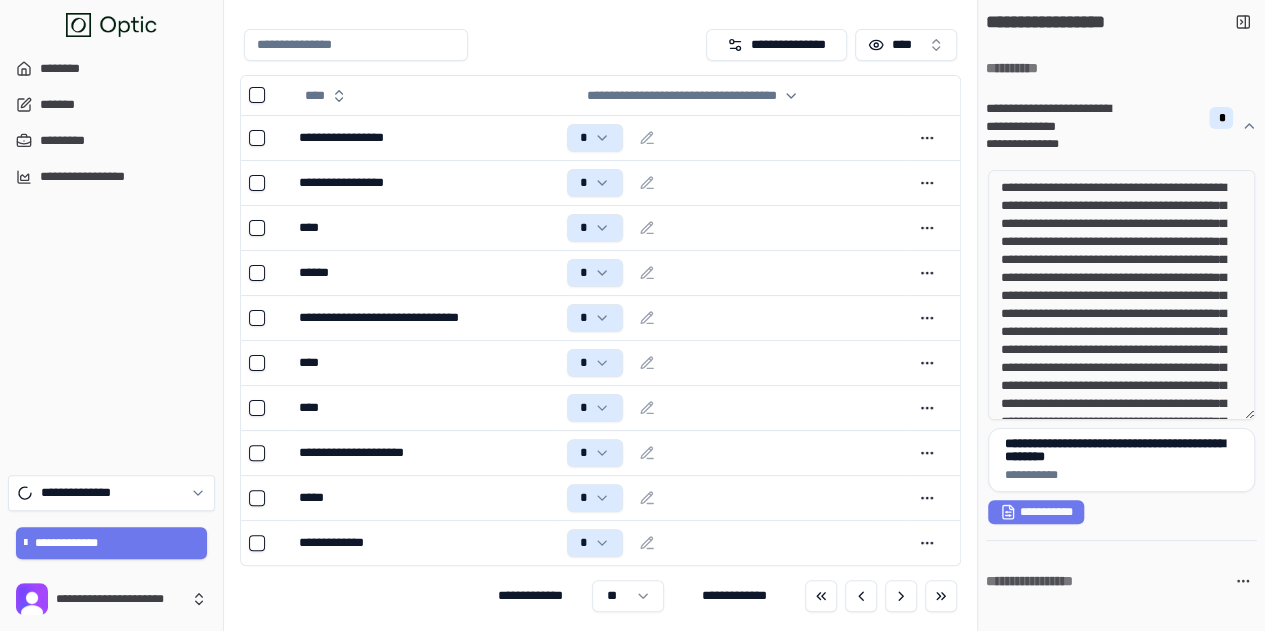 drag, startPoint x: 1057, startPoint y: 191, endPoint x: 1150, endPoint y: 245, distance: 107.54069 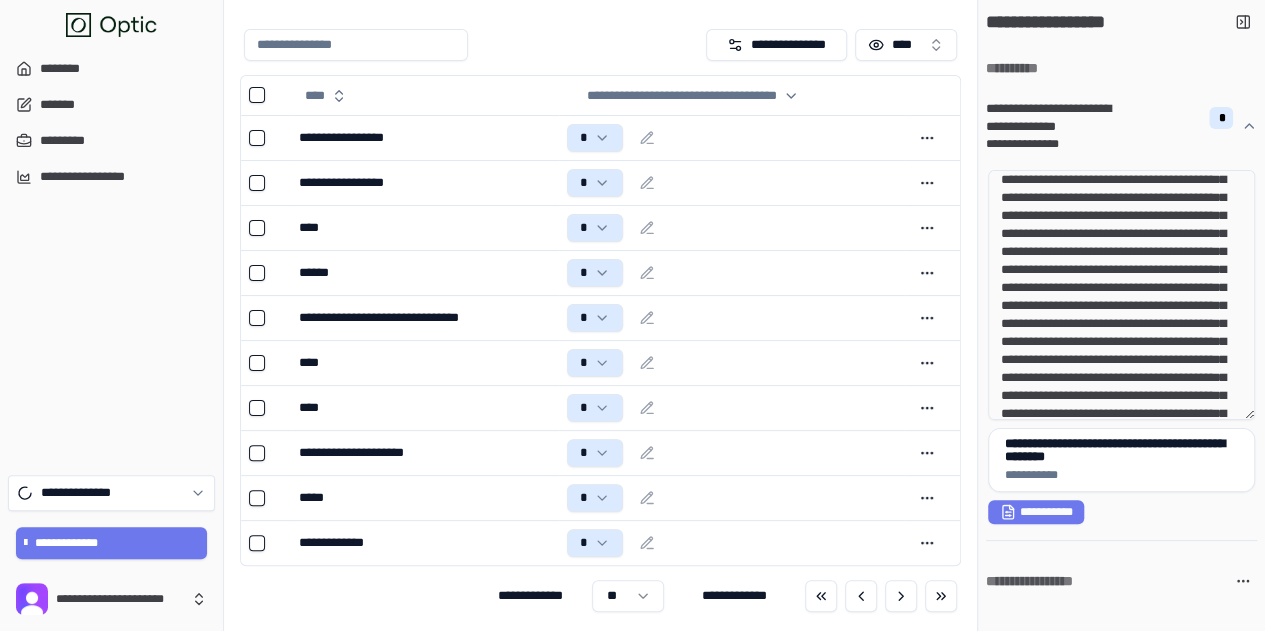 scroll, scrollTop: 100, scrollLeft: 0, axis: vertical 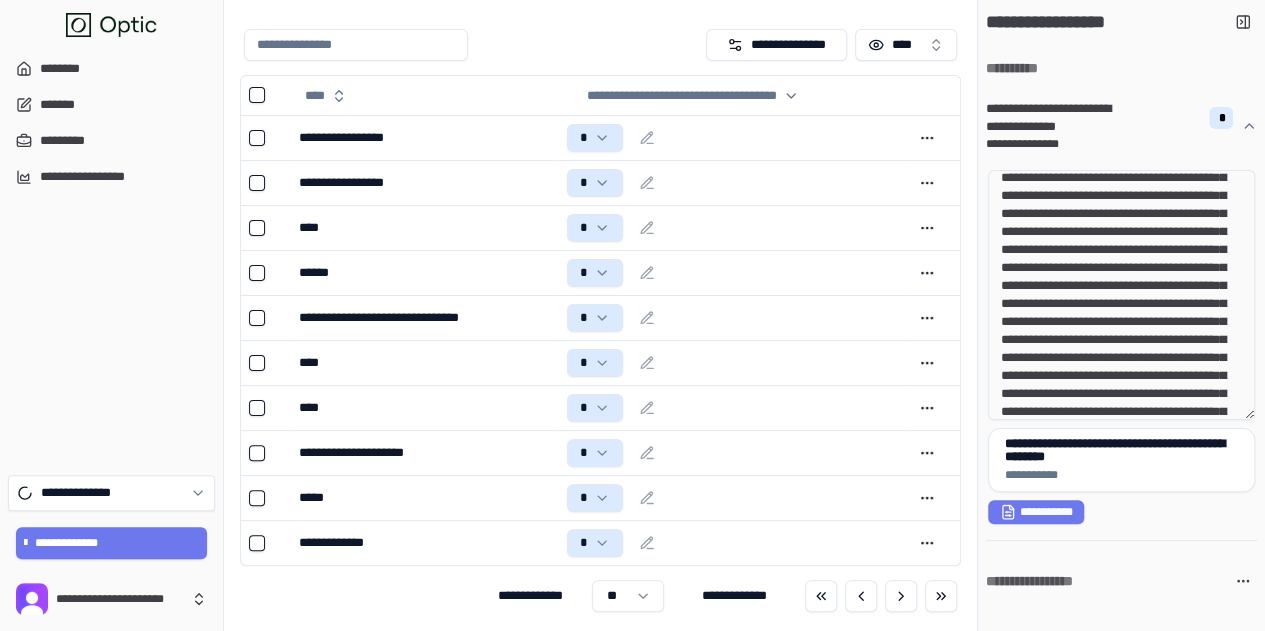 click at bounding box center [1121, 295] 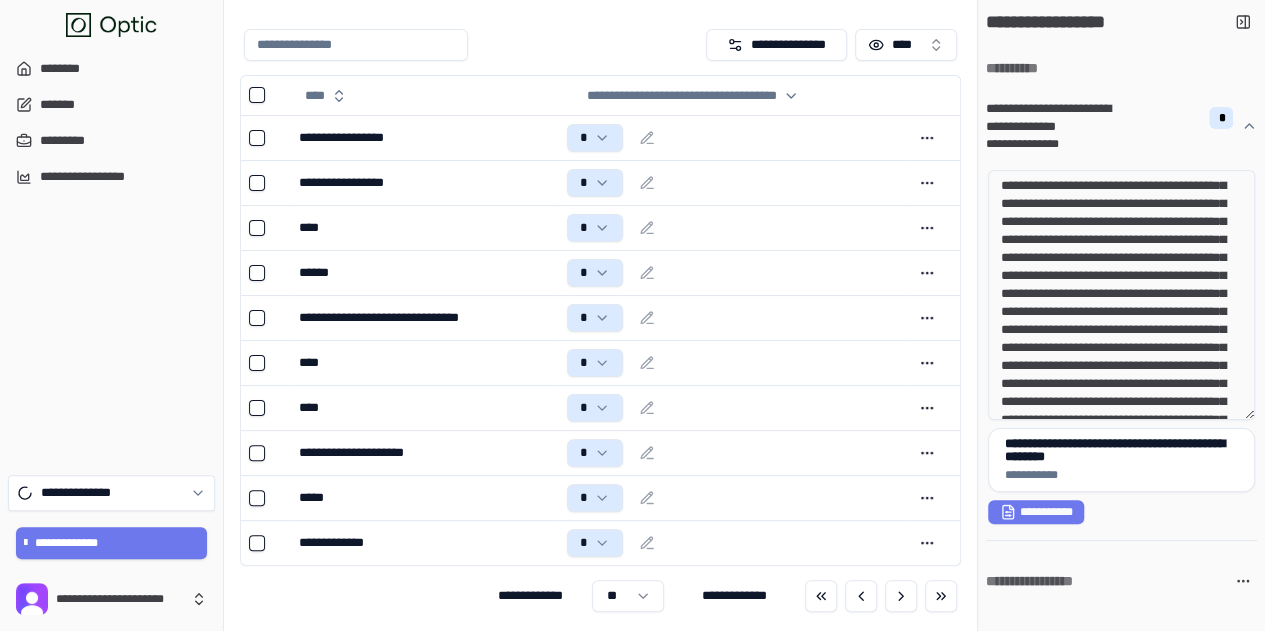 click at bounding box center [1121, 295] 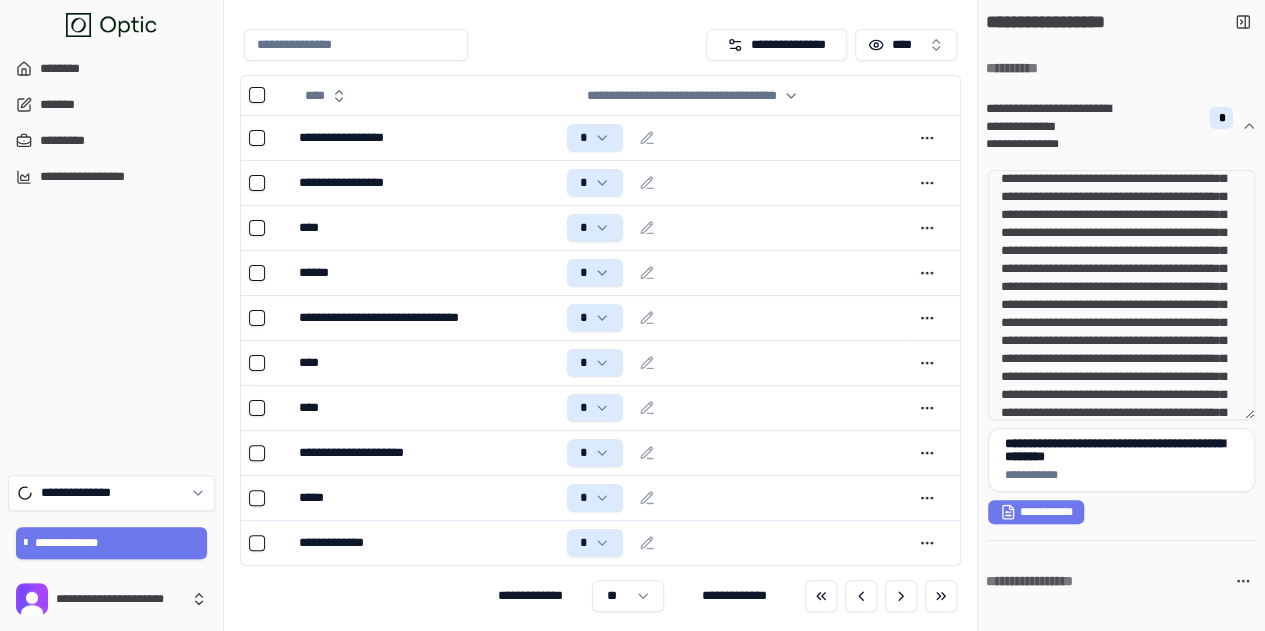 scroll, scrollTop: 300, scrollLeft: 0, axis: vertical 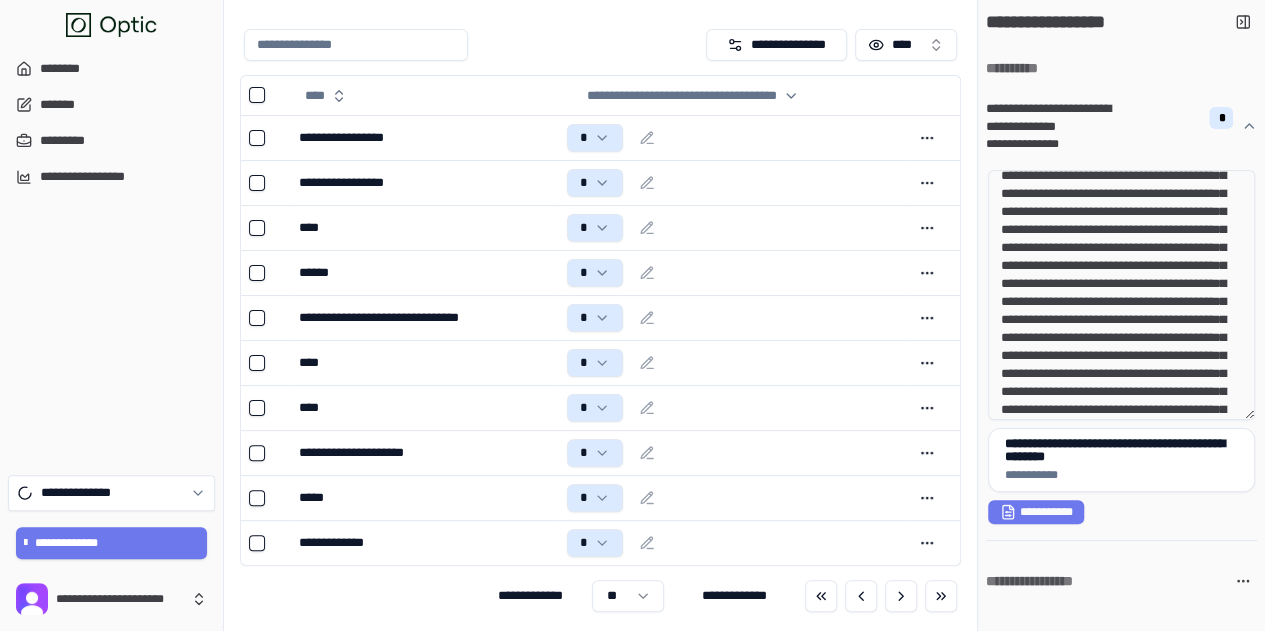 click at bounding box center [1121, 295] 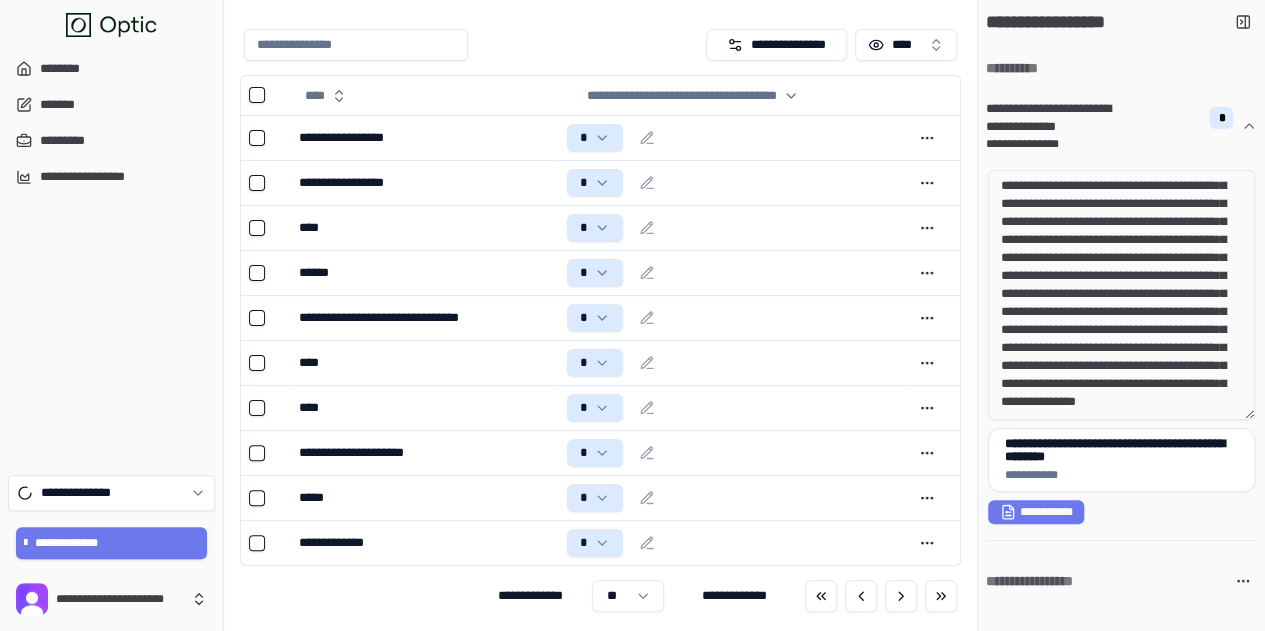 scroll, scrollTop: 469, scrollLeft: 0, axis: vertical 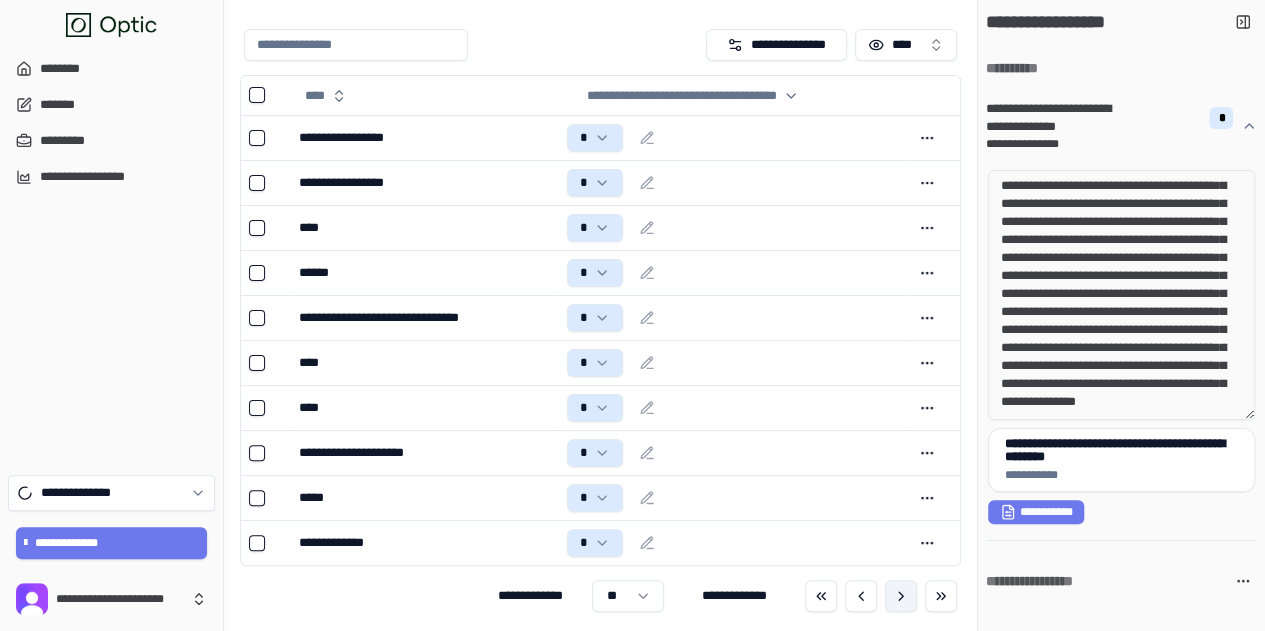 click at bounding box center (901, 596) 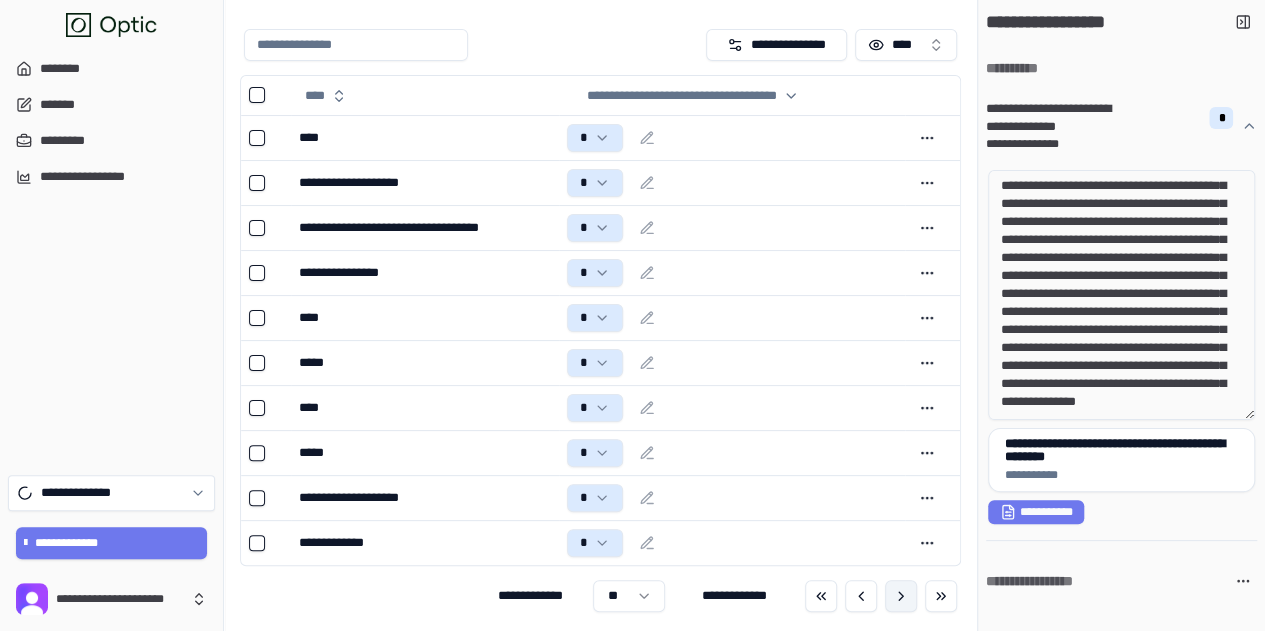 click at bounding box center (901, 596) 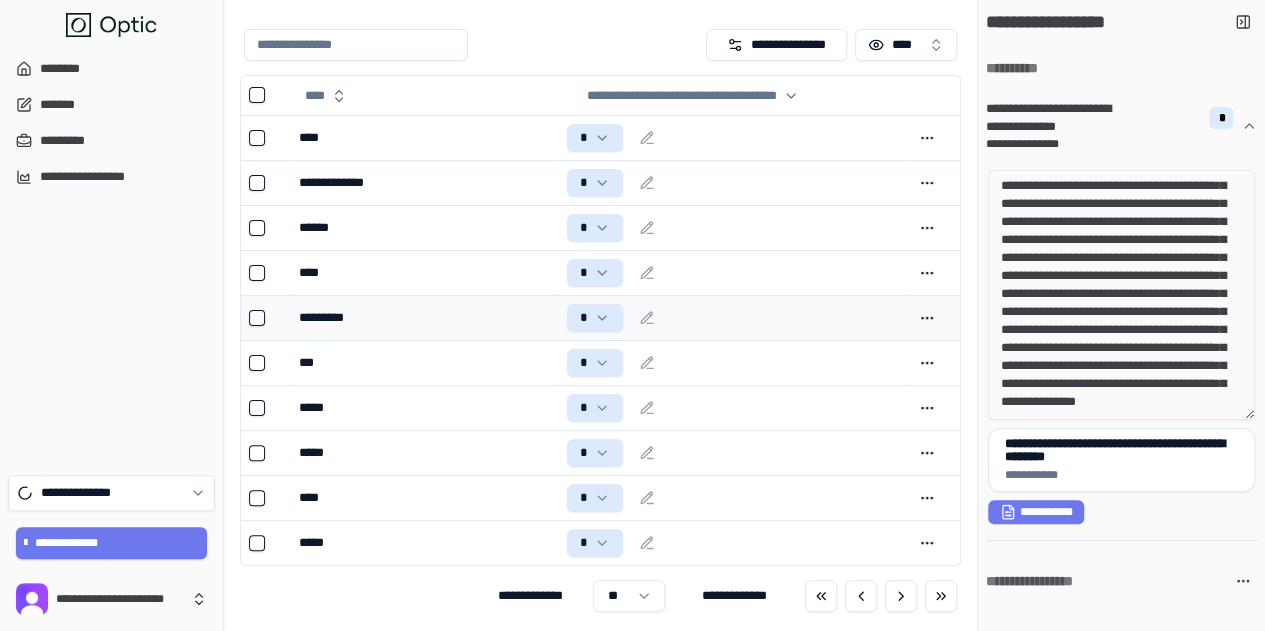 click on "*********" at bounding box center [424, 318] 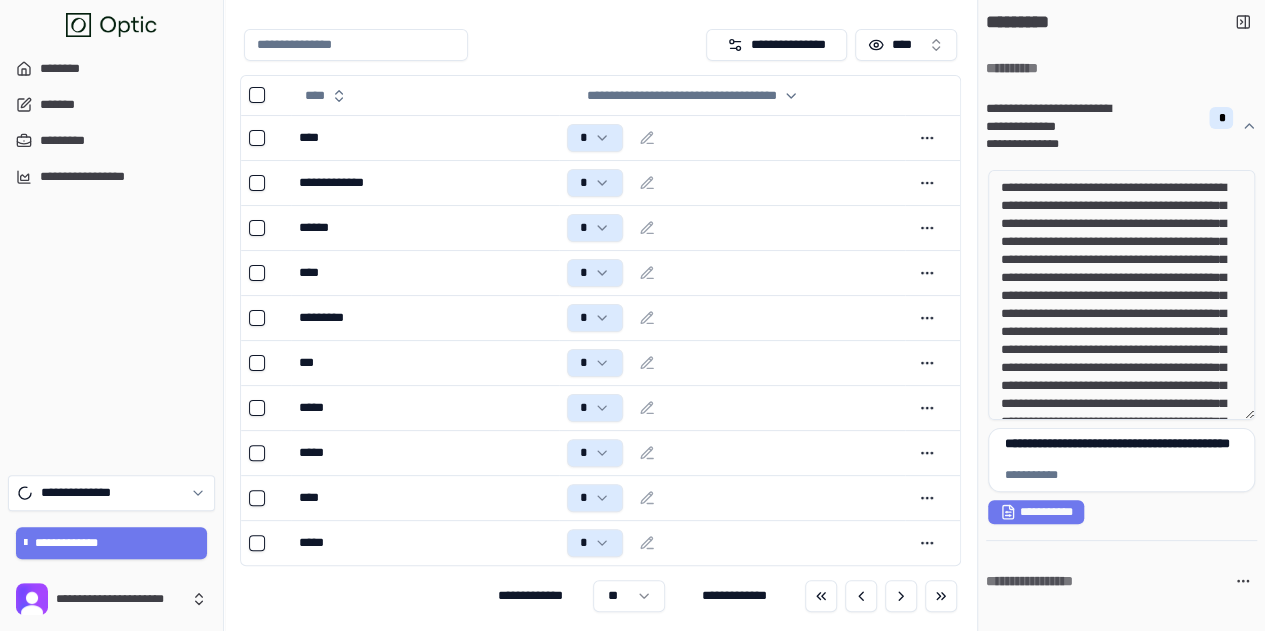 drag, startPoint x: 1072, startPoint y: 225, endPoint x: 1185, endPoint y: 264, distance: 119.54079 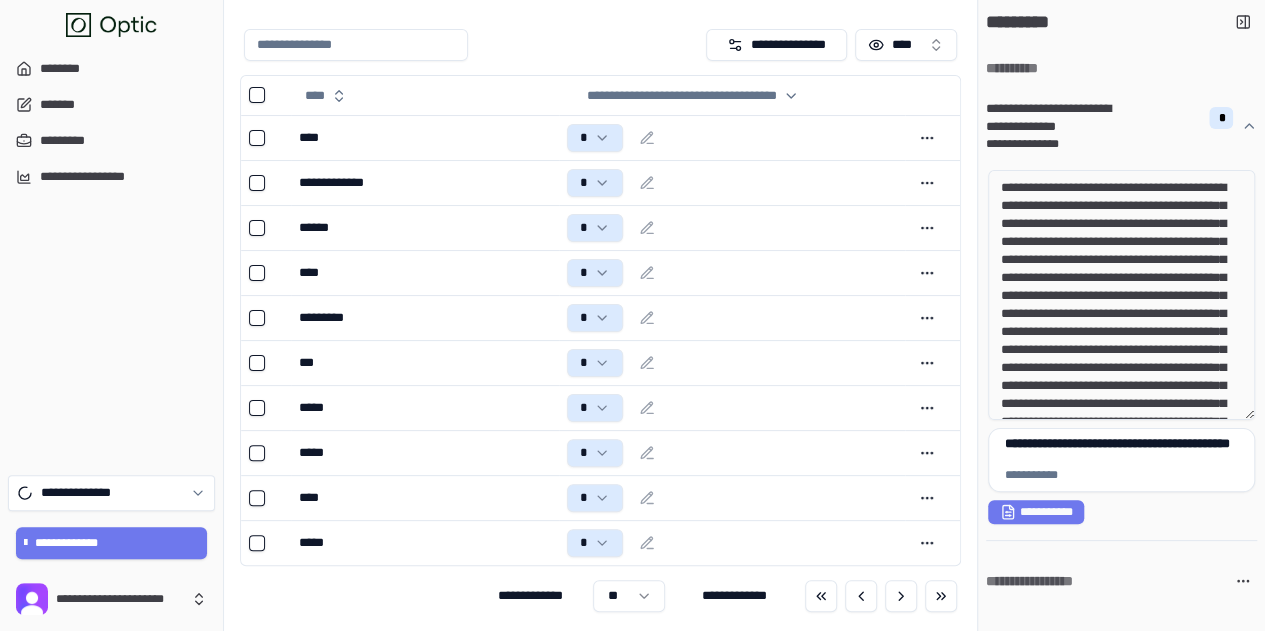 drag, startPoint x: 1126, startPoint y: 274, endPoint x: 1210, endPoint y: 307, distance: 90.24966 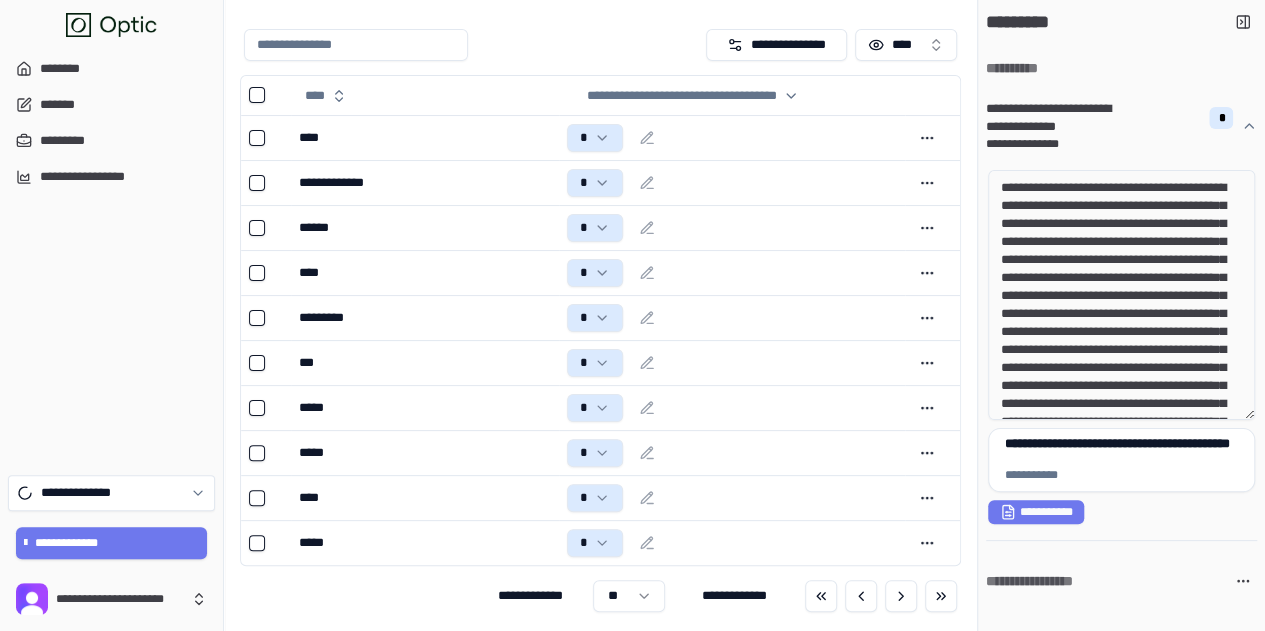 drag, startPoint x: 1082, startPoint y: 315, endPoint x: 1188, endPoint y: 345, distance: 110.16351 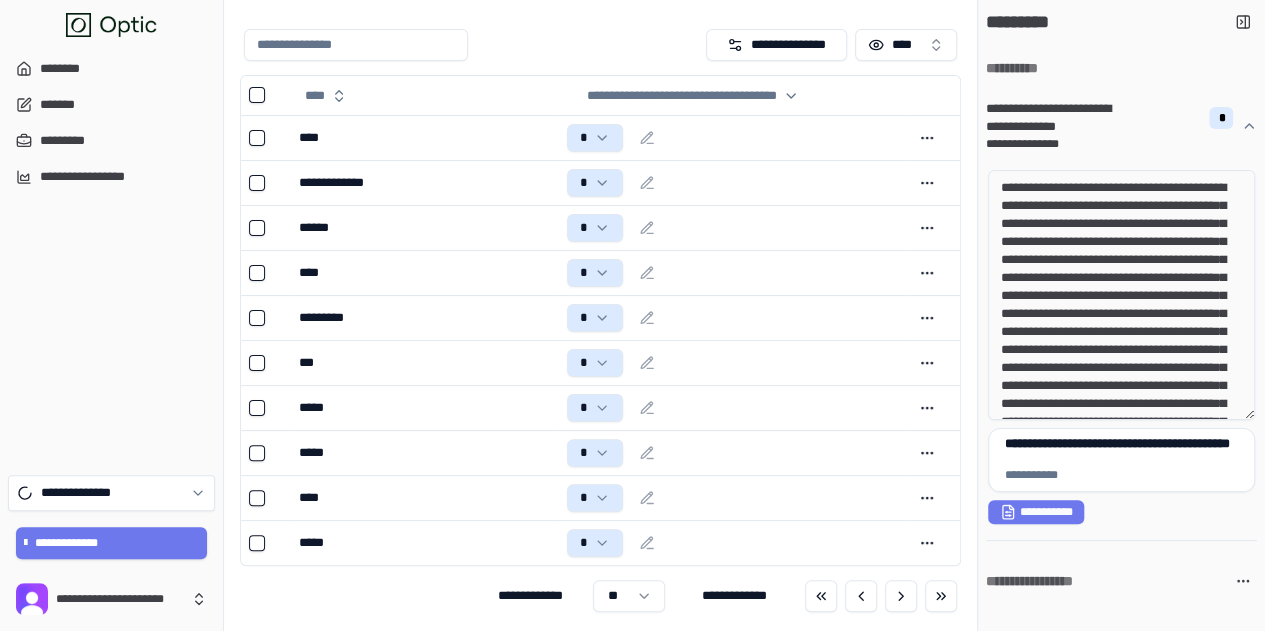 drag, startPoint x: 1100, startPoint y: 351, endPoint x: 1209, endPoint y: 379, distance: 112.53888 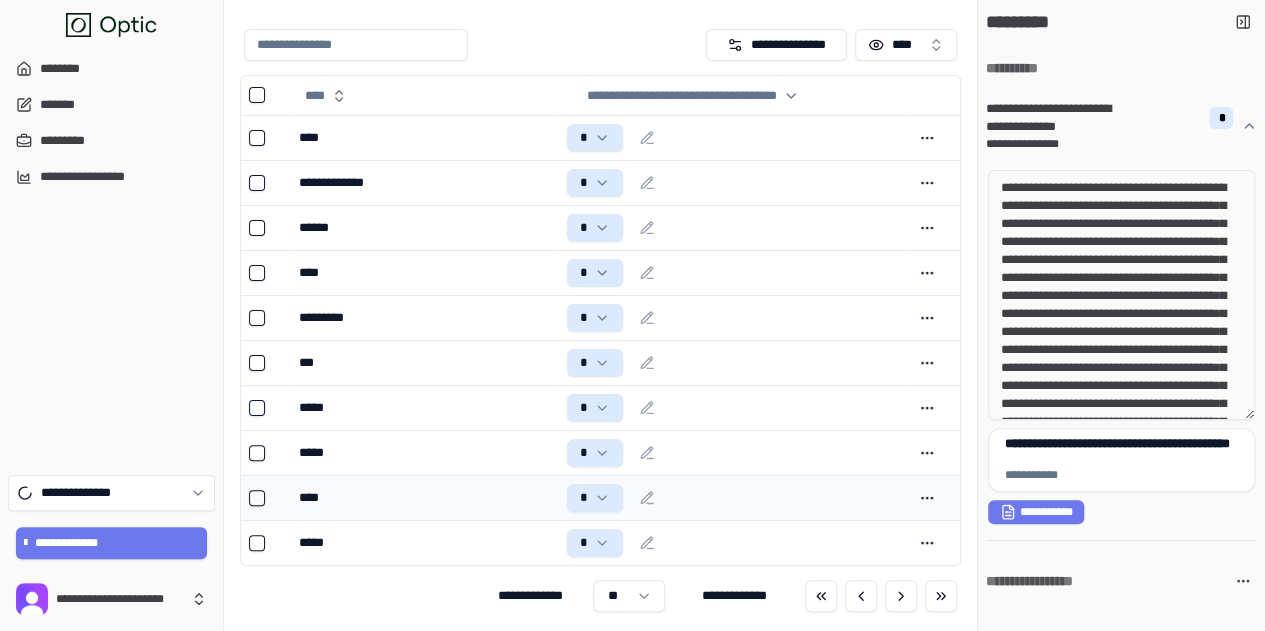 click on "****" at bounding box center (424, 498) 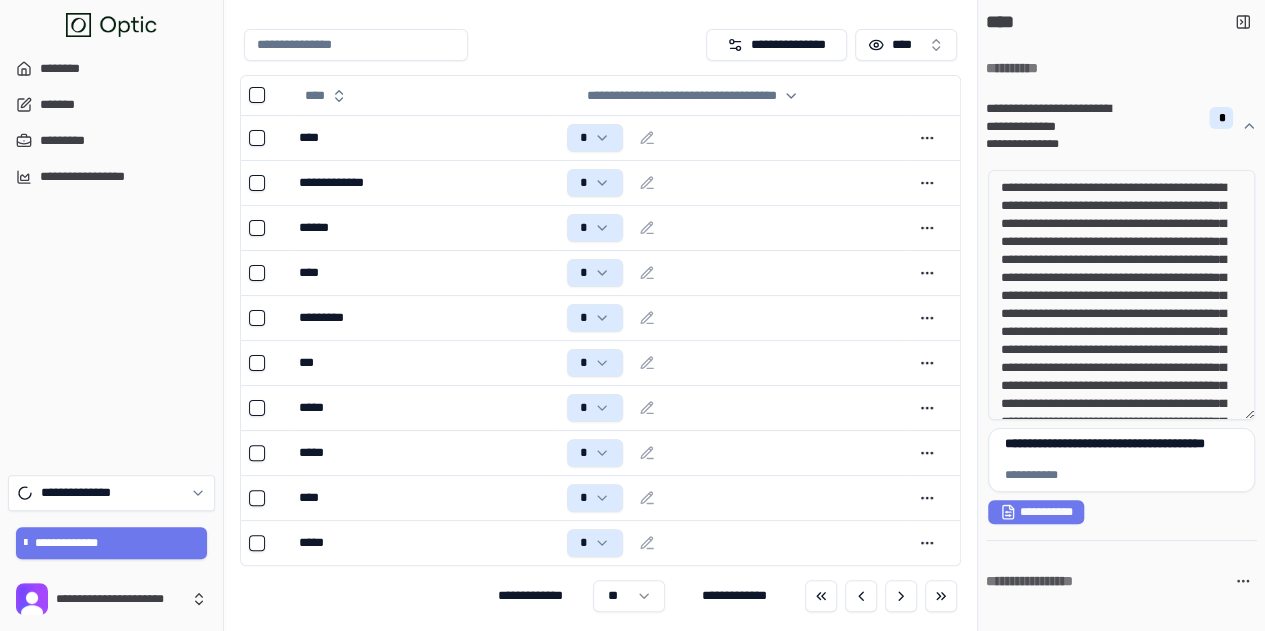 drag, startPoint x: 1069, startPoint y: 224, endPoint x: 1142, endPoint y: 265, distance: 83.725746 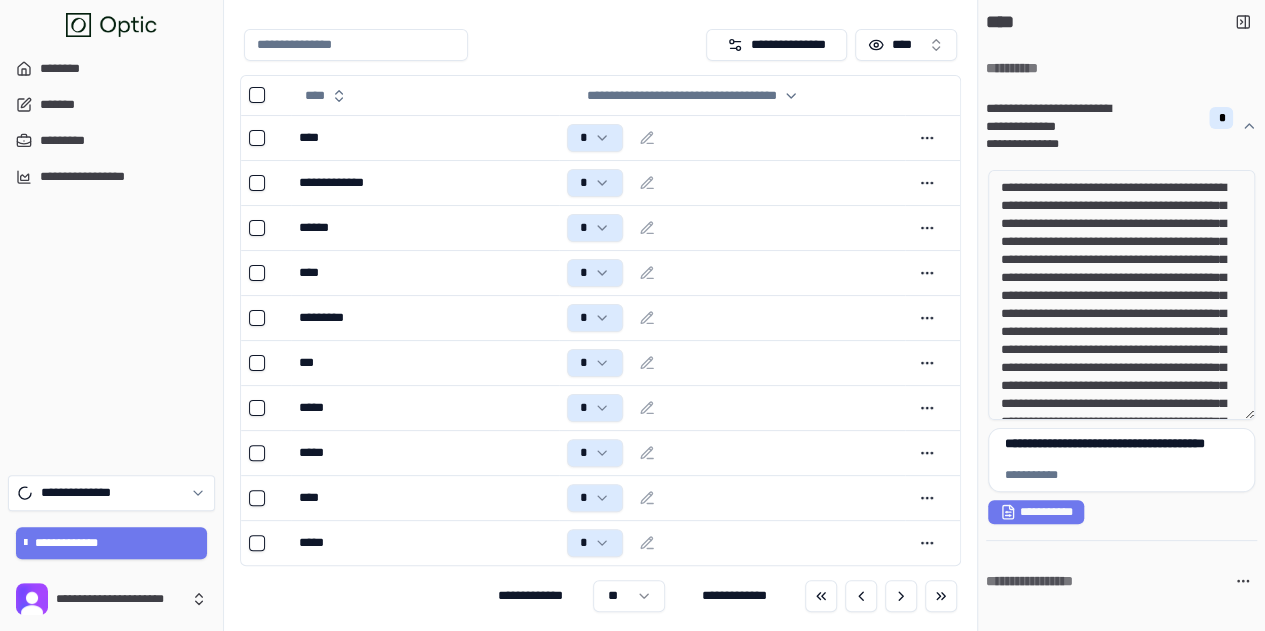 drag, startPoint x: 1119, startPoint y: 329, endPoint x: 1208, endPoint y: 361, distance: 94.57801 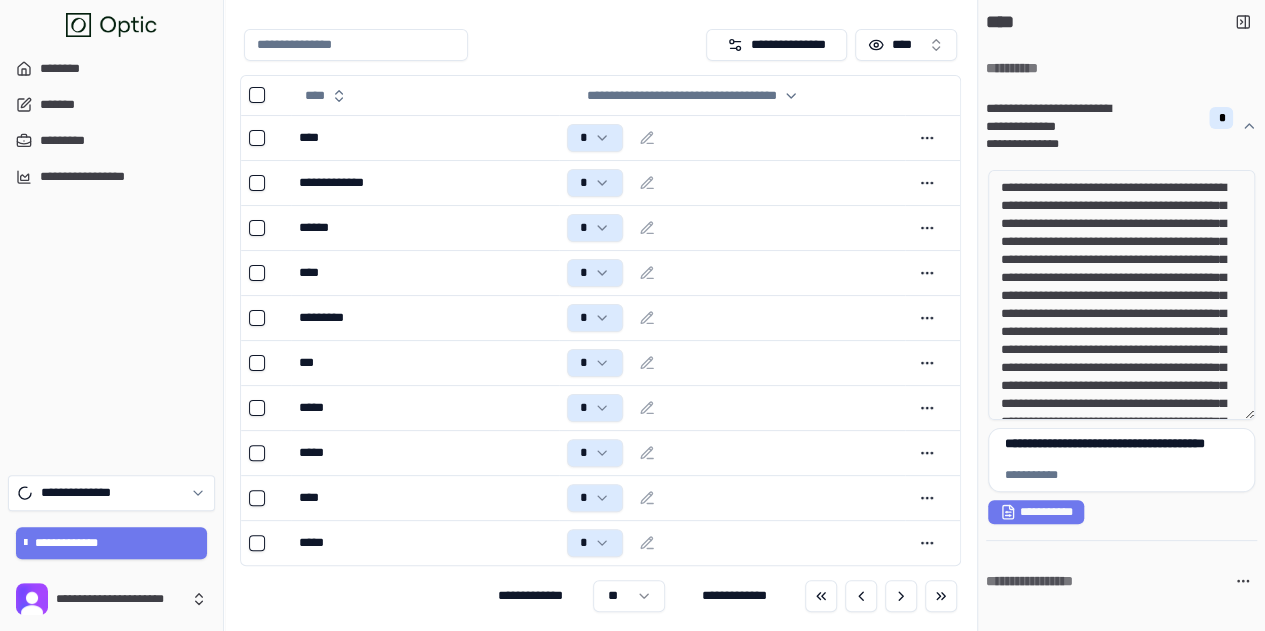 drag, startPoint x: 1079, startPoint y: 364, endPoint x: 1198, endPoint y: 391, distance: 122.02459 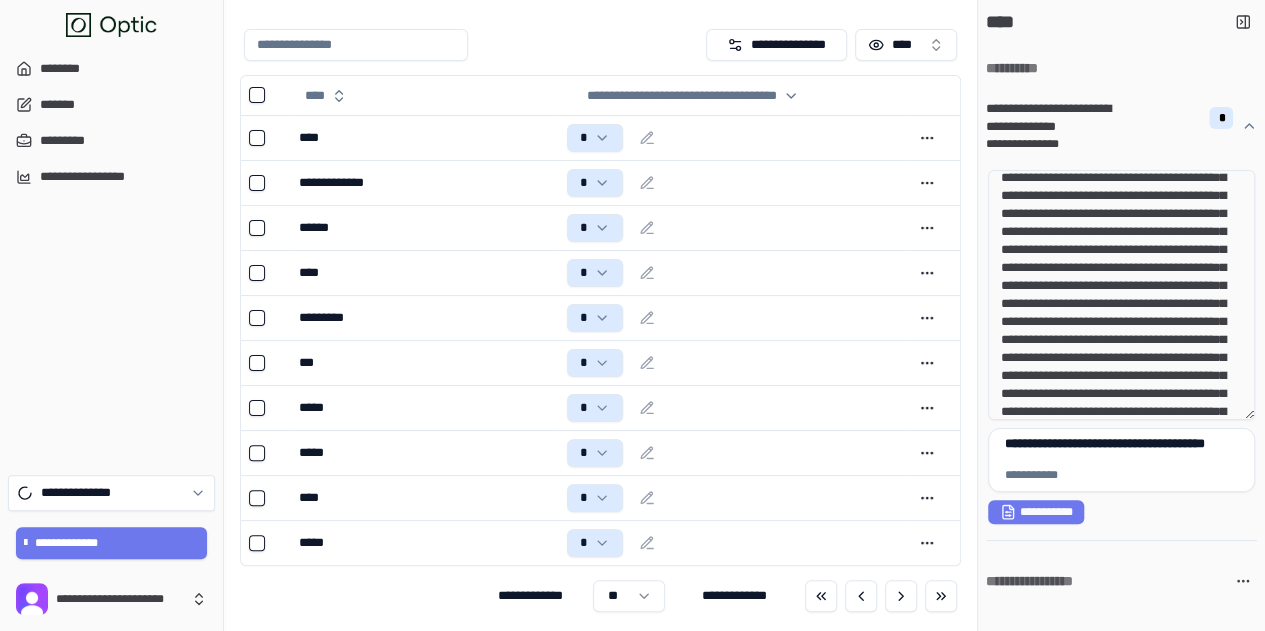click at bounding box center [1121, 295] 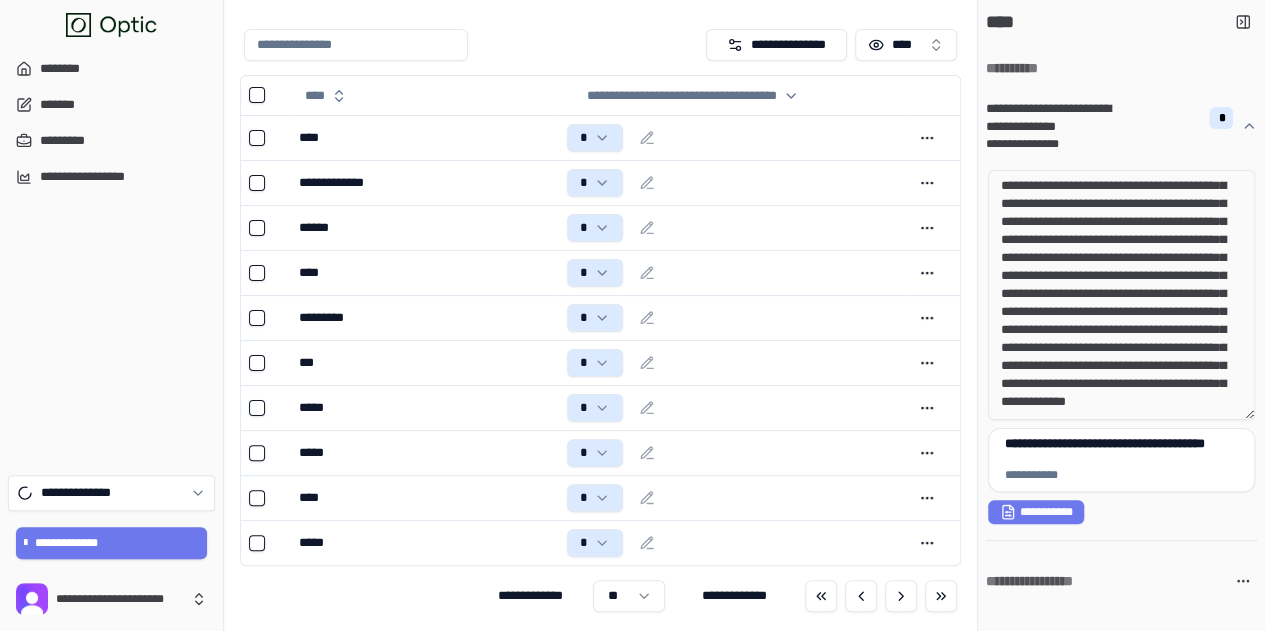 drag, startPoint x: 1096, startPoint y: 366, endPoint x: 1156, endPoint y: 398, distance: 68 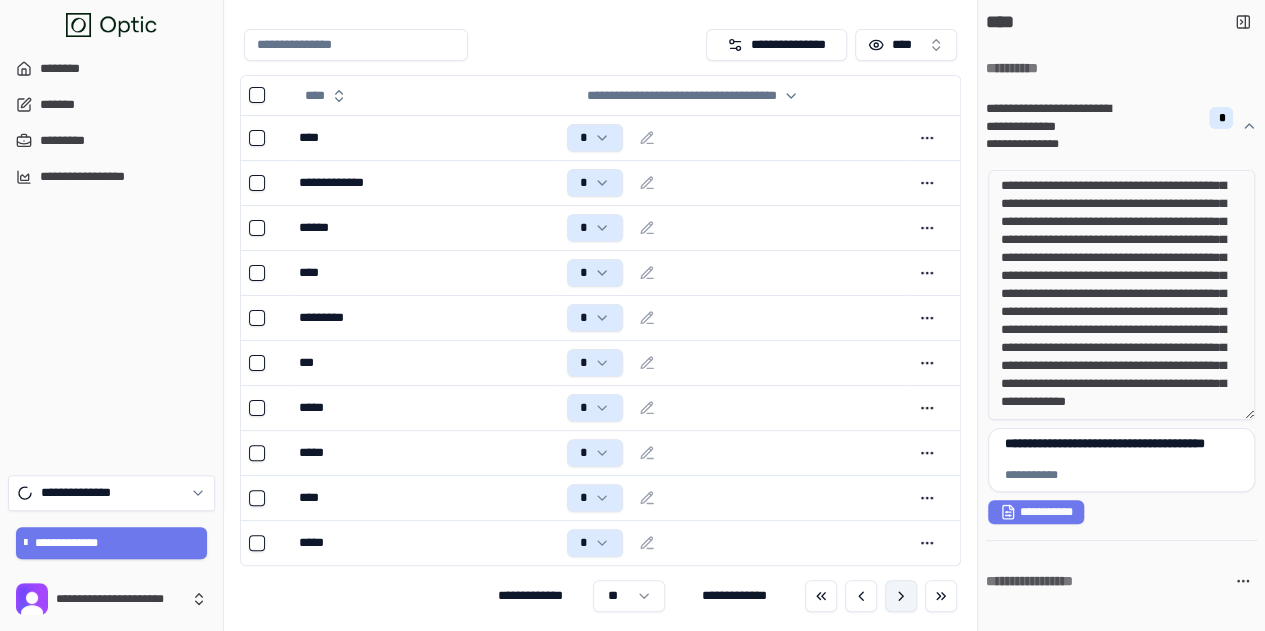 click at bounding box center [901, 596] 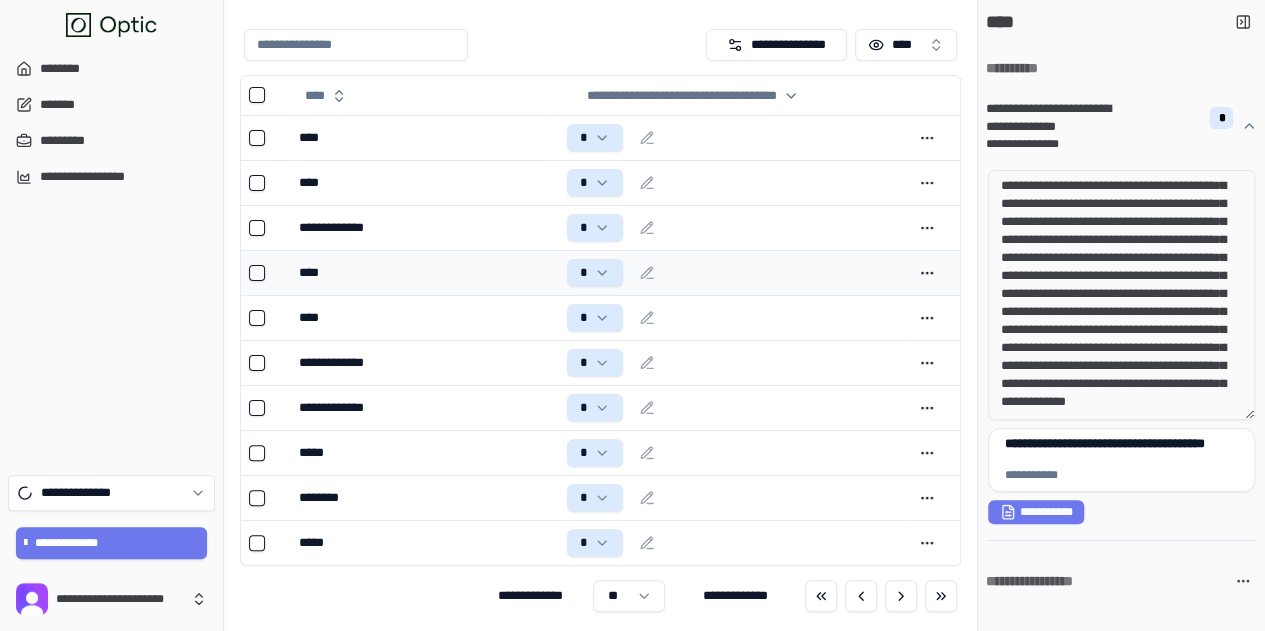 click on "****" at bounding box center (424, 273) 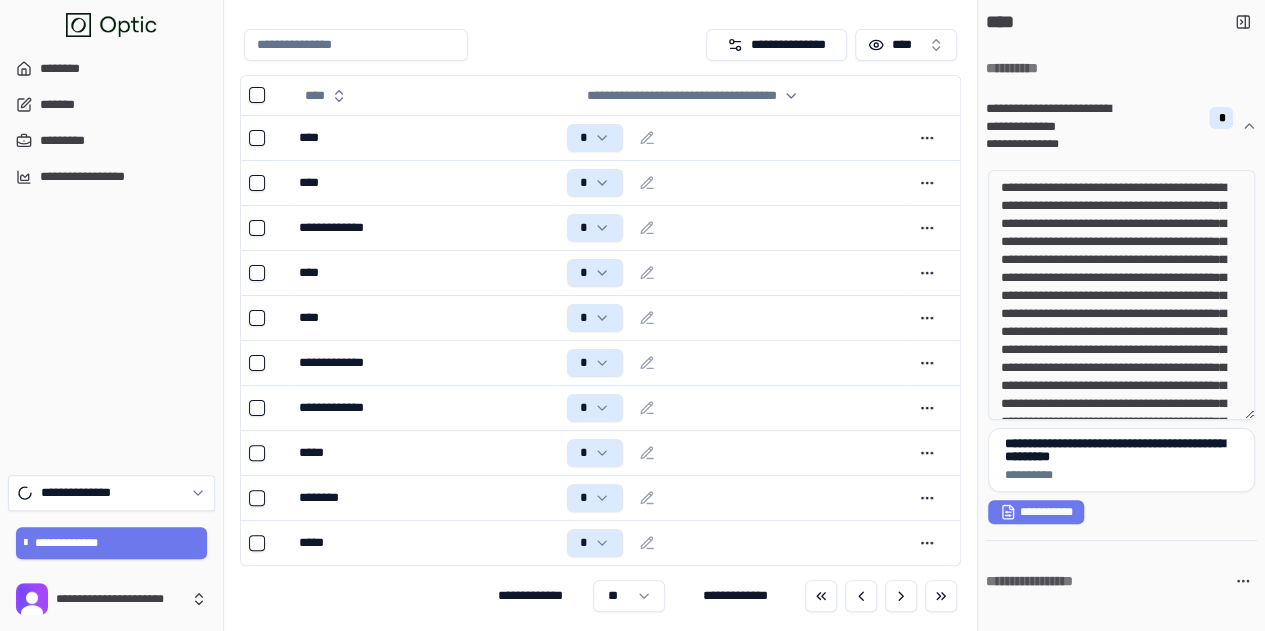 drag, startPoint x: 1131, startPoint y: 213, endPoint x: 1226, endPoint y: 369, distance: 182.64993 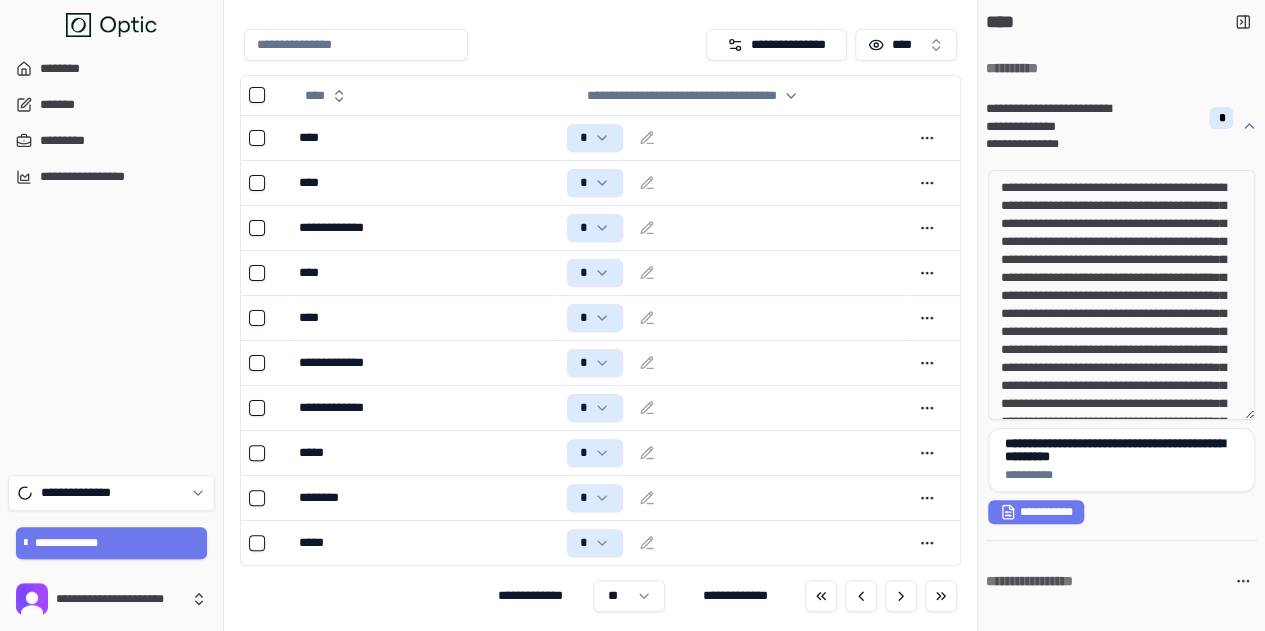 drag, startPoint x: 1075, startPoint y: 376, endPoint x: 1165, endPoint y: 404, distance: 94.254974 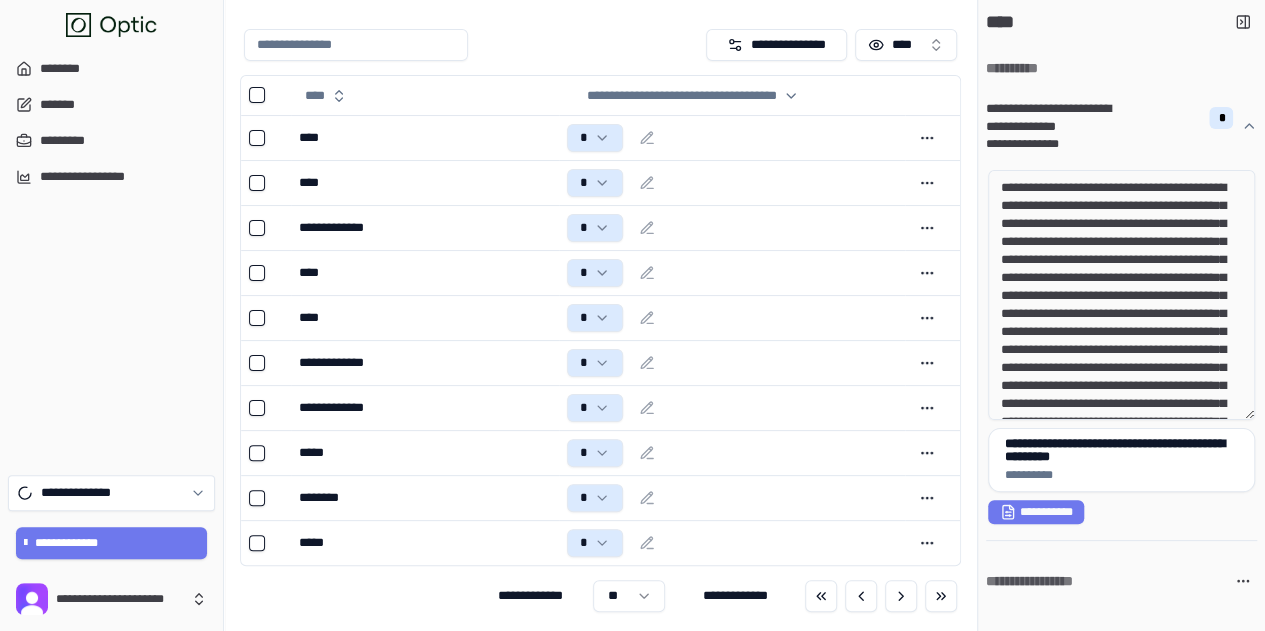 drag, startPoint x: 1113, startPoint y: 366, endPoint x: 1154, endPoint y: 391, distance: 48.02083 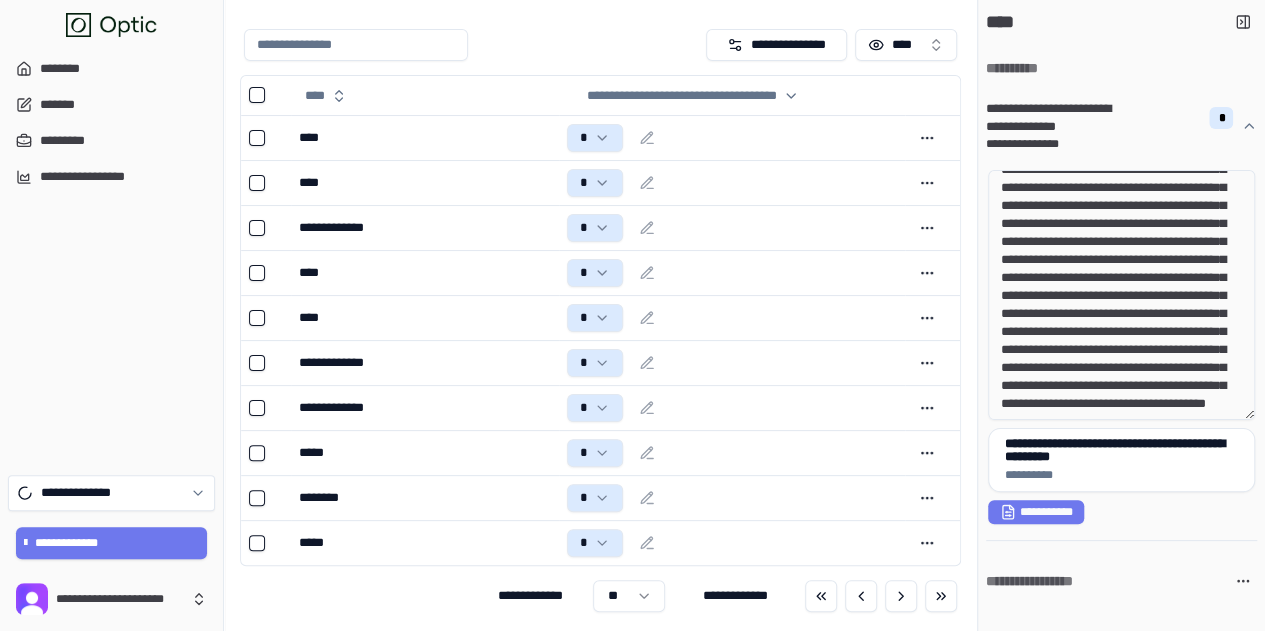 scroll, scrollTop: 100, scrollLeft: 0, axis: vertical 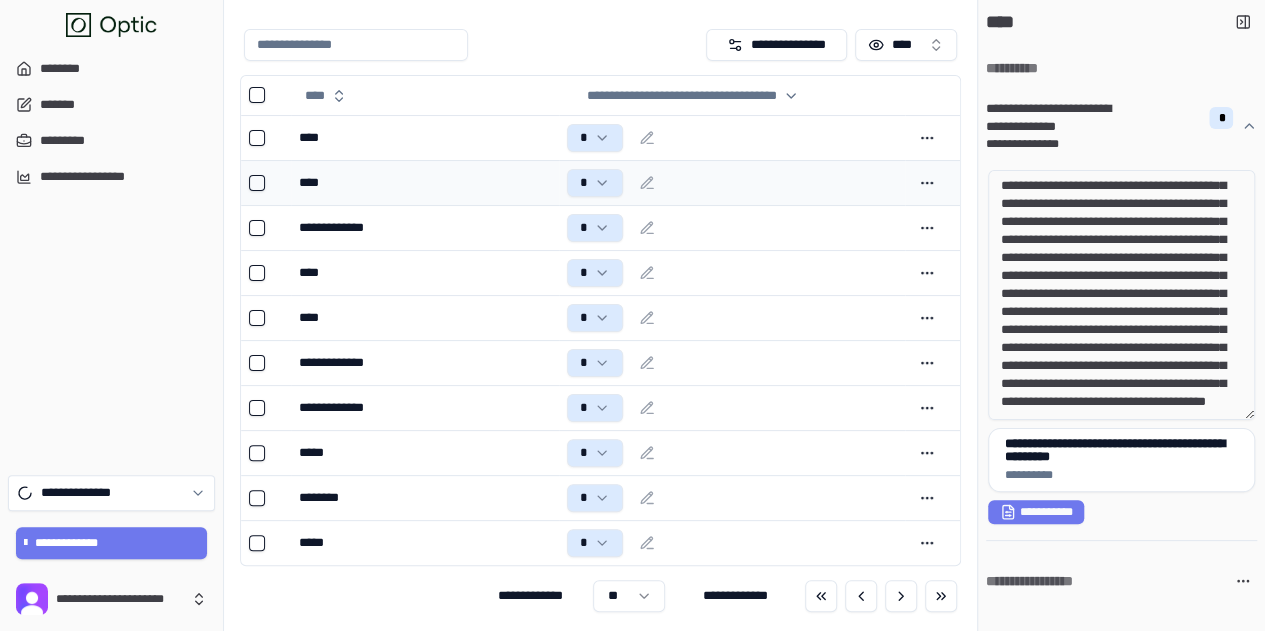 click on "****" at bounding box center [424, 183] 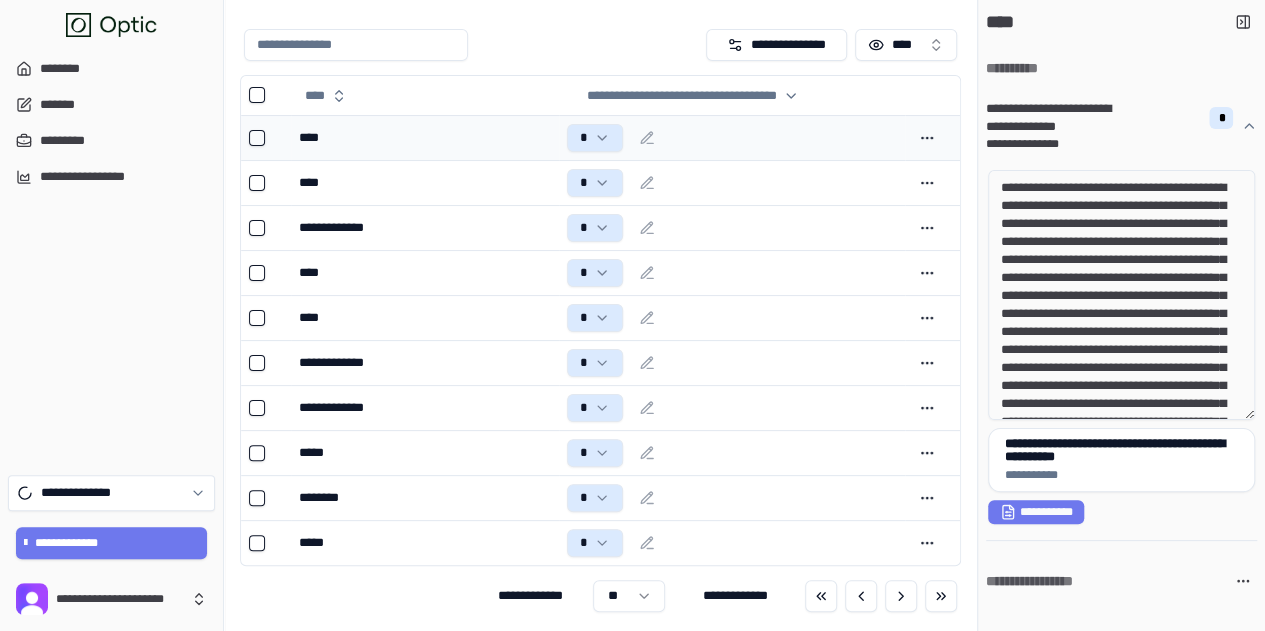 click on "****" at bounding box center [424, 138] 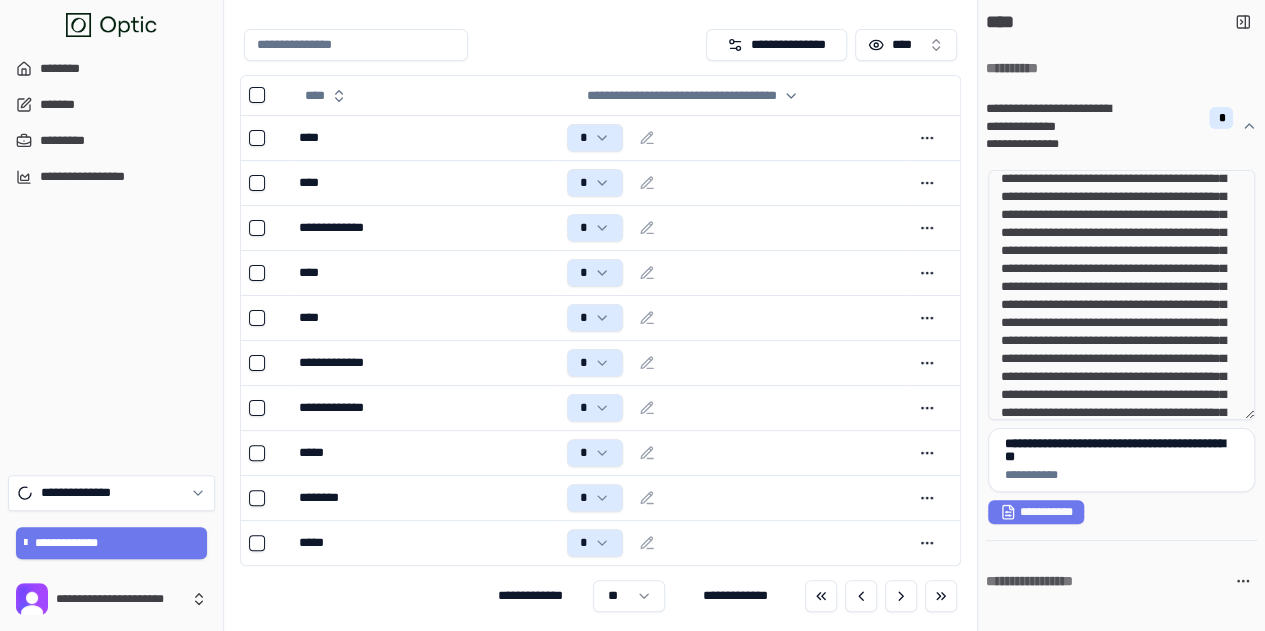 scroll, scrollTop: 0, scrollLeft: 0, axis: both 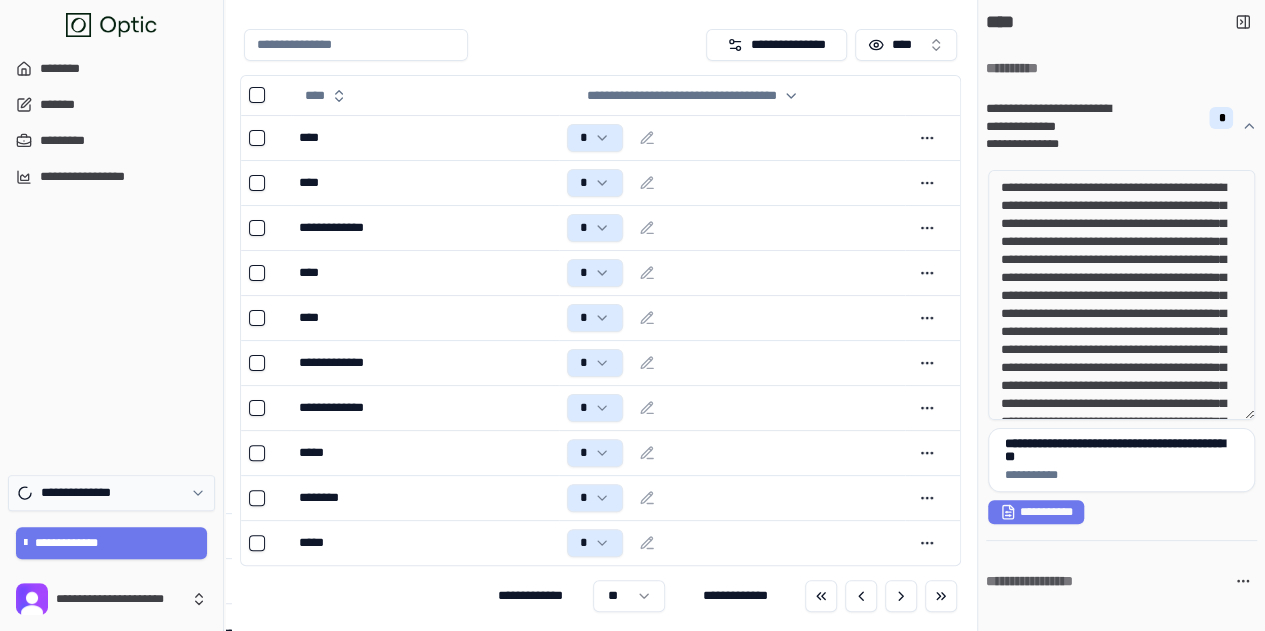 click on "**********" at bounding box center (84, 493) 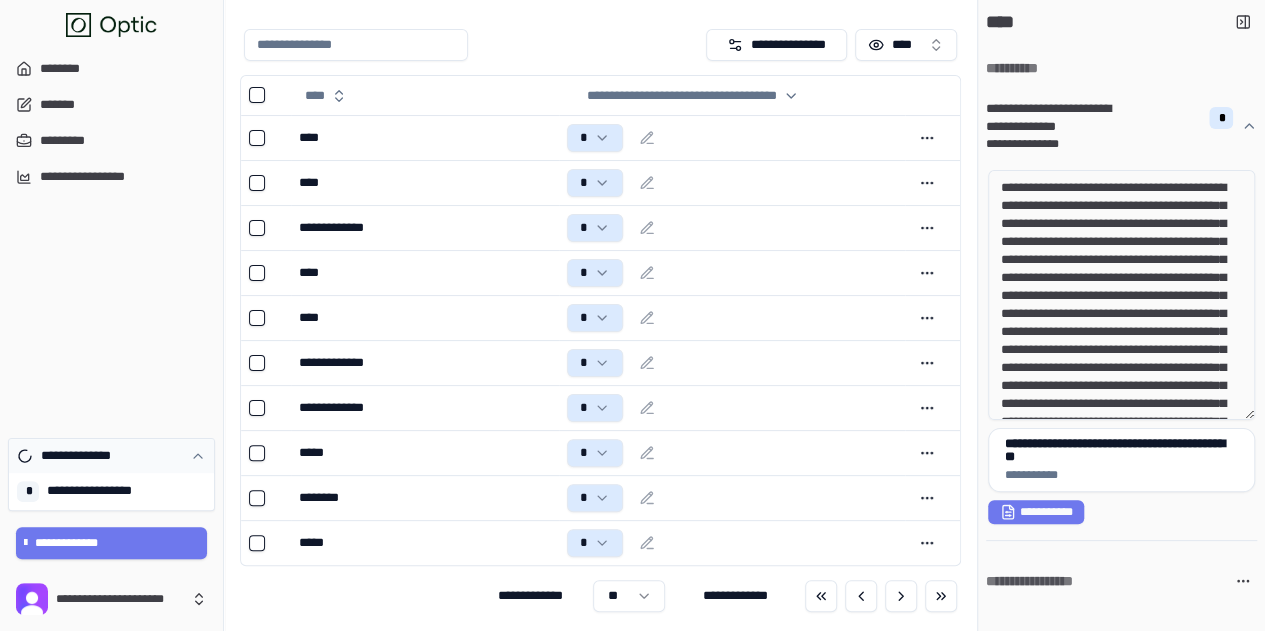 click on "**********" at bounding box center (84, 456) 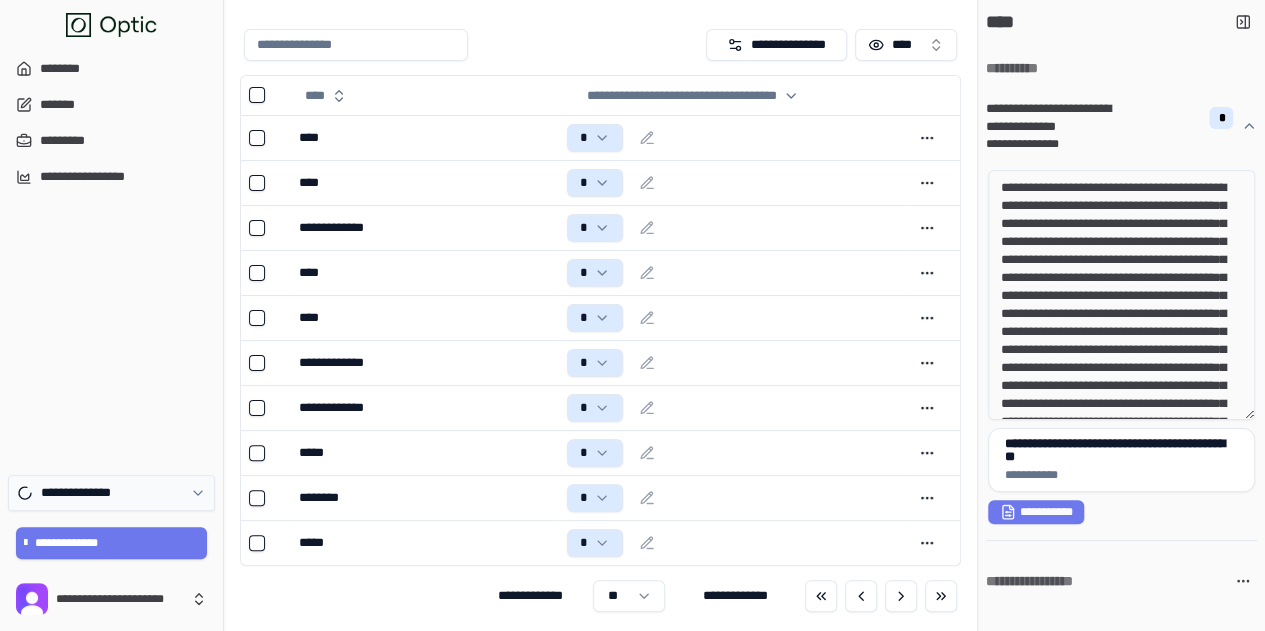 click on "**********" at bounding box center (84, 493) 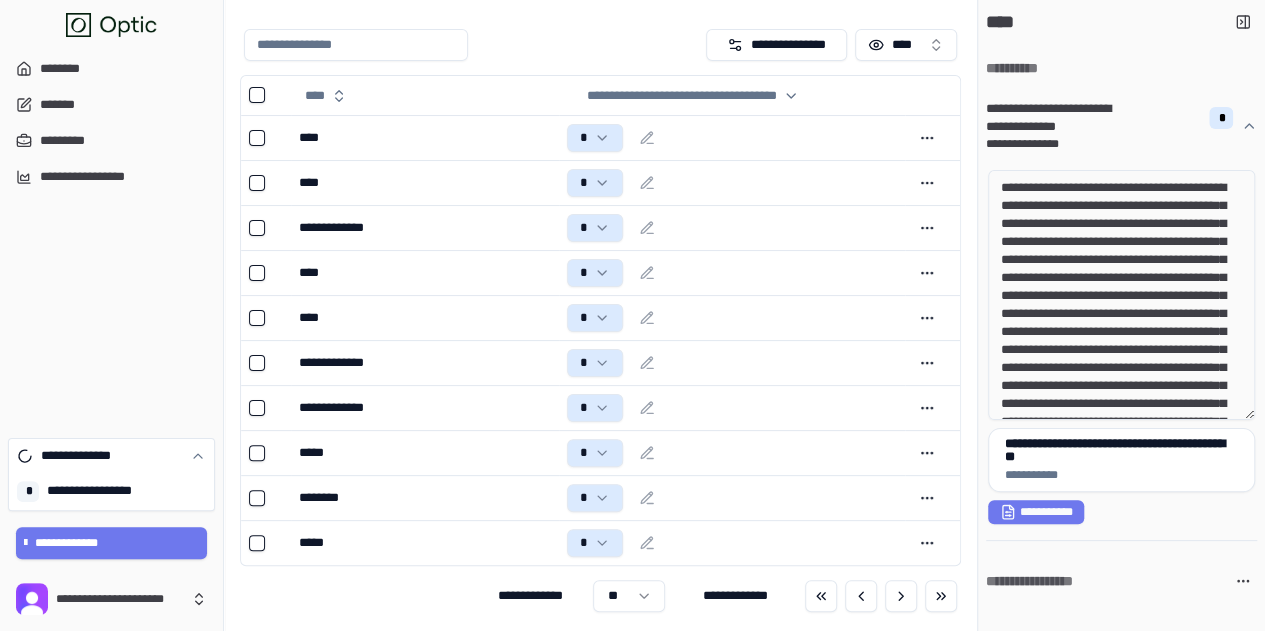 click on "**********" at bounding box center [99, 491] 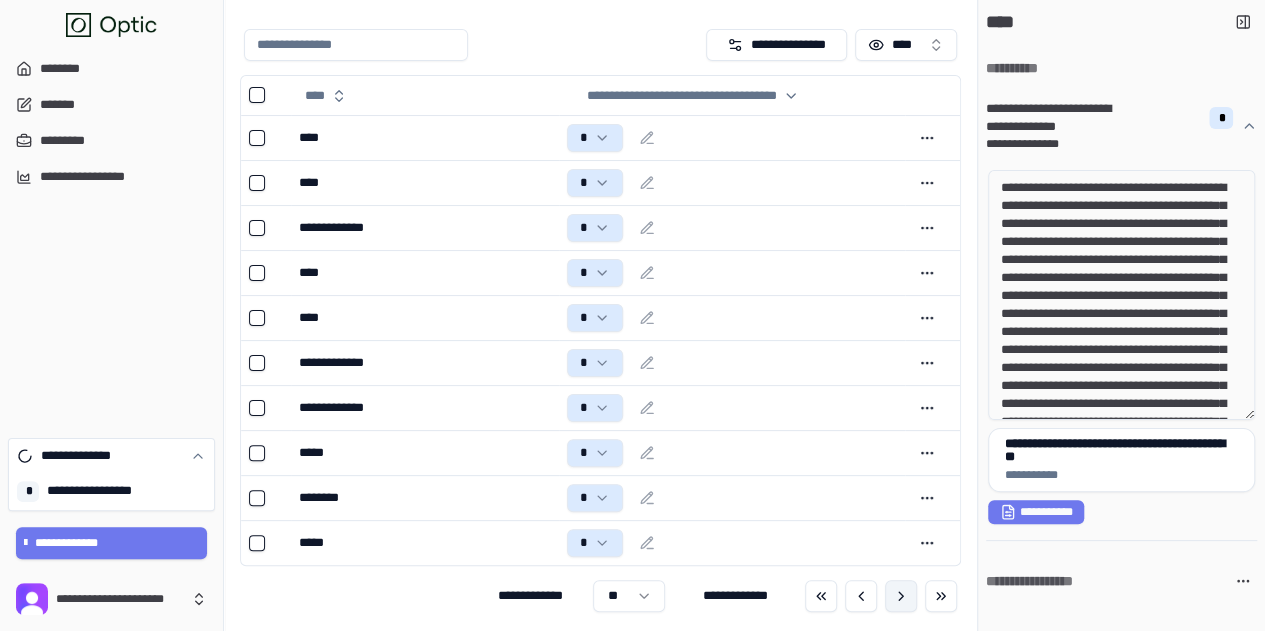 click at bounding box center [901, 596] 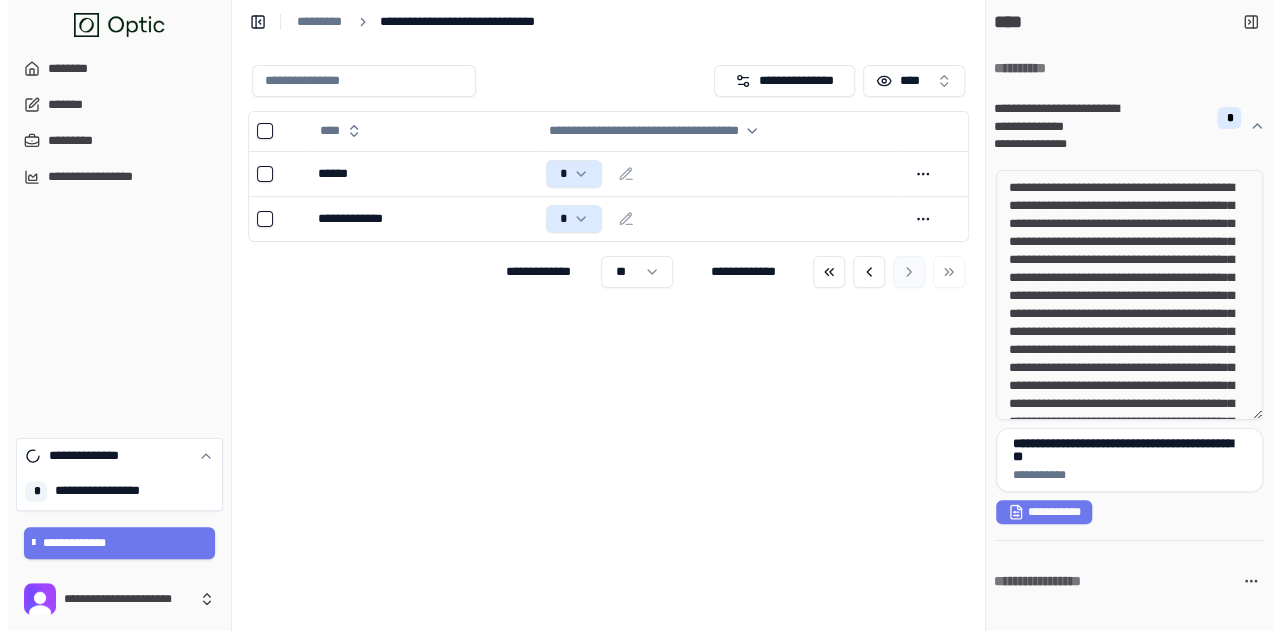 scroll, scrollTop: 0, scrollLeft: 0, axis: both 